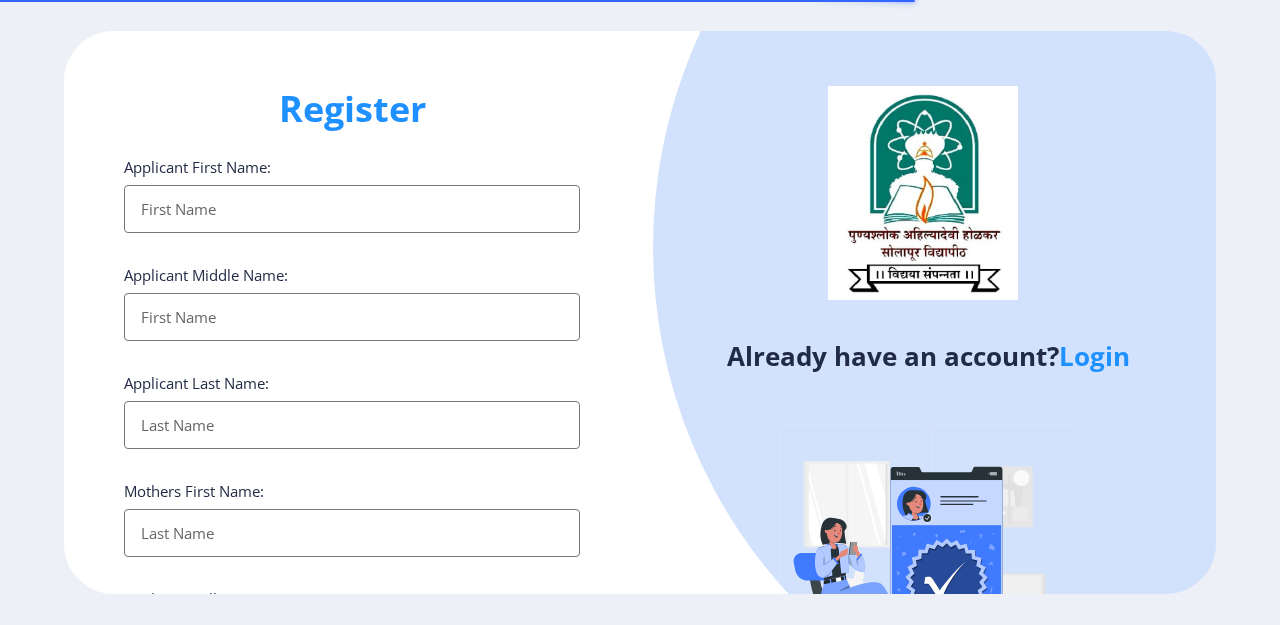 select 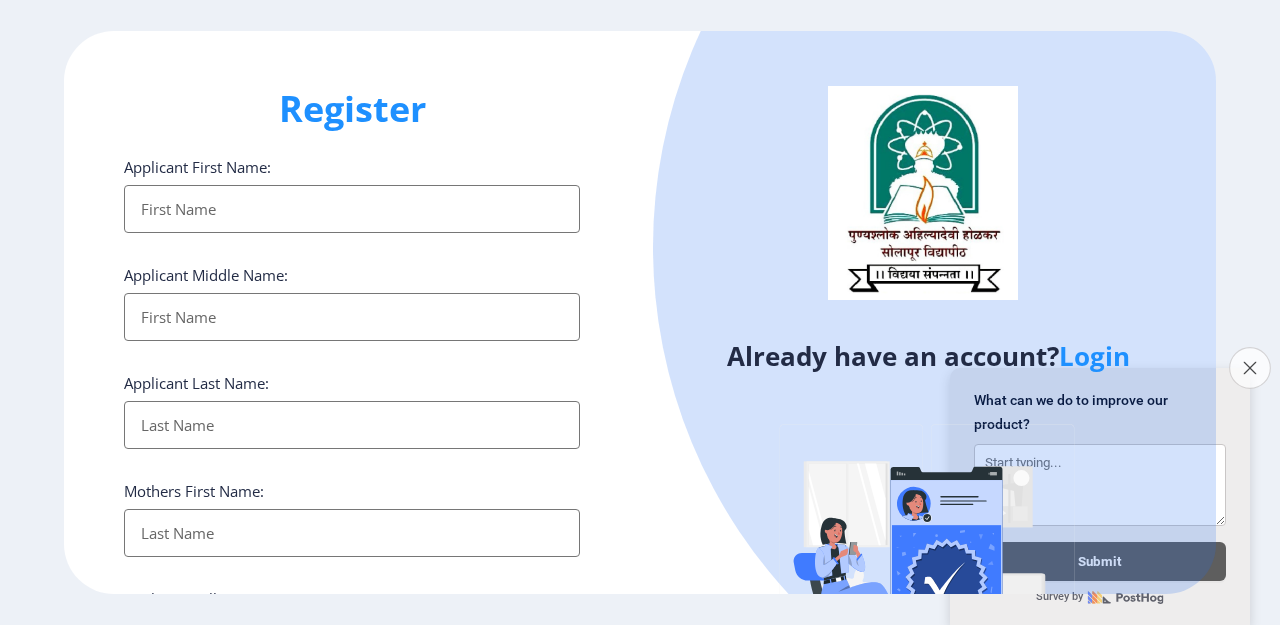 click on "Close survey" 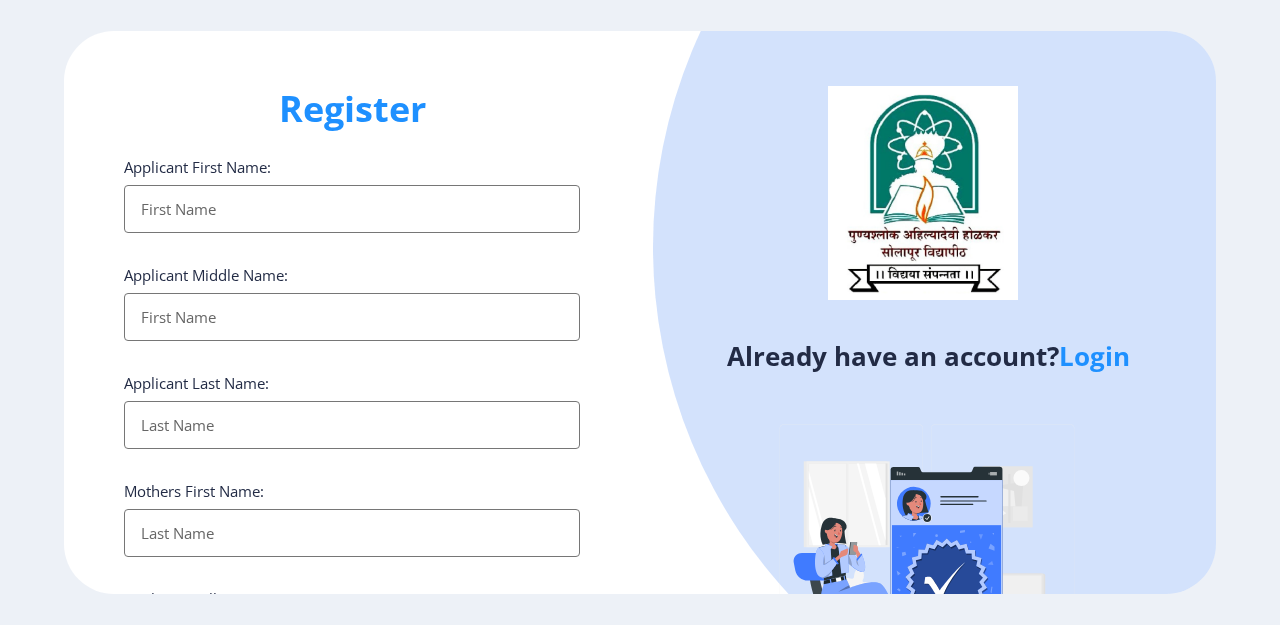 click on "Applicant First Name:" at bounding box center (352, 209) 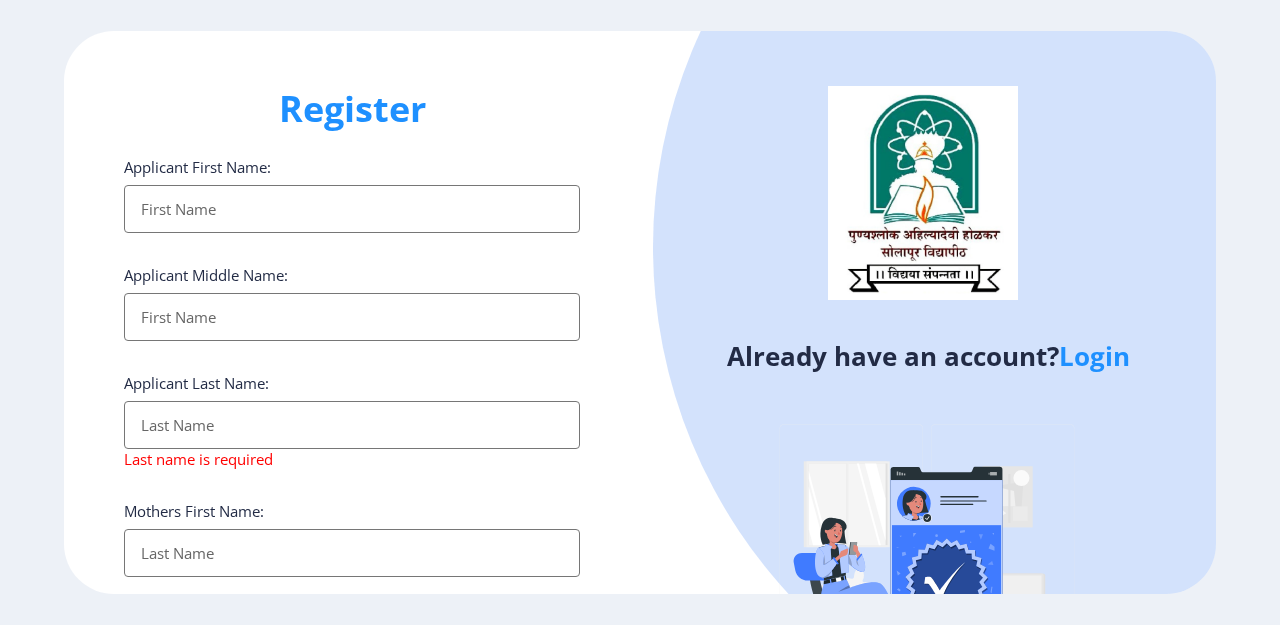 click on "Login" 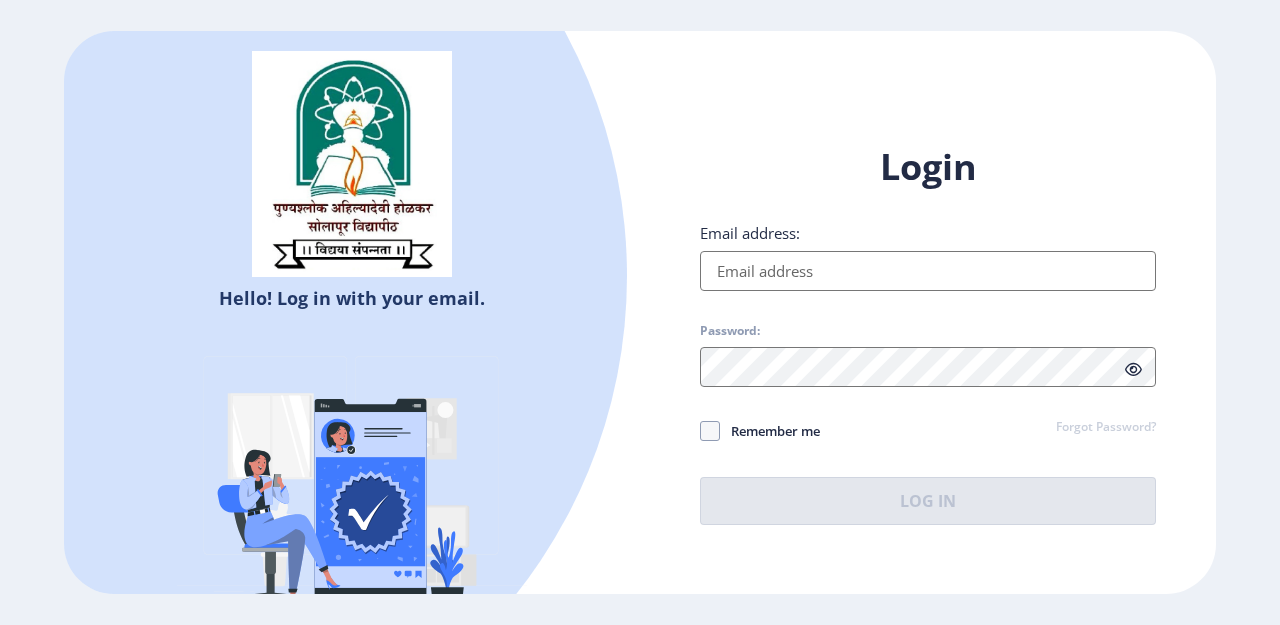 select 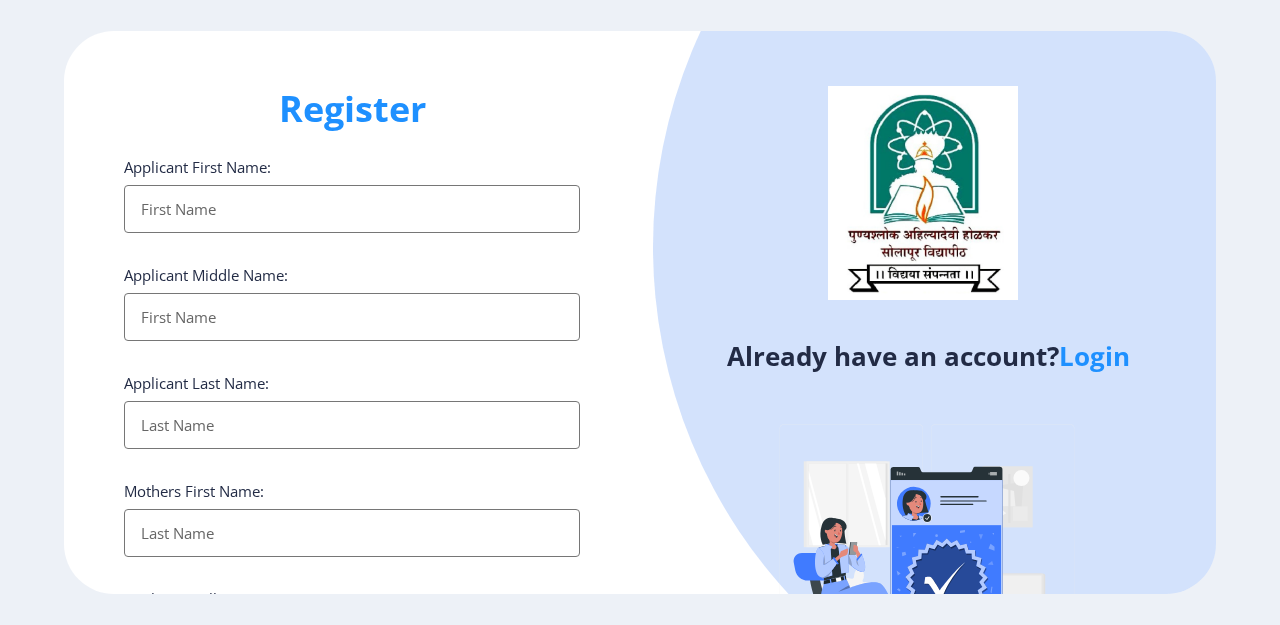 click on "Applicant First Name:" at bounding box center [352, 209] 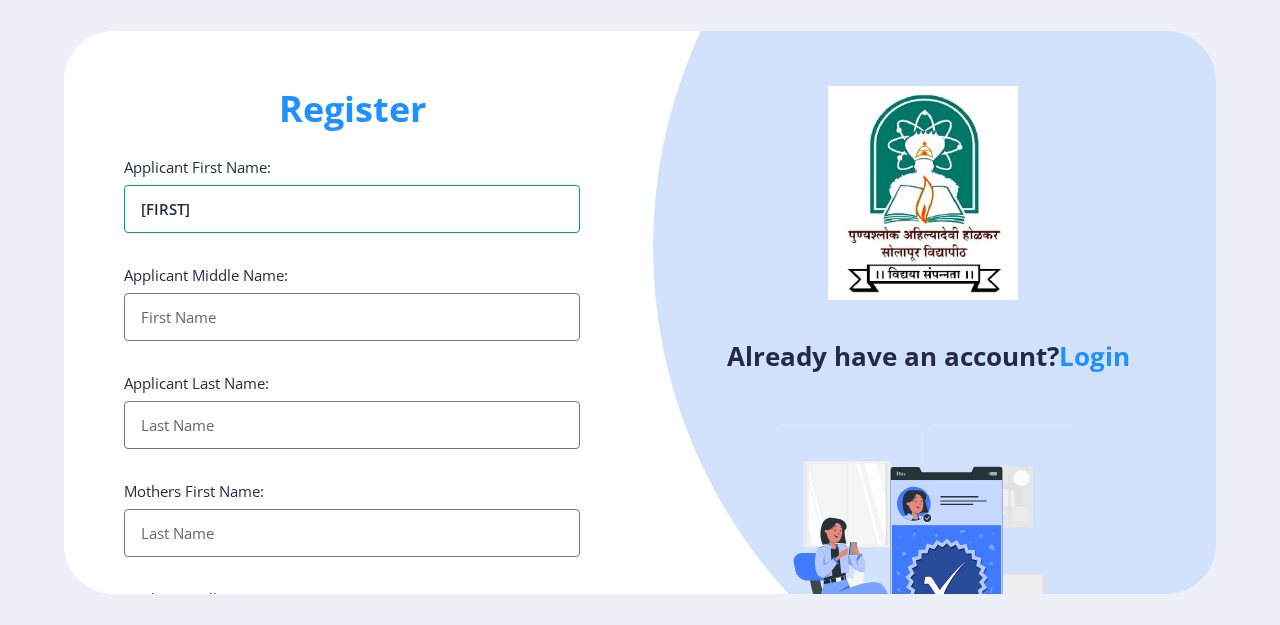 type on "[NAME]" 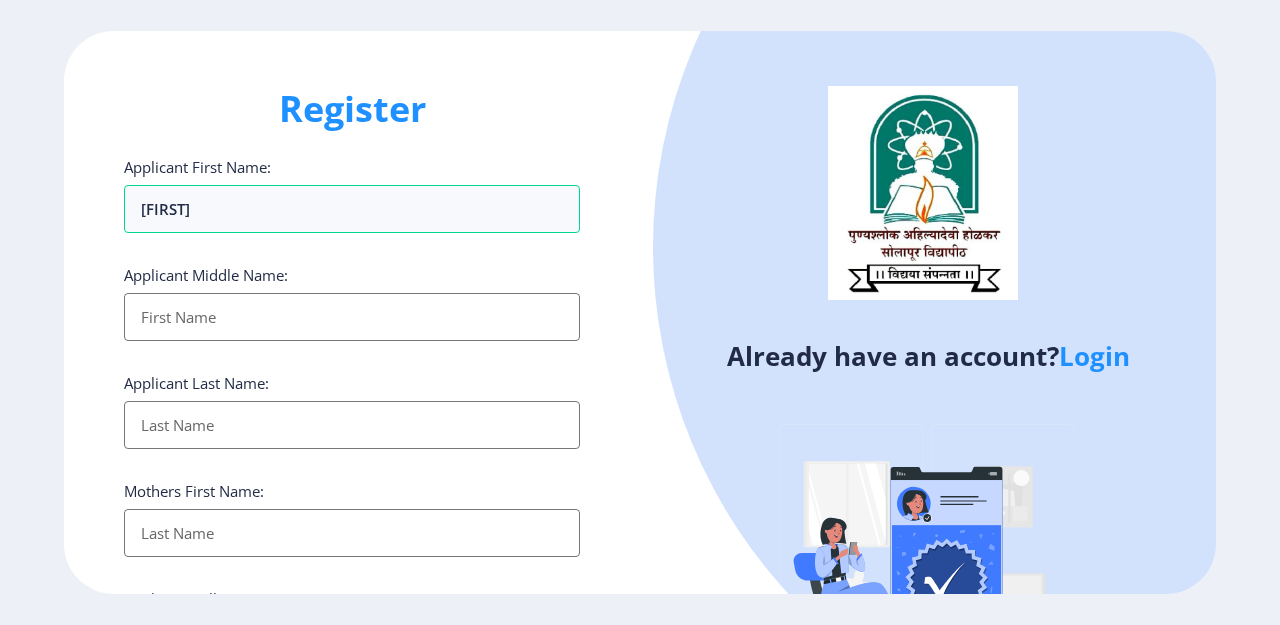 click on "Applicant First Name:" at bounding box center (352, 317) 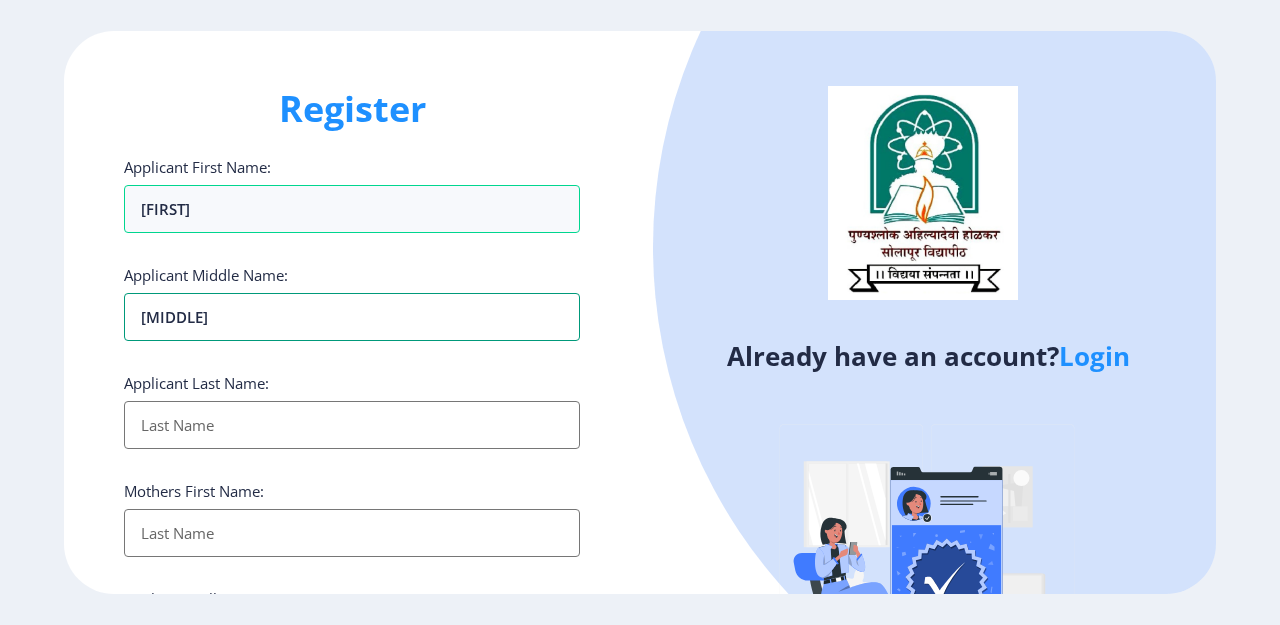type on "dinakar" 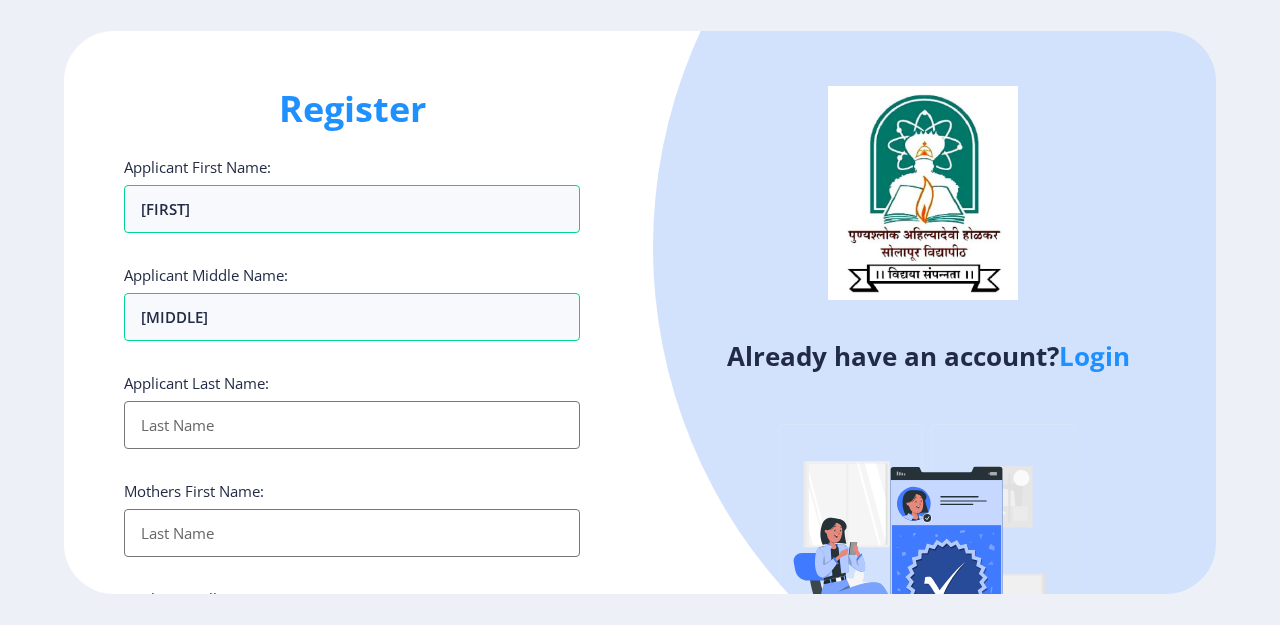 click on "Applicant First Name:" at bounding box center (352, 425) 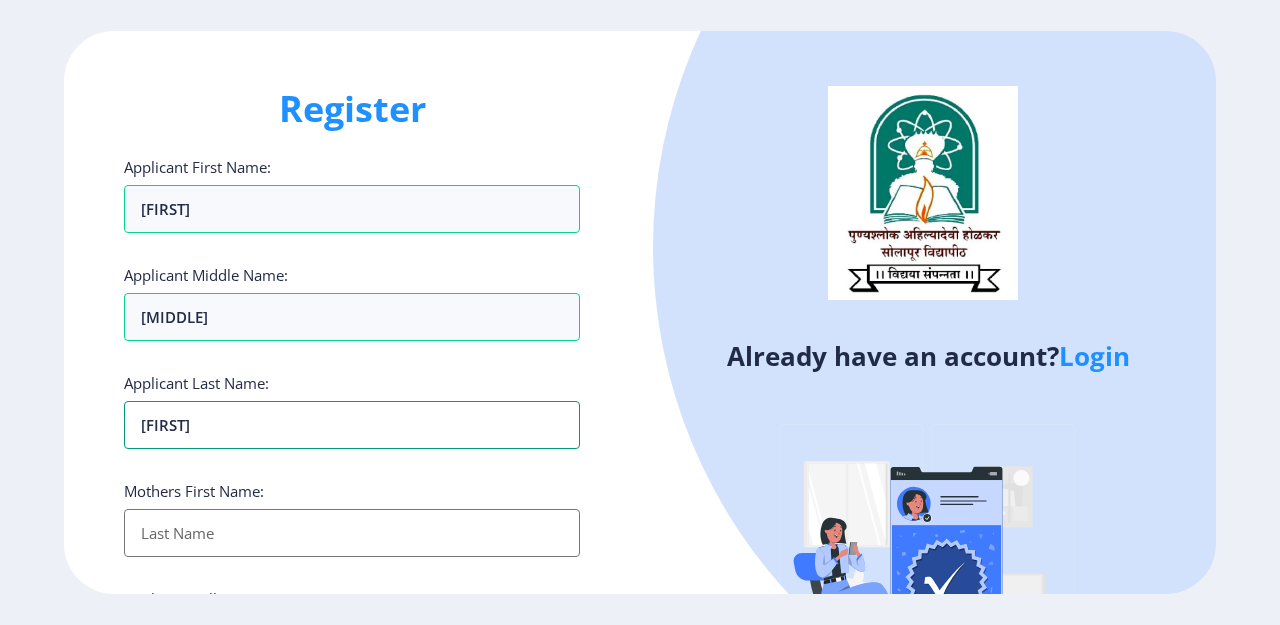 type on "[NAME]" 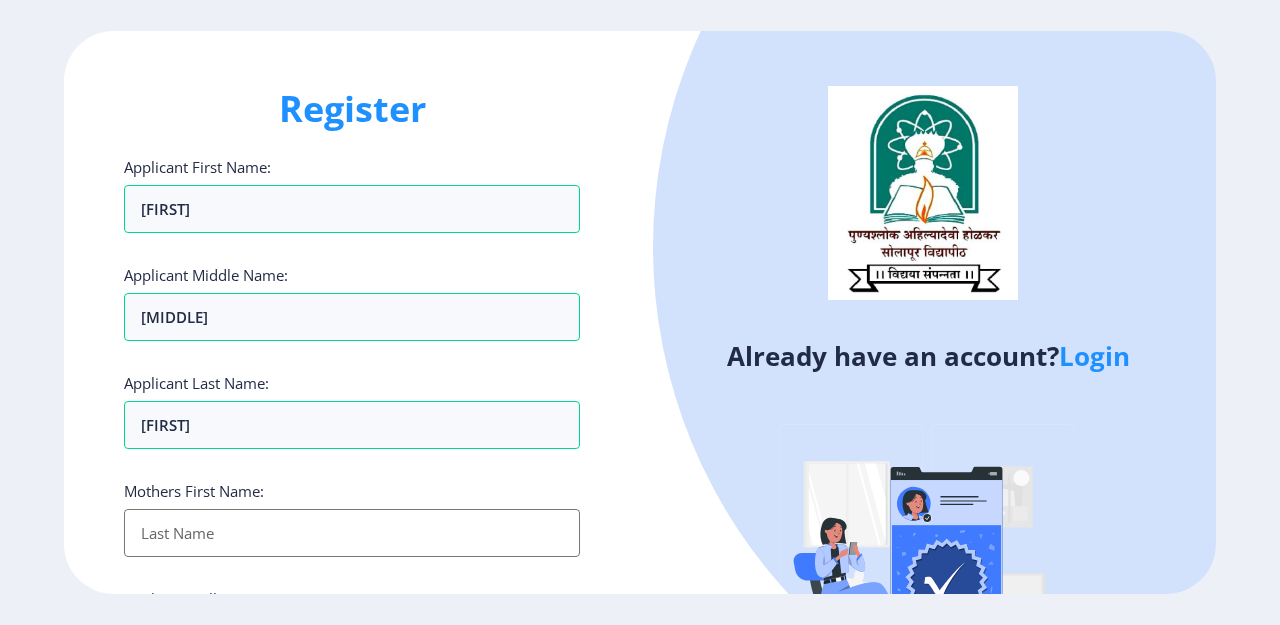 click on "Applicant First Name:" at bounding box center (352, 533) 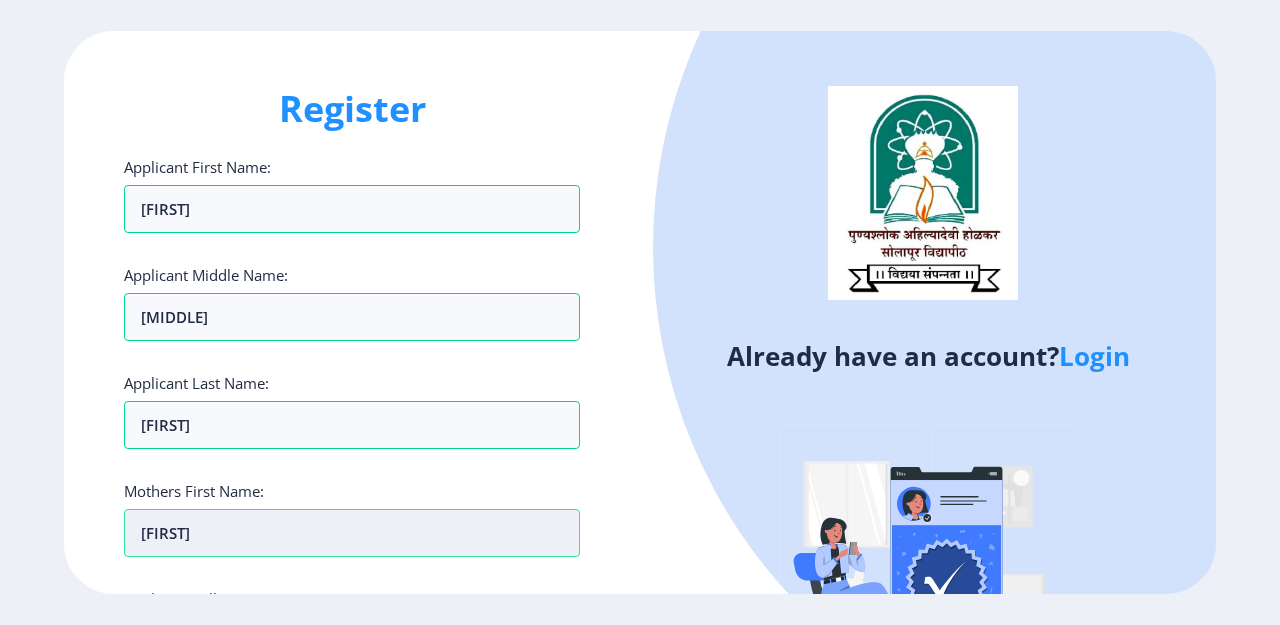 type on "[NAME]" 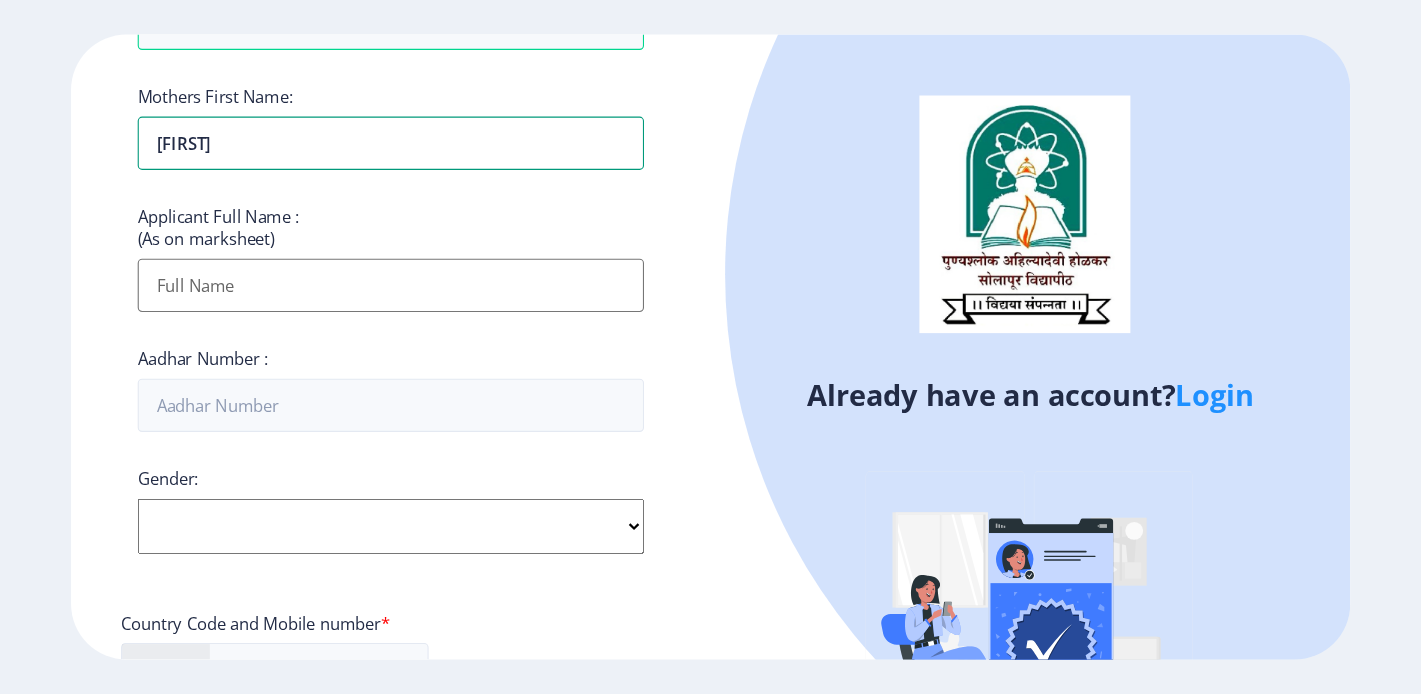 scroll, scrollTop: 400, scrollLeft: 0, axis: vertical 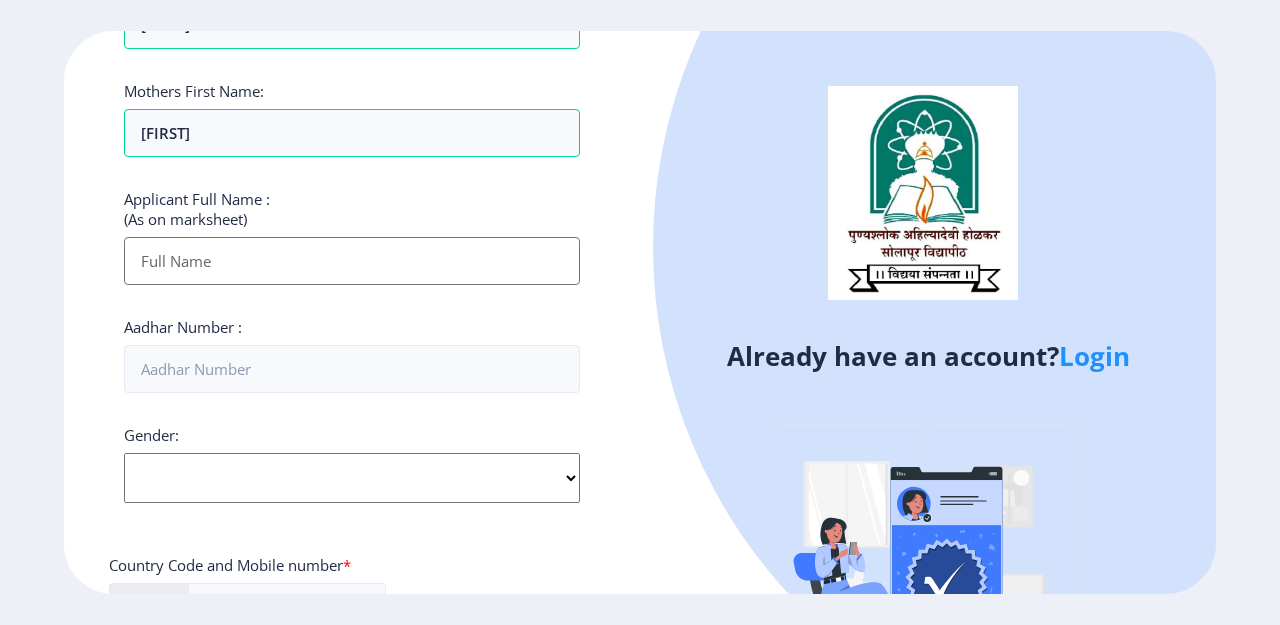 click on "Applicant First Name:" at bounding box center [352, 261] 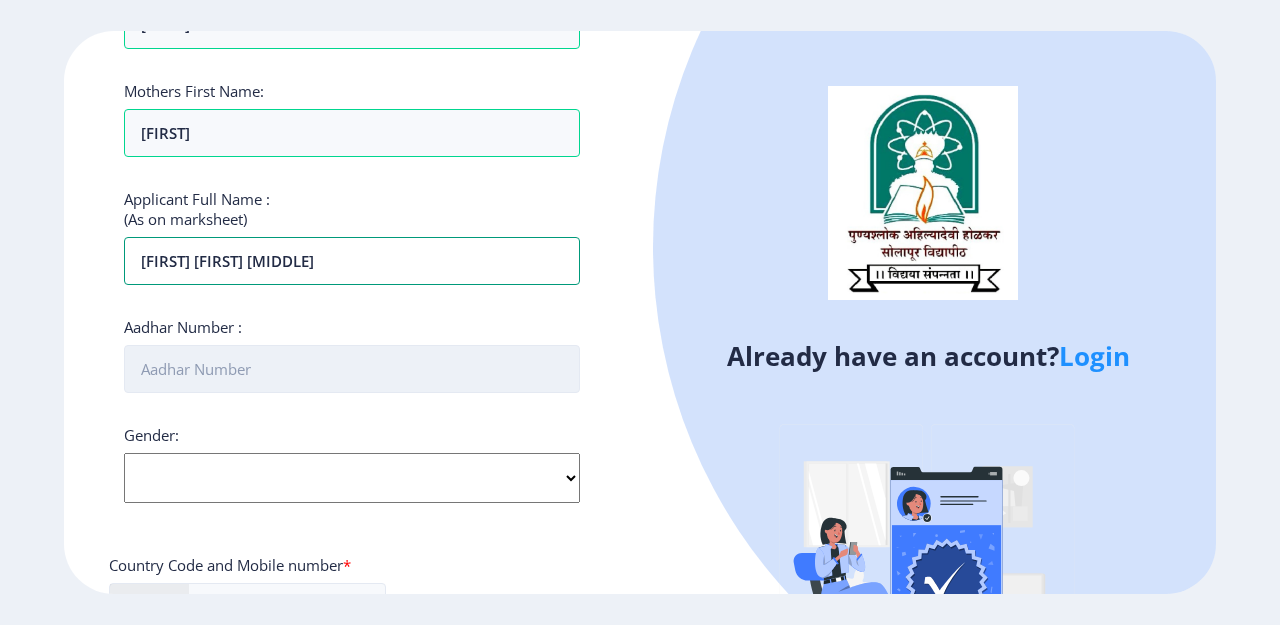 type on "[FIRST] [LAST] [LAST]" 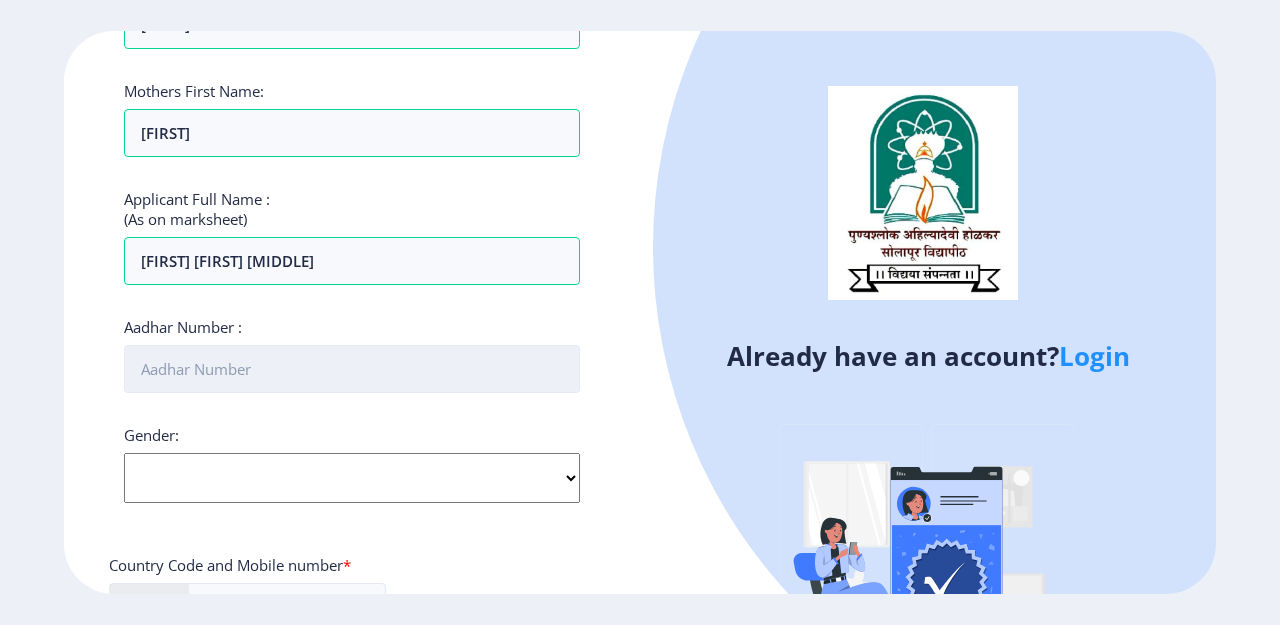 click on "Aadhar Number :" at bounding box center [352, 369] 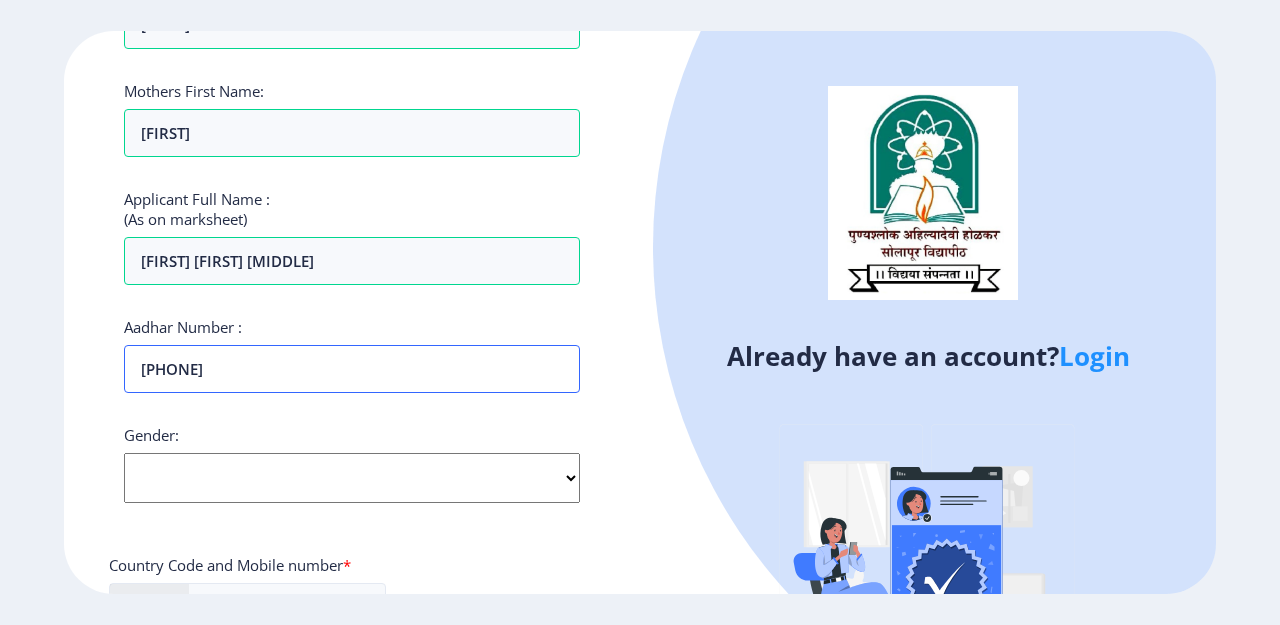 type on "986724846454" 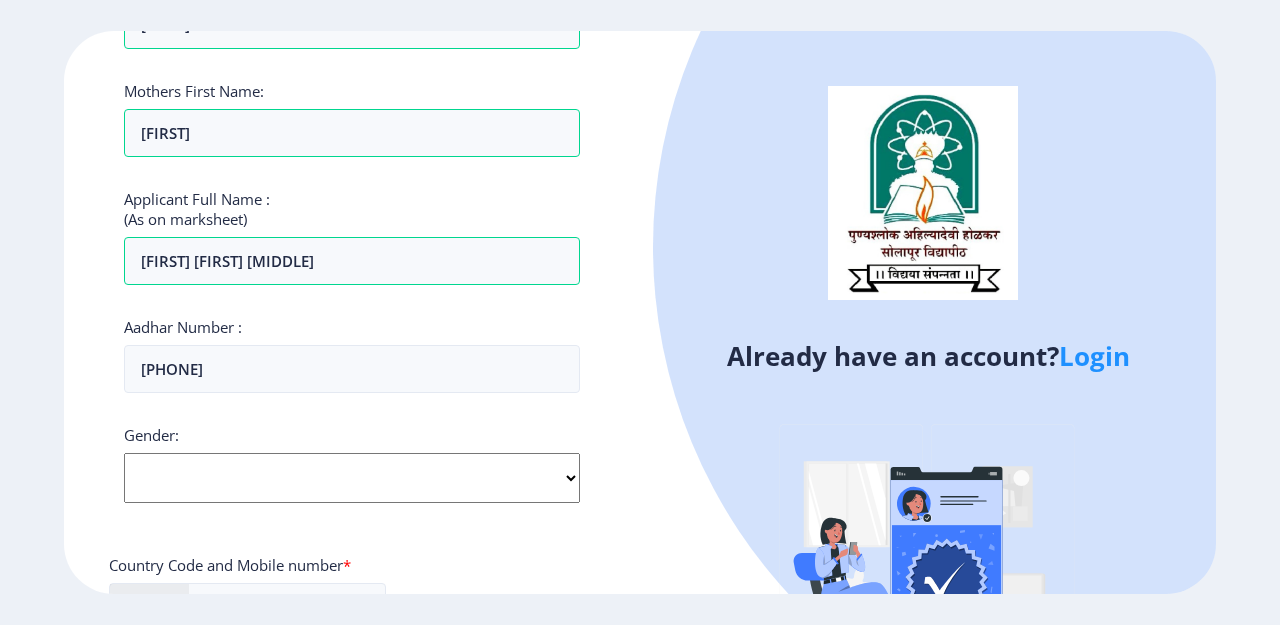 click on "Select Gender Male Female Other" 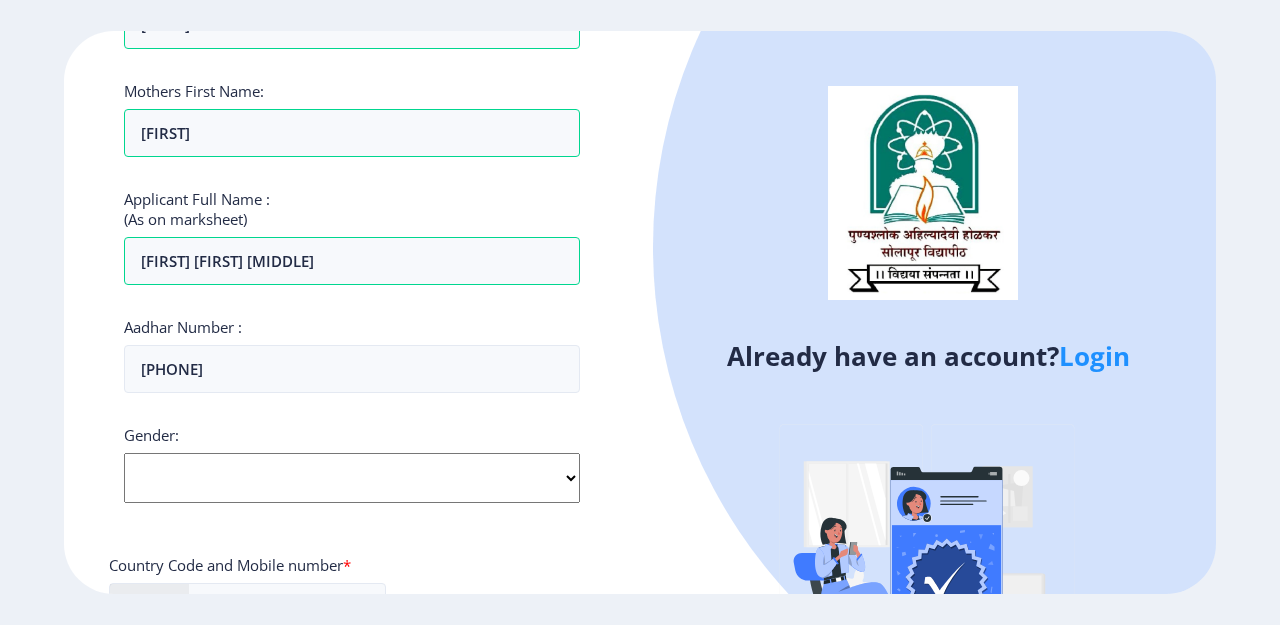 select on "Male" 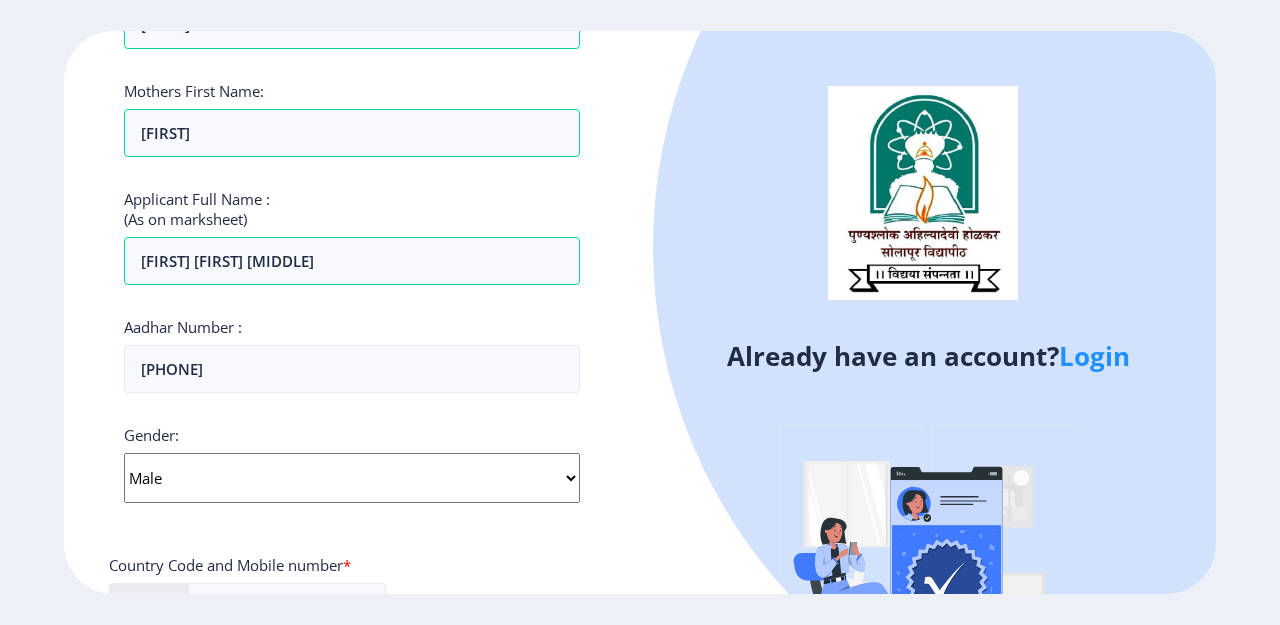 click on "Select Gender Male Female Other" 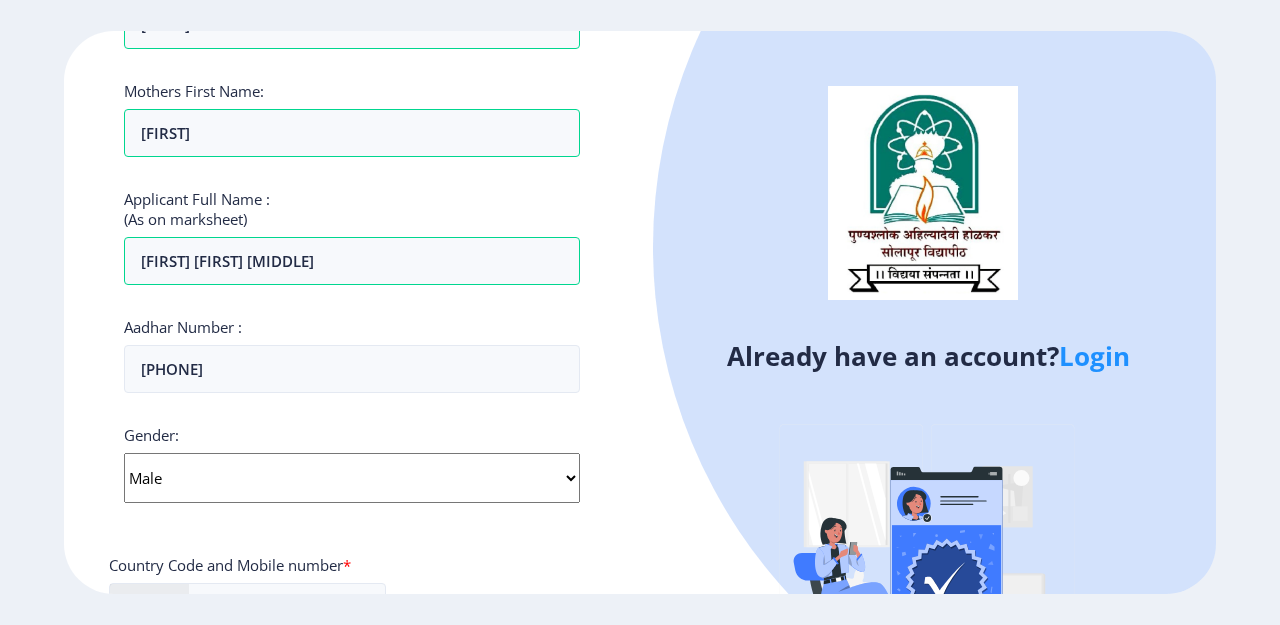 click on "Applicant First Name: ganesh Applicant Middle Name: dinakar Applicant Last Name: torane Mothers First Name: shantabai Applicant Full Name : (As on marksheet) torane ganesh dinakar Aadhar Number :  986724846454 Gender: Select Gender Male Female Other  Country Code and Mobile number  *  +91 India (भारत) +91 Afghanistan (‫افغانستان‬‎) +93 Albania (Shqipëri) +355 Algeria (‫الجزائر‬‎) +213 American Samoa +1 Andorra +376 Angola +244 Anguilla +1 Antigua and Barbuda +1 Argentina +54 Armenia (Հայաստան) +374 Aruba +297 Australia +61 Austria (Österreich) +43 Azerbaijan (Azərbaycan) +994 Bahamas +1 Bahrain (‫البحرين‬‎) +973 Bangladesh (বাংলাদেশ) +880 Barbados +1 Belarus (Беларусь) +375 Belgium (België) +32 Belize +501 Benin (Bénin) +229 Bermuda +1 Bhutan (འབྲུག) +975 Bolivia +591 Bosnia and Herzegovina (Босна и Херцеговина) +387 Botswana +267 Brazil (Brasil) +55 British Indian Ocean Territory +246 +1 Brunei +1" 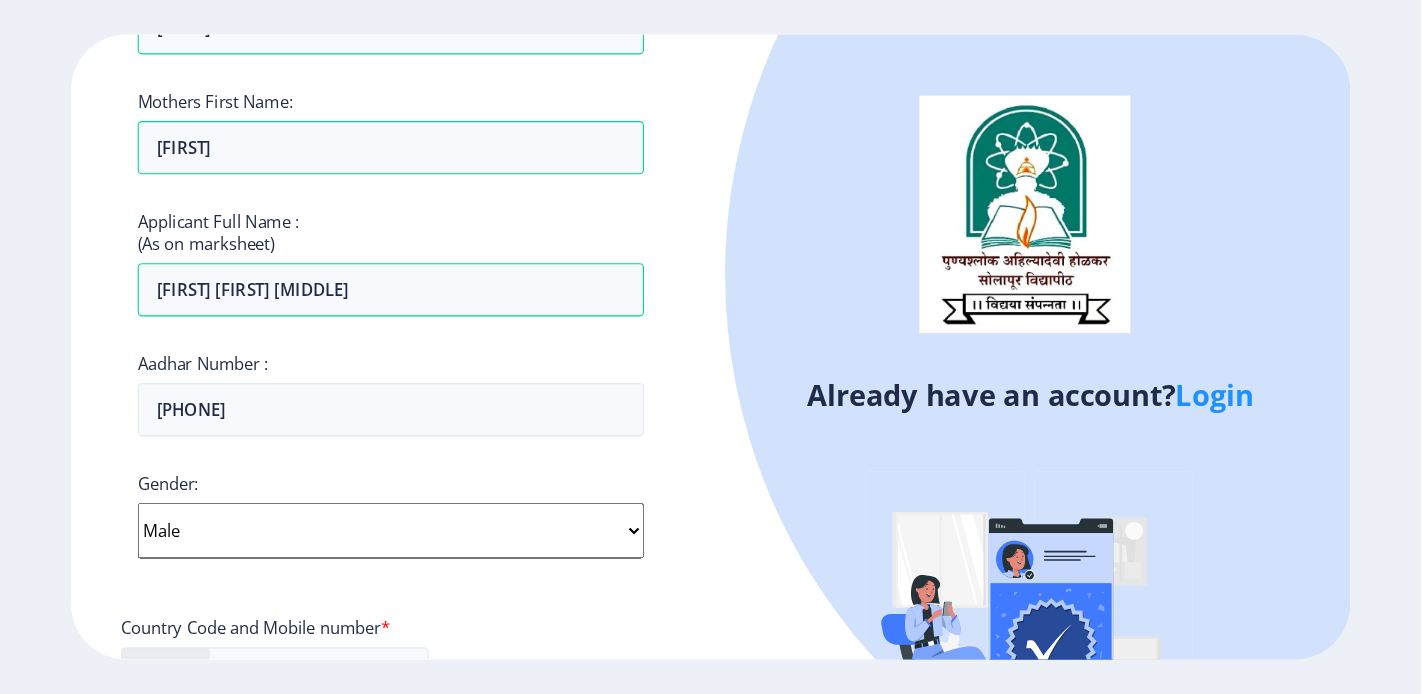 scroll, scrollTop: 400, scrollLeft: 0, axis: vertical 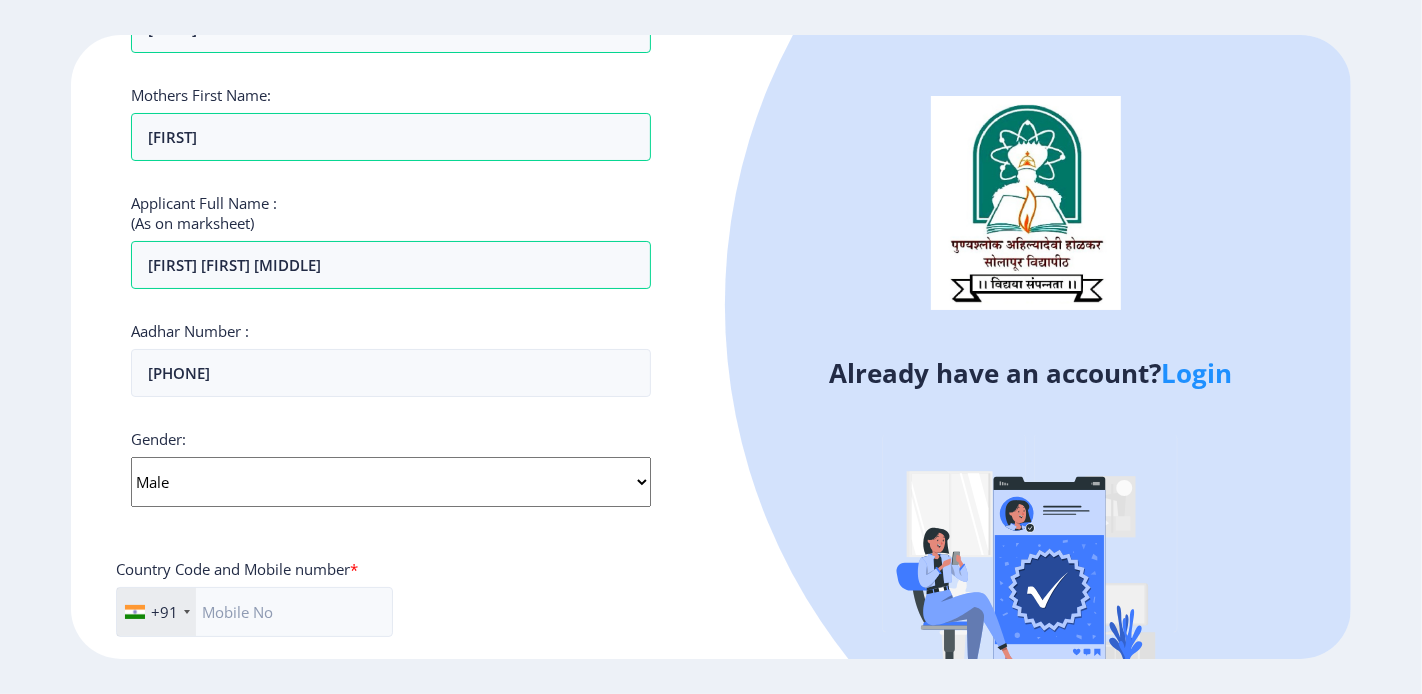 drag, startPoint x: 1273, startPoint y: 0, endPoint x: 685, endPoint y: 517, distance: 782.96423 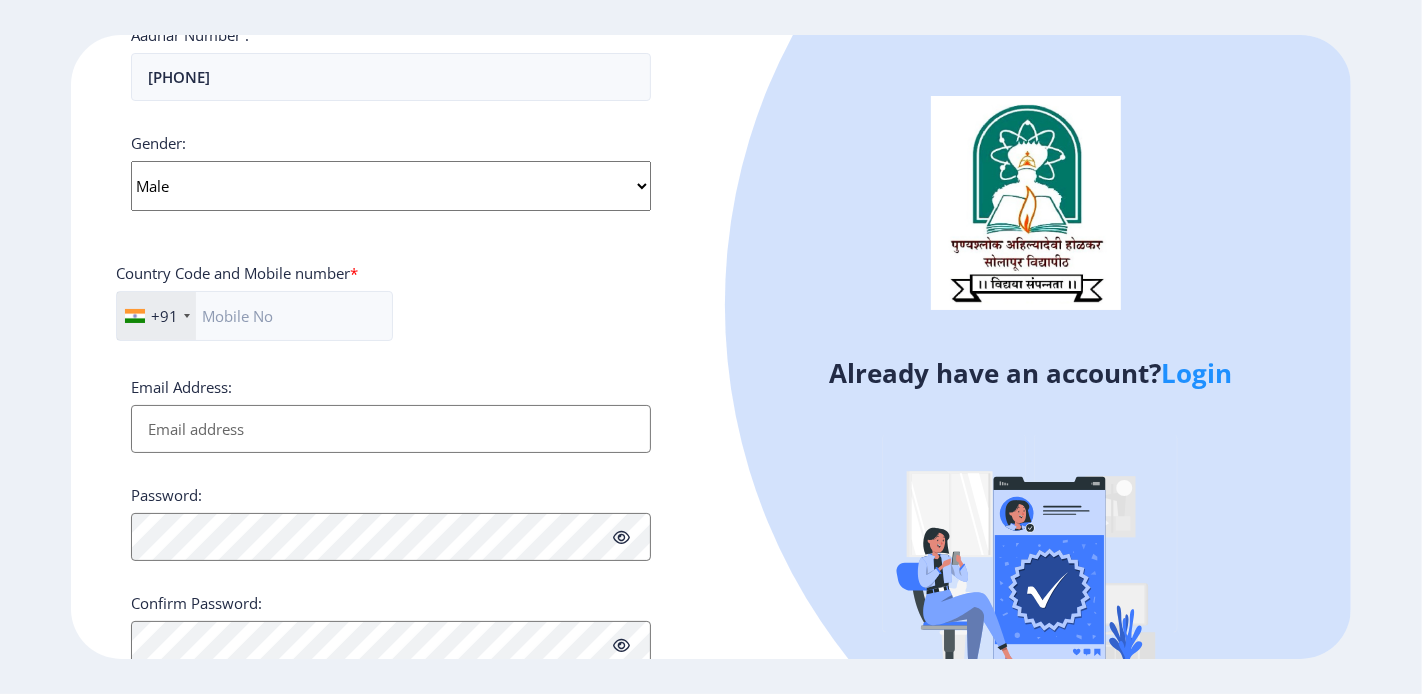 scroll, scrollTop: 767, scrollLeft: 0, axis: vertical 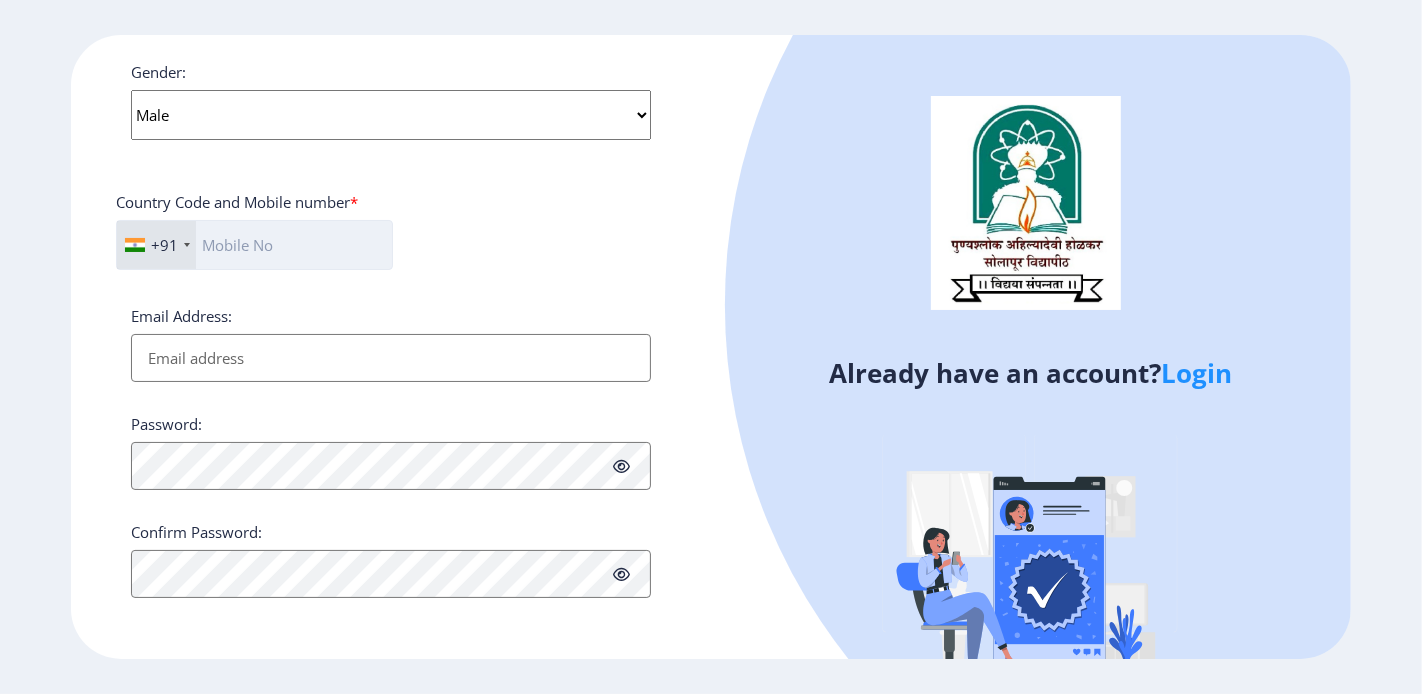 click 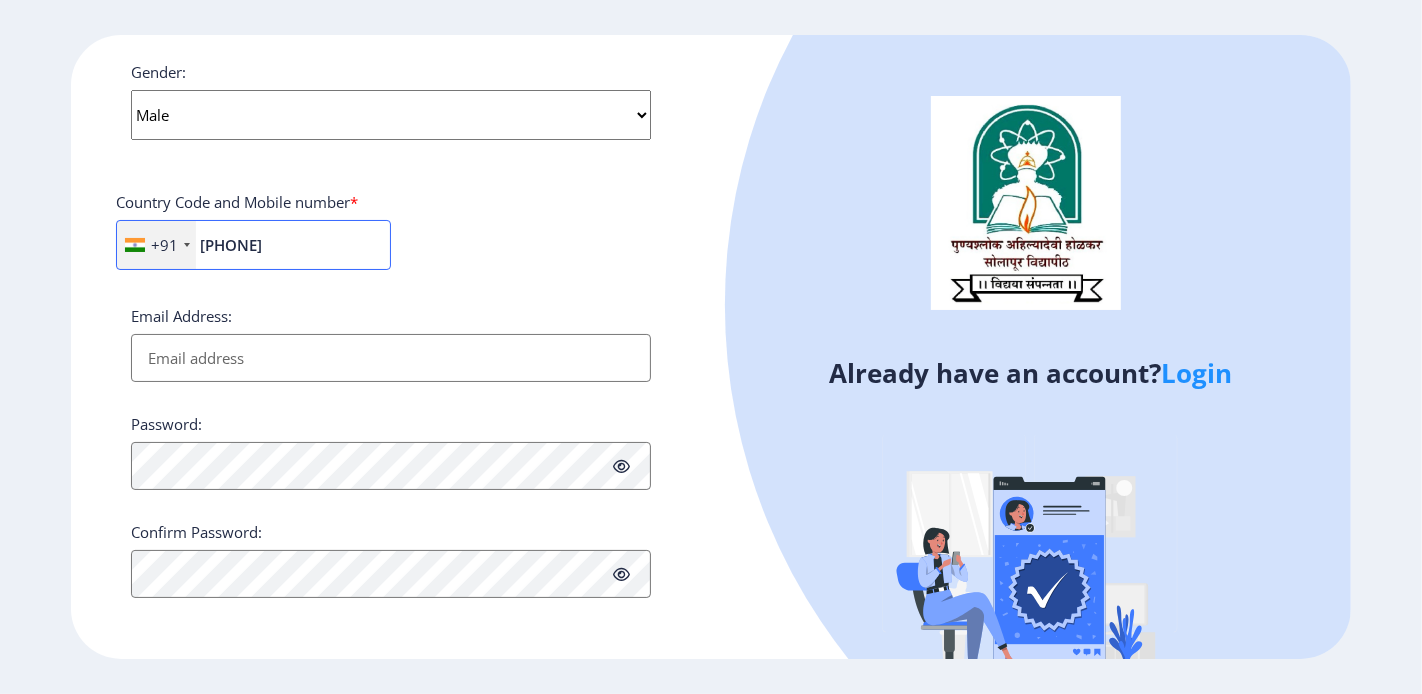 type on "[PHONE]" 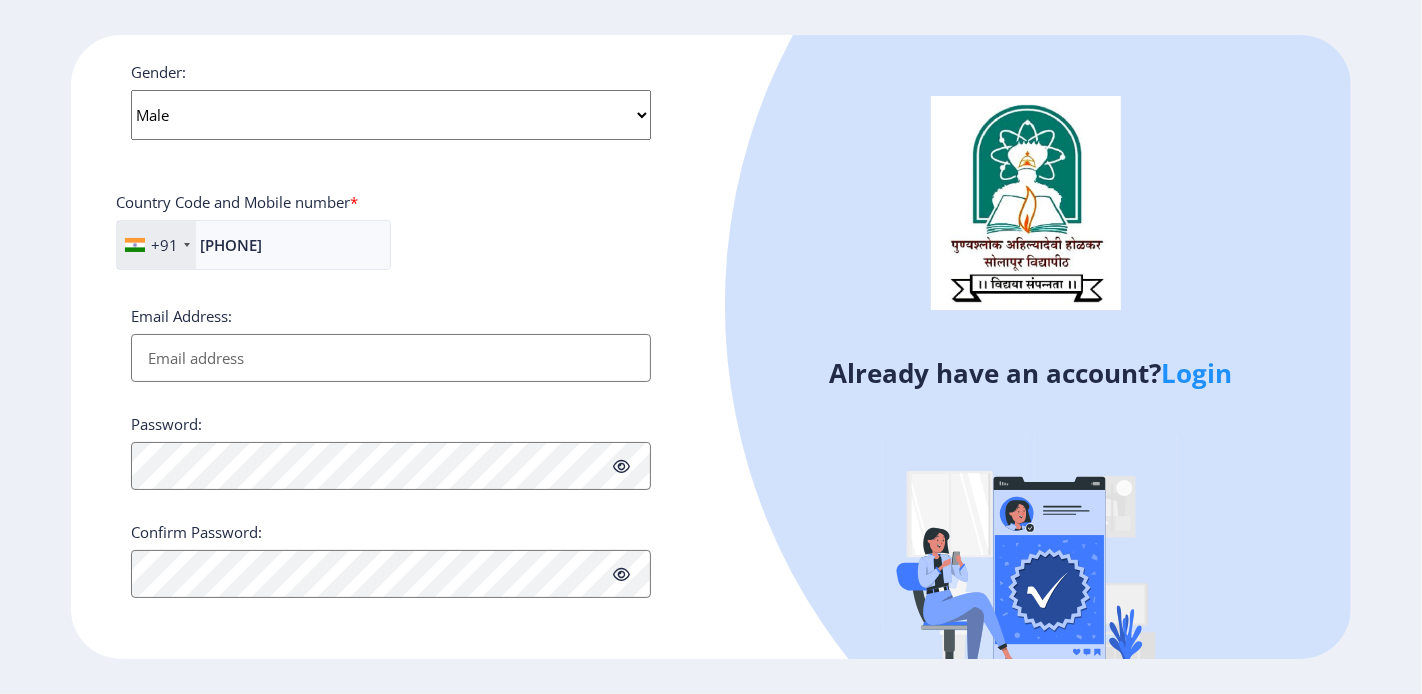 click on "Email Address:" at bounding box center [391, 358] 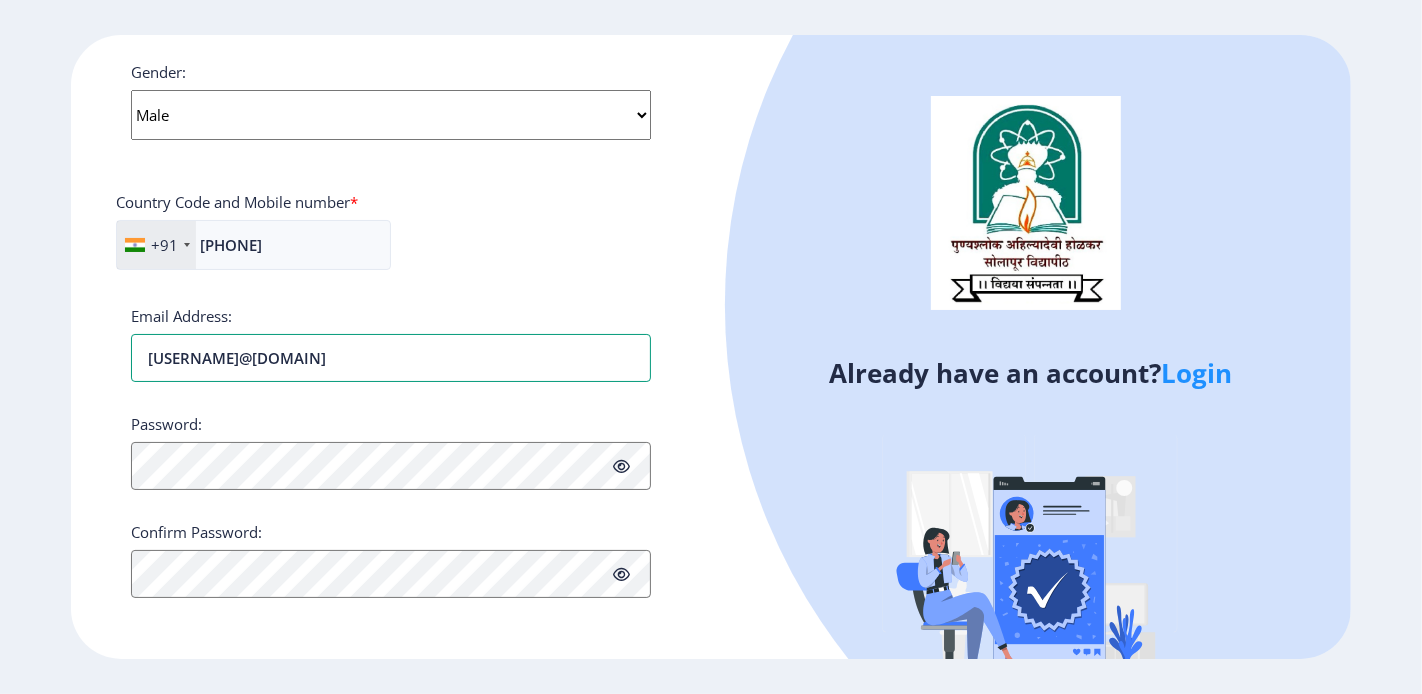type on "ganeshtorane29@[EXAMPLE.COM]" 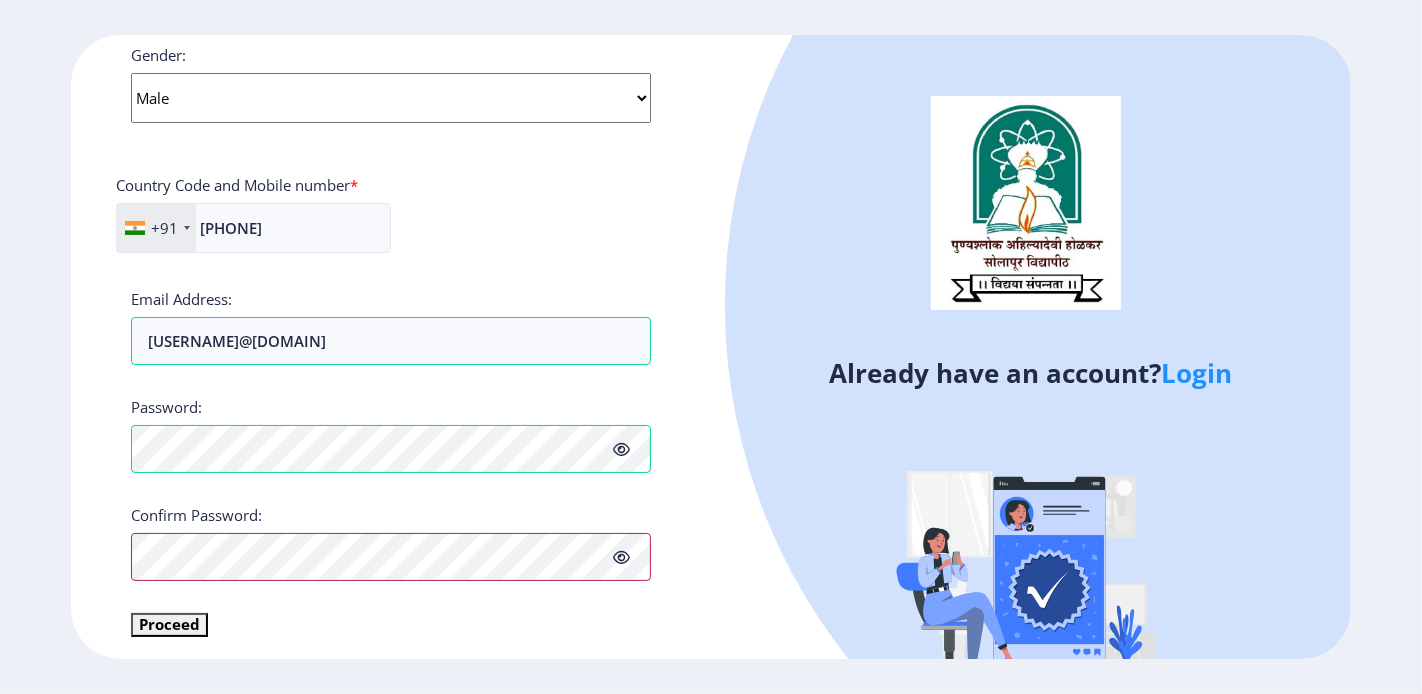 scroll, scrollTop: 790, scrollLeft: 0, axis: vertical 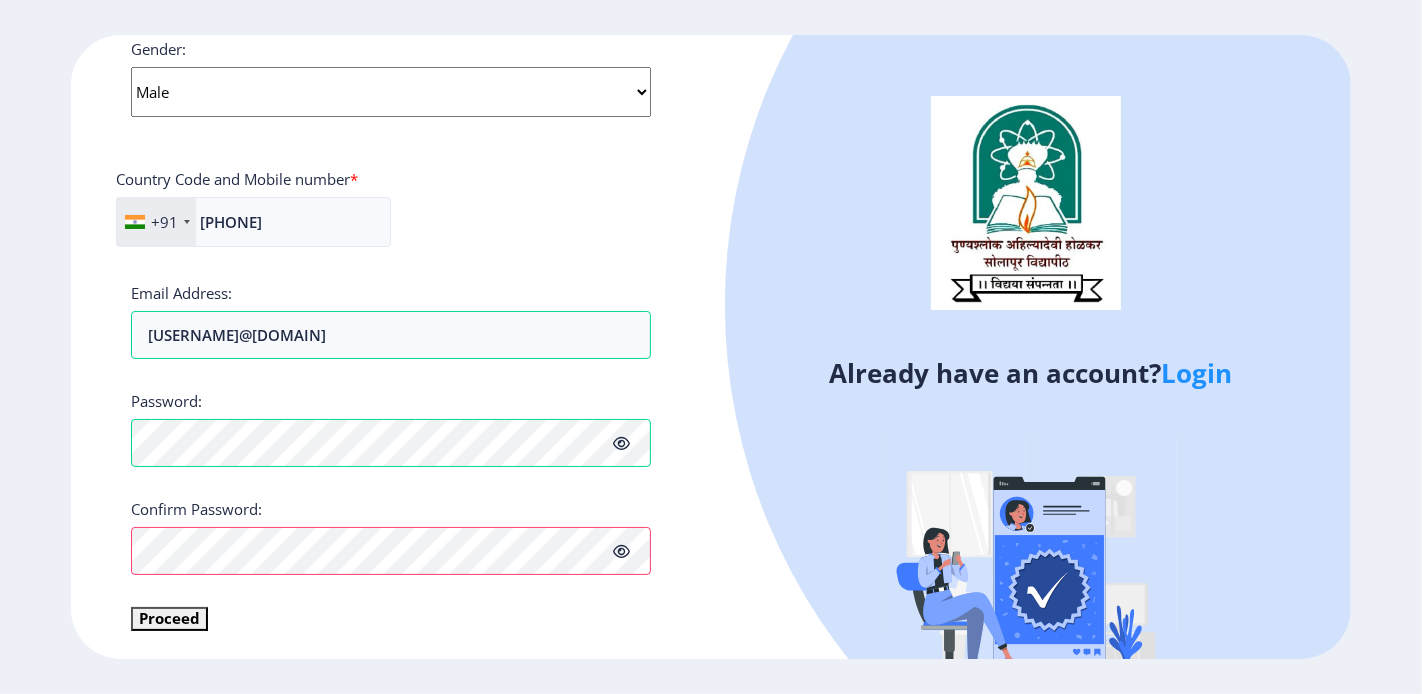 click 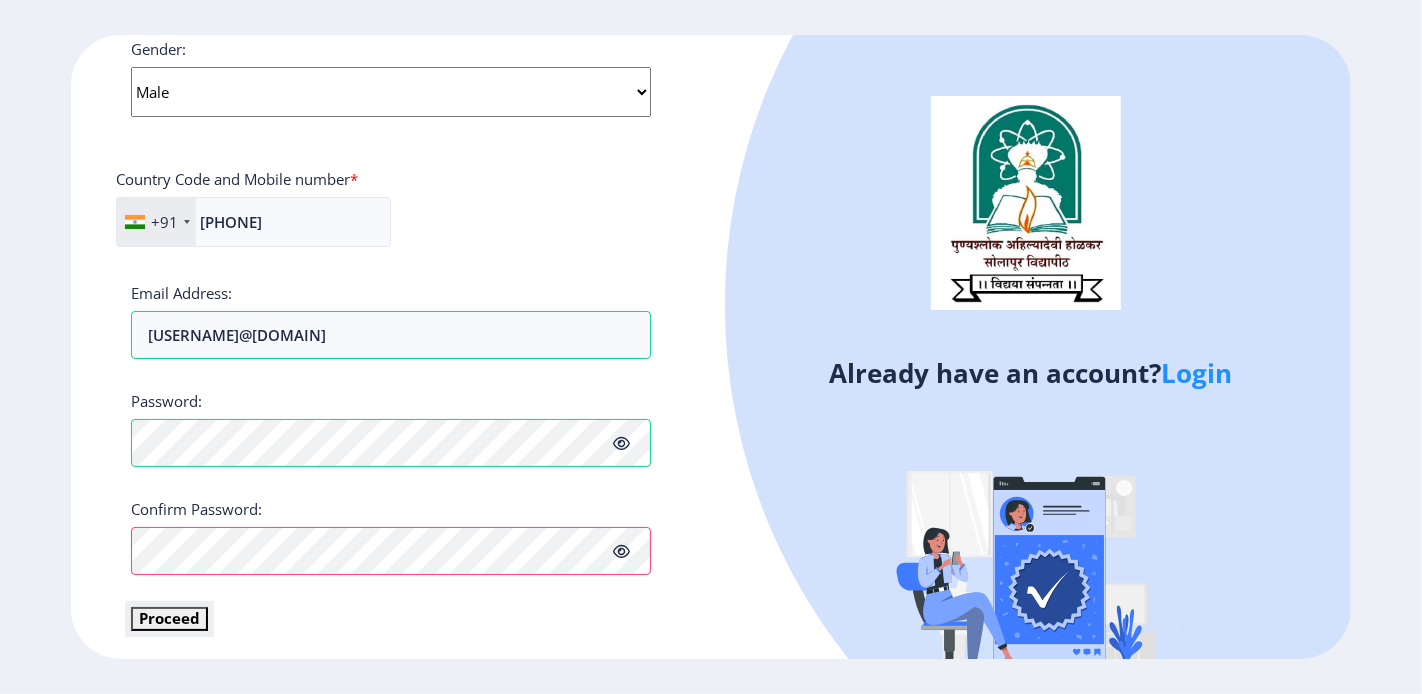click on "Proceed" 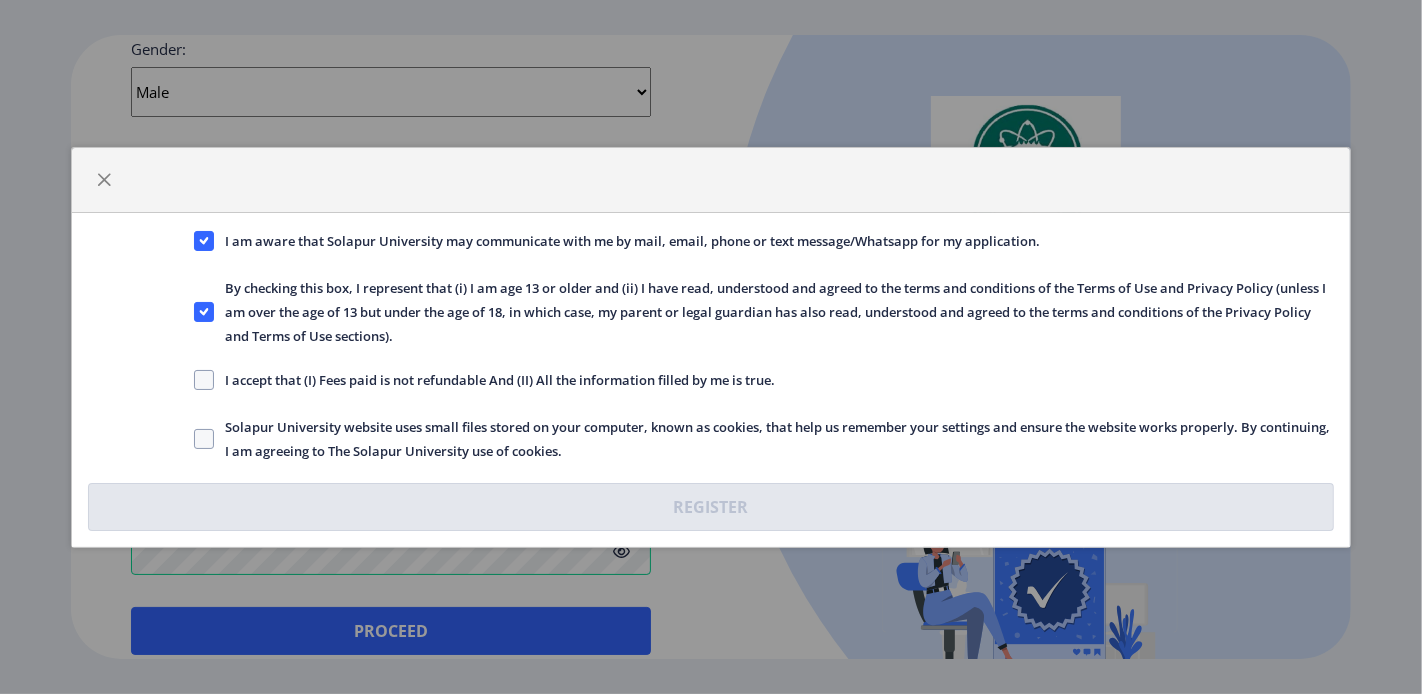 click on "I accept that (I) Fees paid is not refundable And (II) All the information filled by me is true." 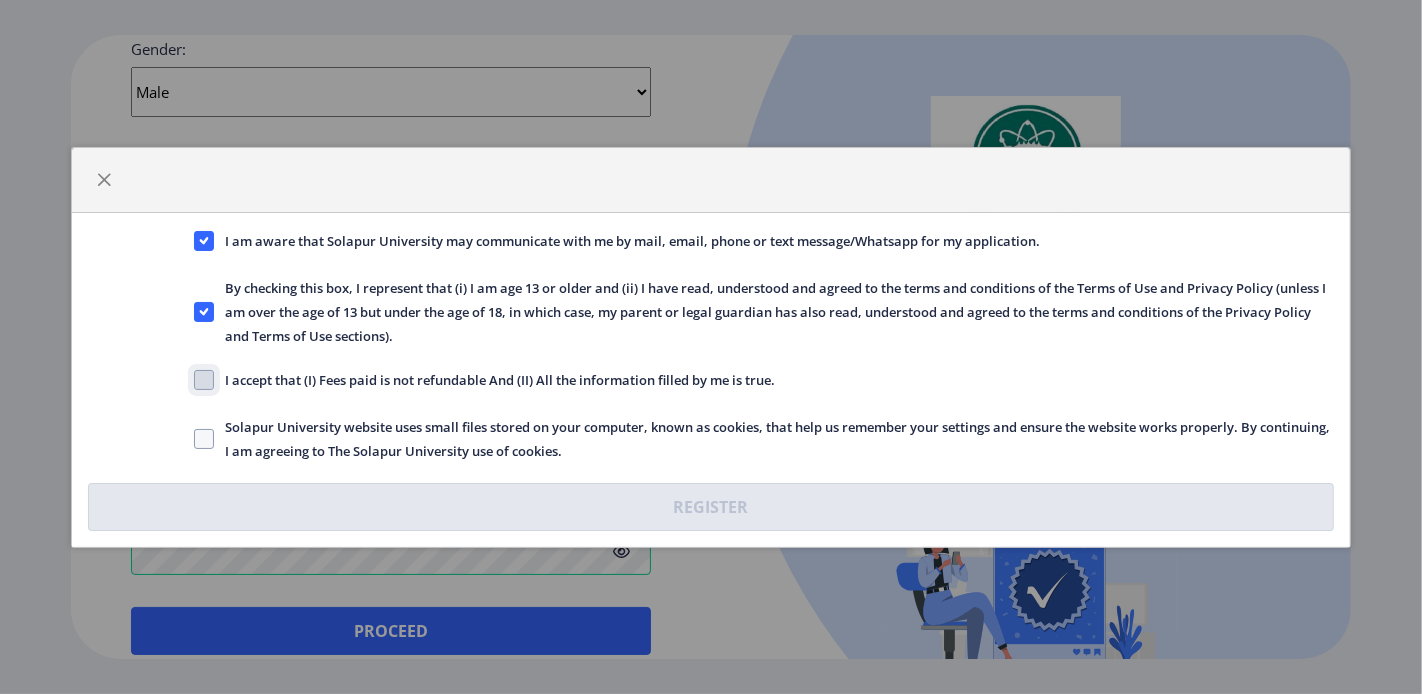 click on "I accept that (I) Fees paid is not refundable And (II) All the information filled by me is true." 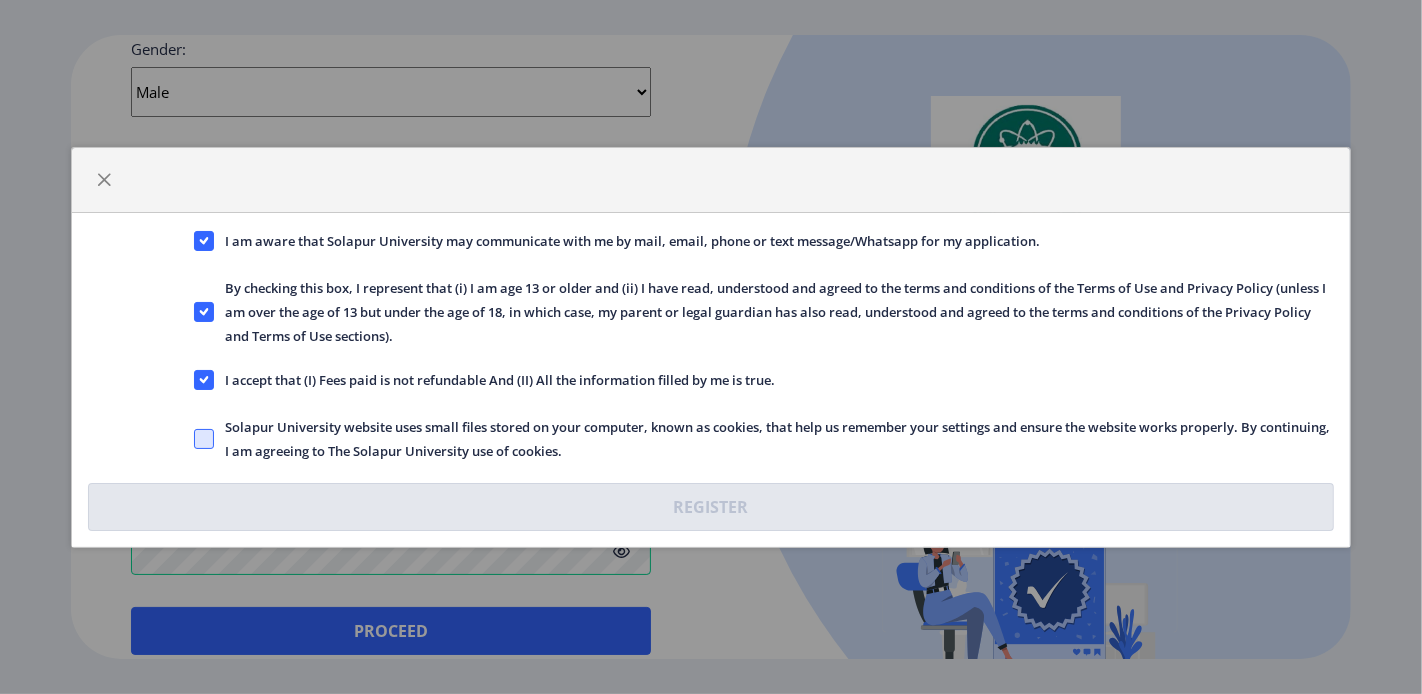 click 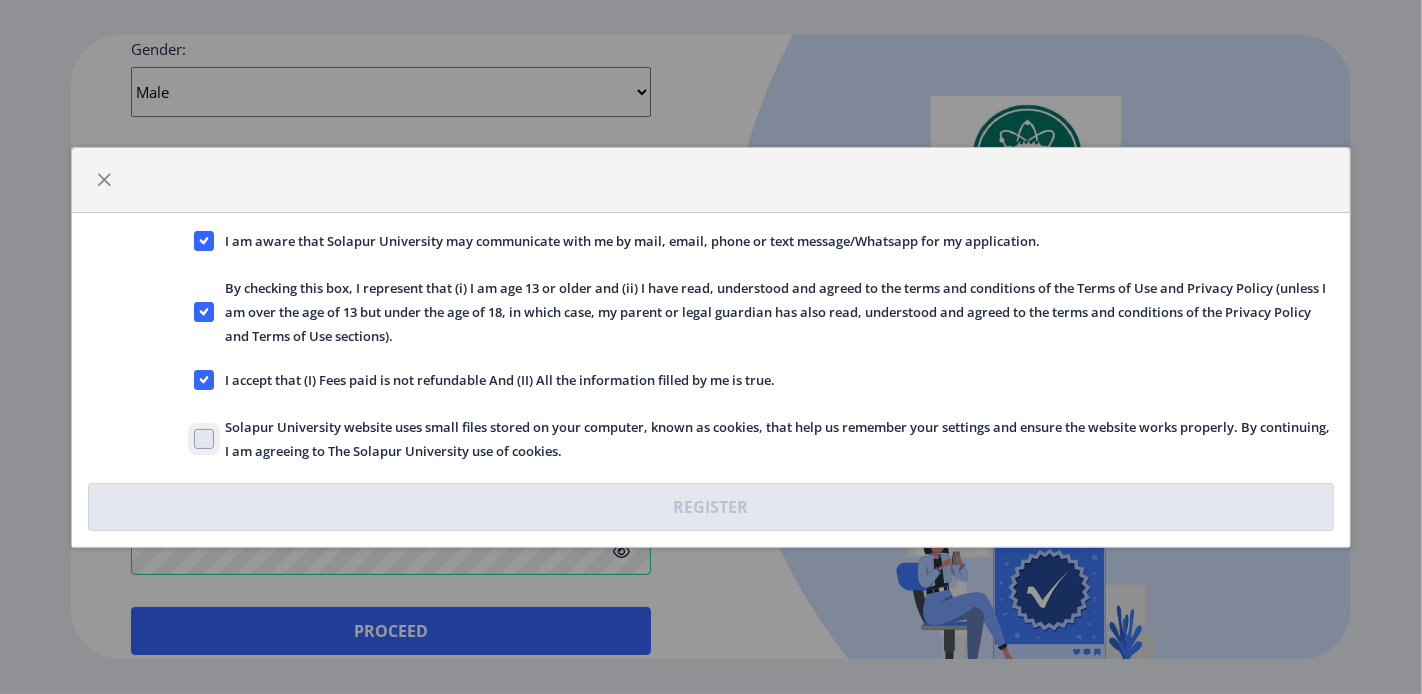 click on "Solapur University website uses small files stored on your computer, known as cookies, that help us remember your settings and ensure the website works properly. By continuing, I am agreeing to The Solapur University use of cookies." 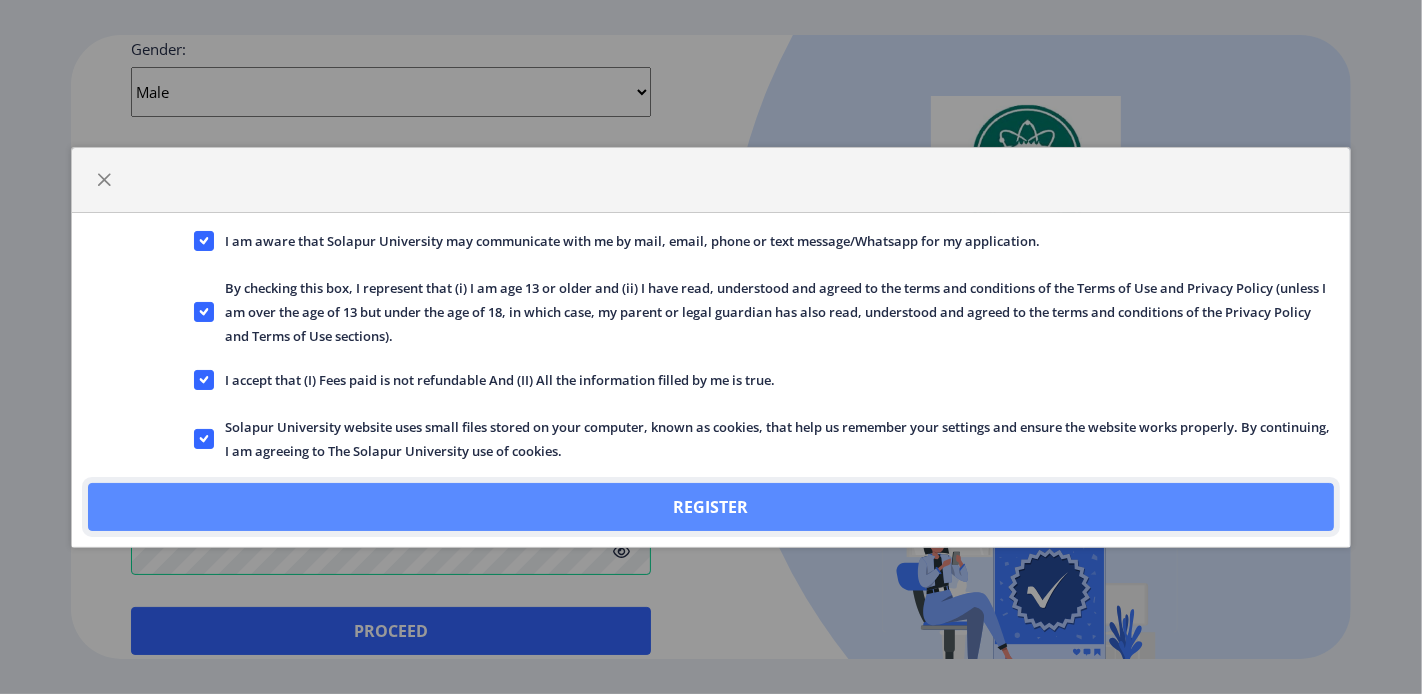 click on "Register" 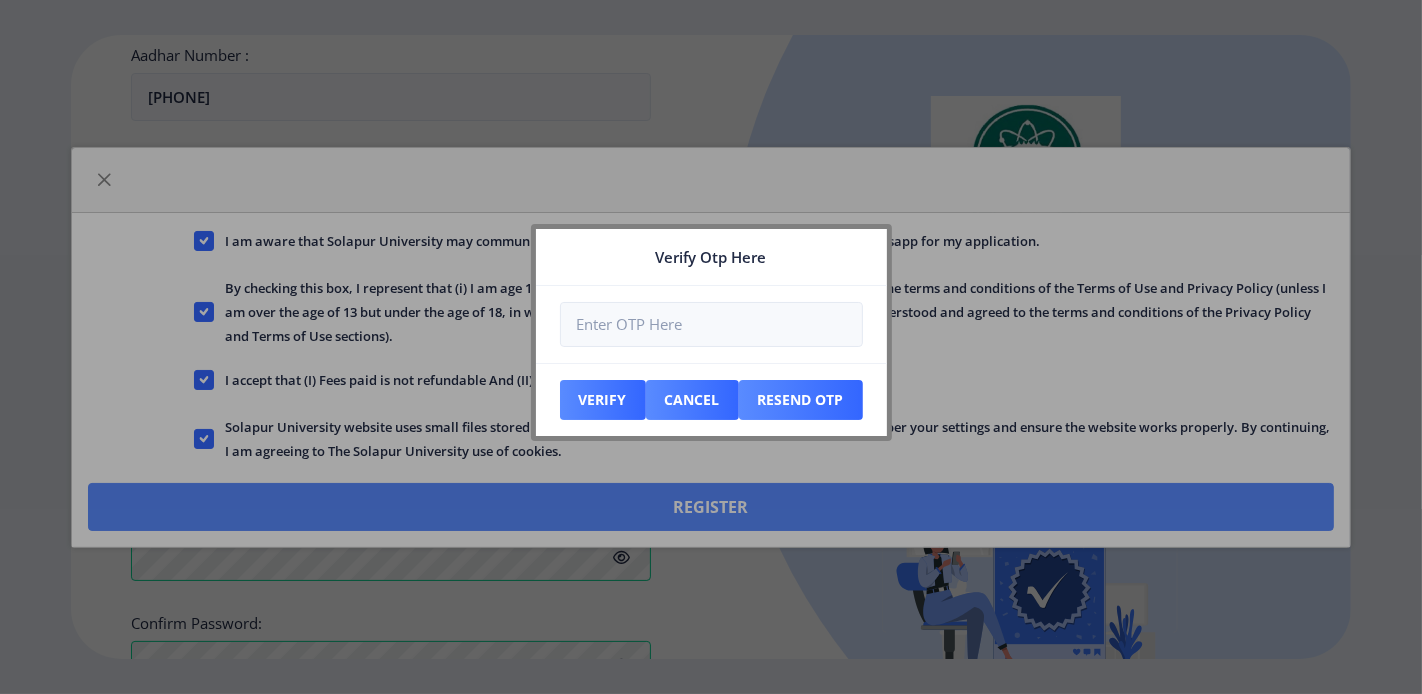 scroll, scrollTop: 904, scrollLeft: 0, axis: vertical 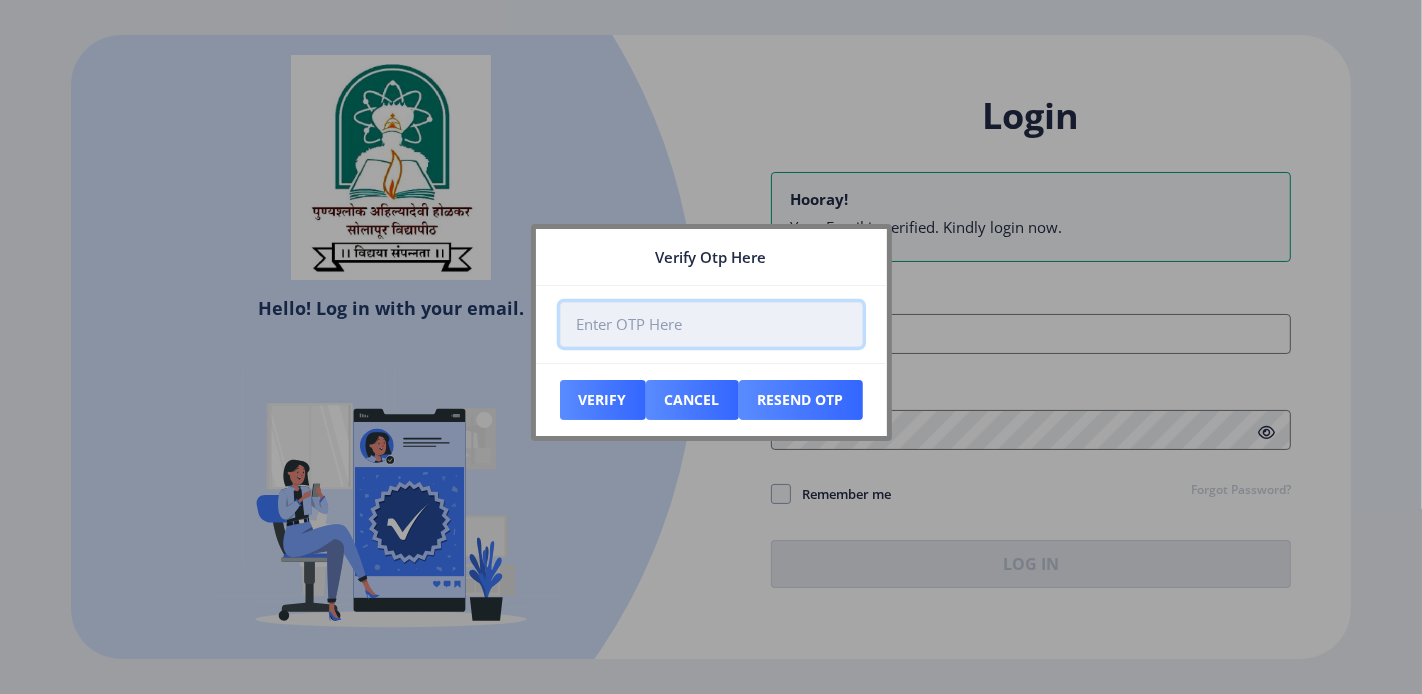 click at bounding box center (711, 324) 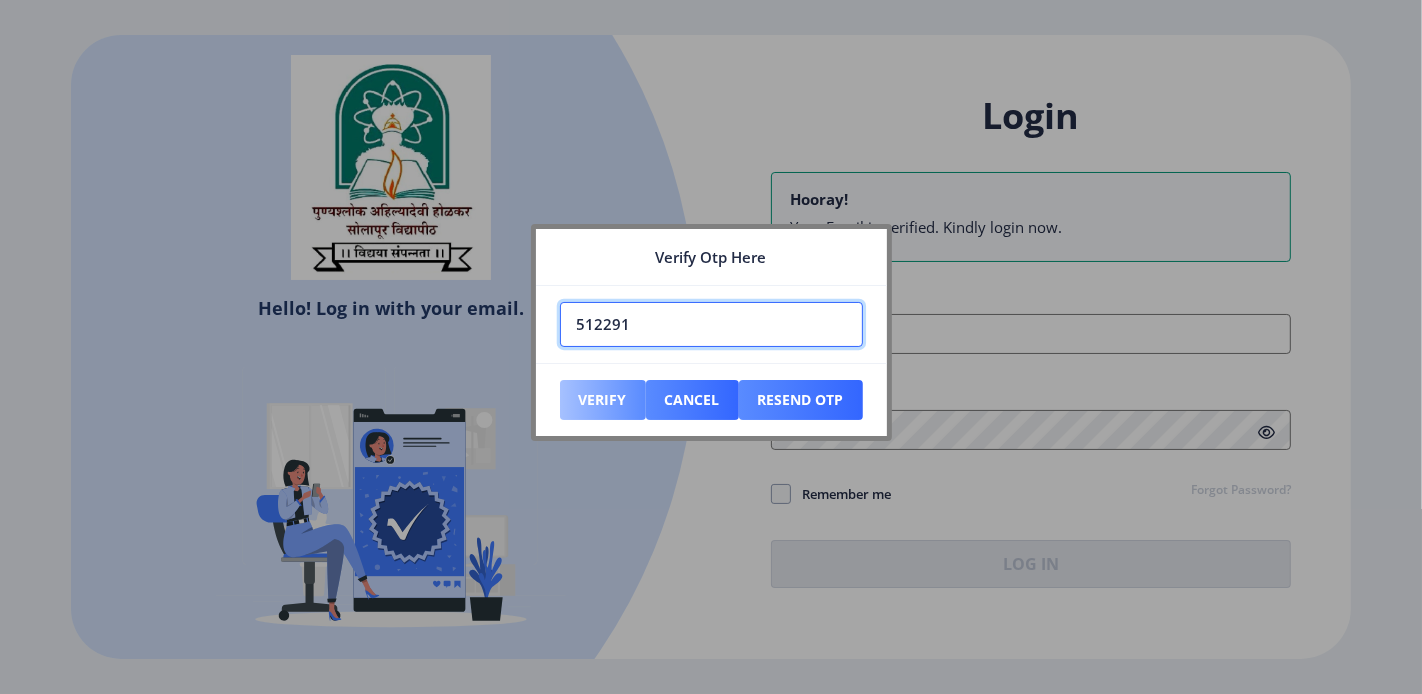 type on "512291" 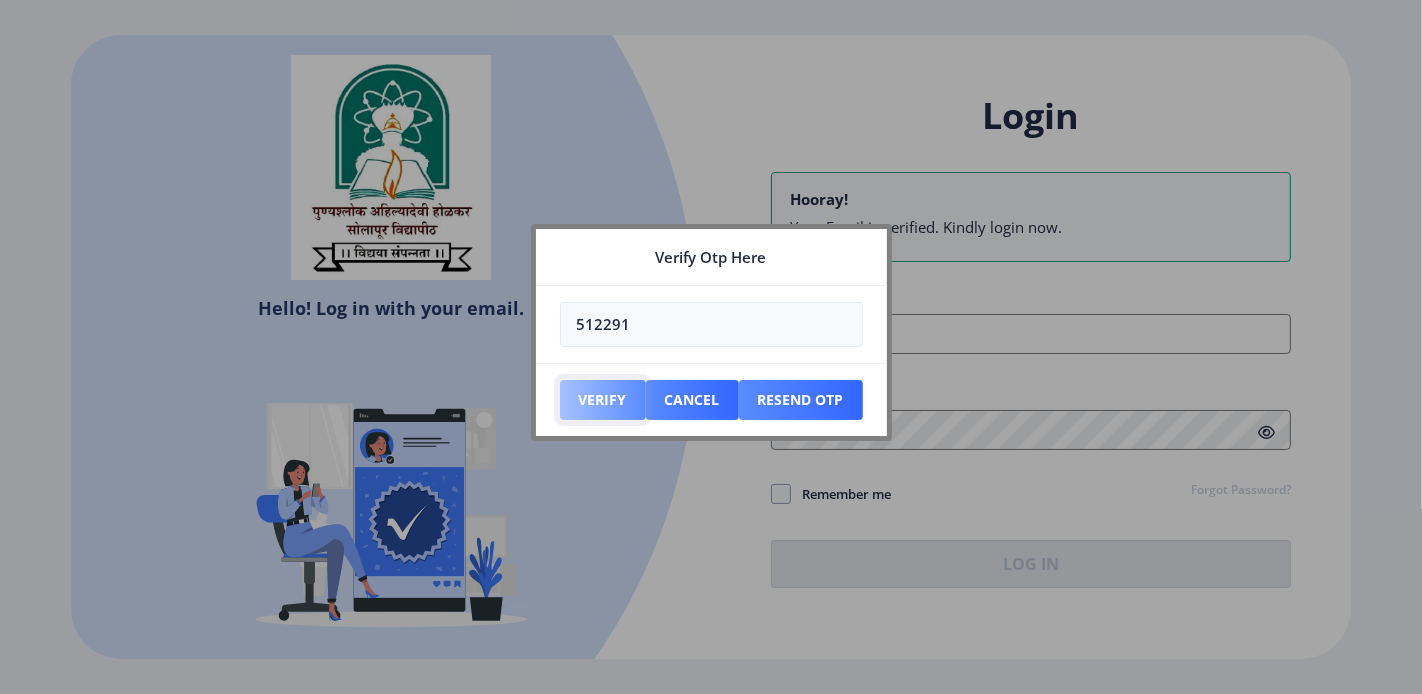 click on "Verify" at bounding box center (603, 400) 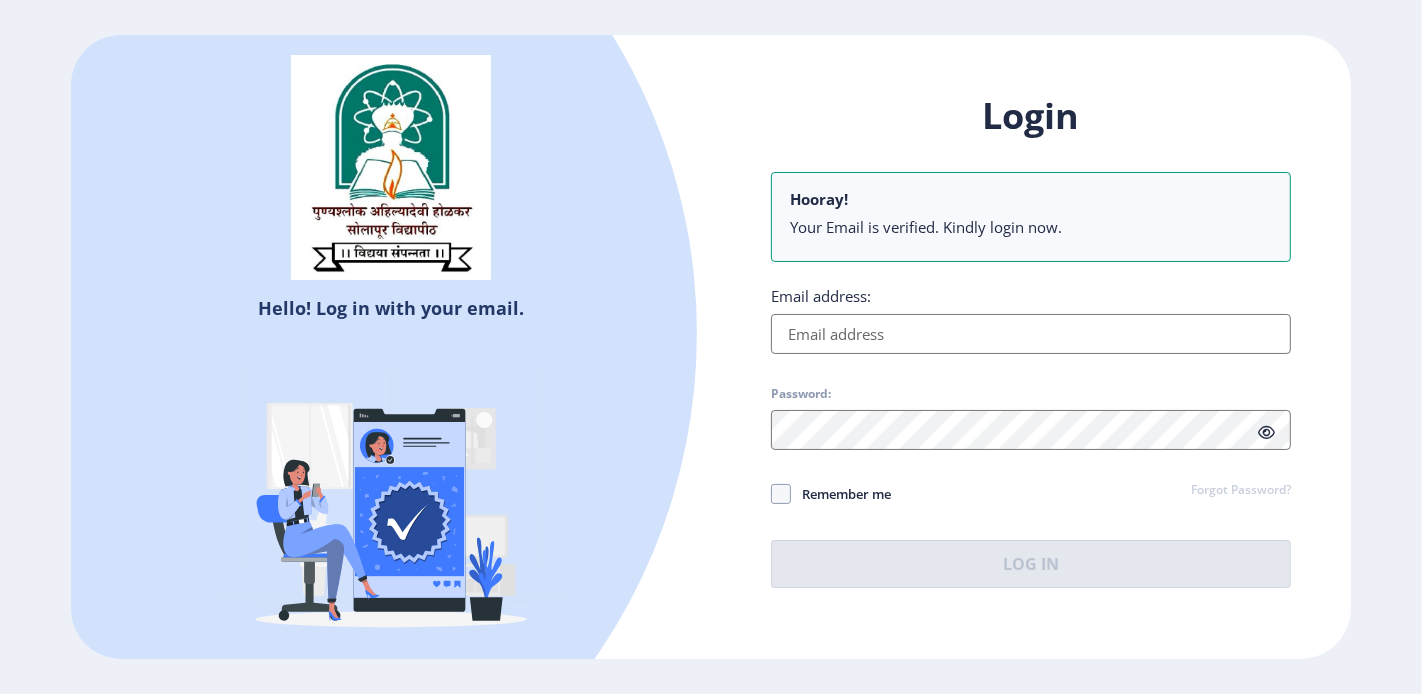click on "Email address:" at bounding box center [1031, 334] 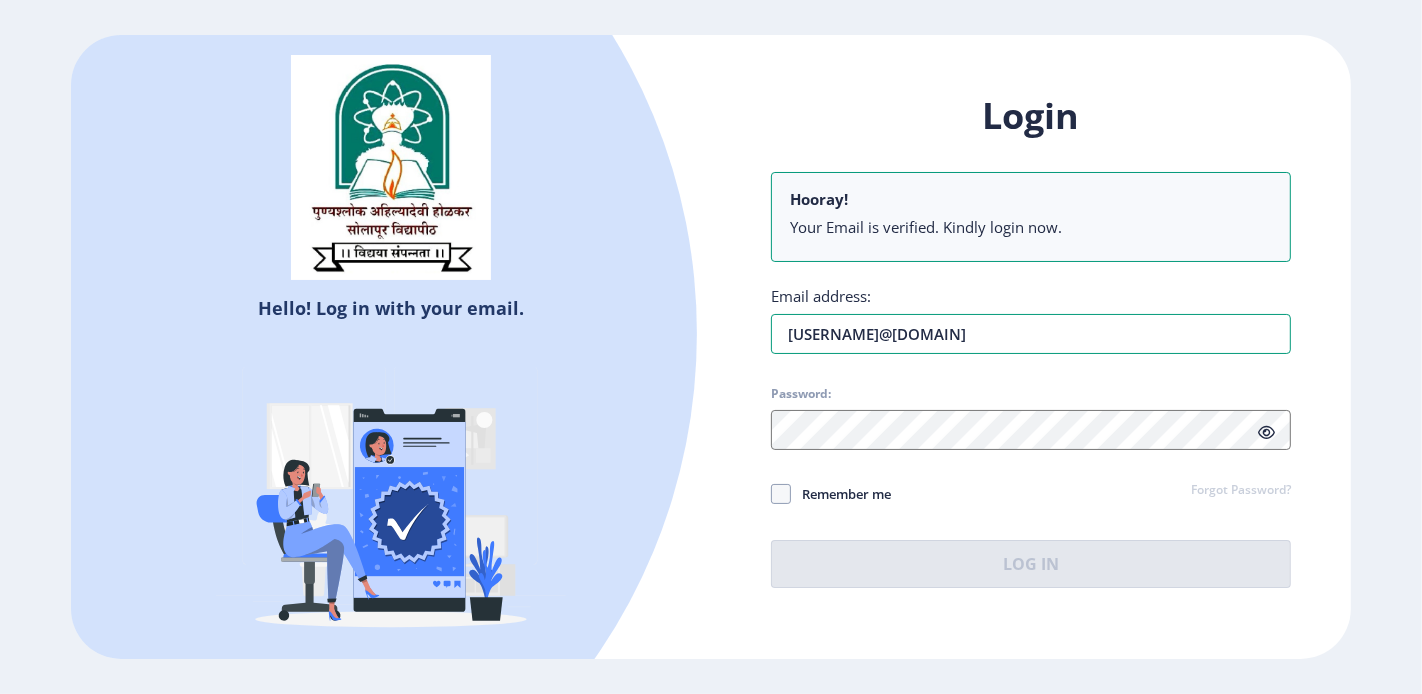 type on "ganeshtorane29@[EXAMPLE.COM]" 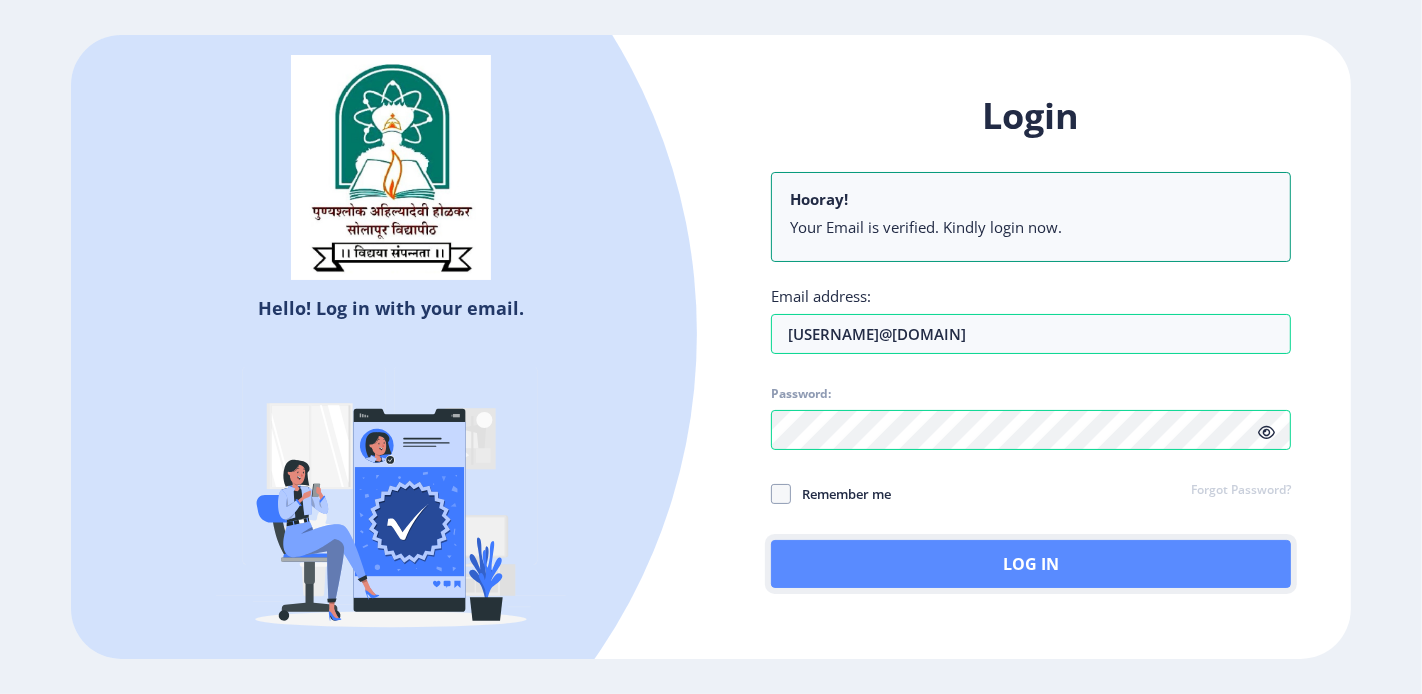 click on "Log In" 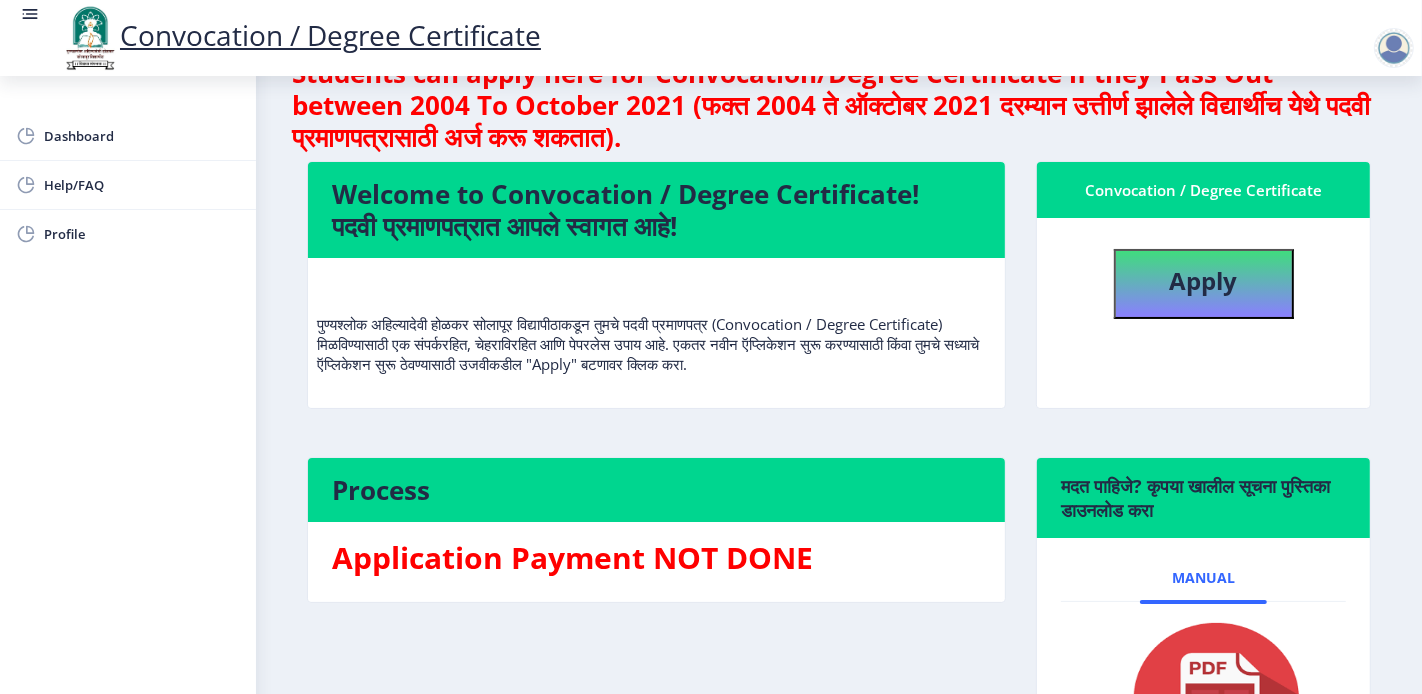 scroll, scrollTop: 111, scrollLeft: 0, axis: vertical 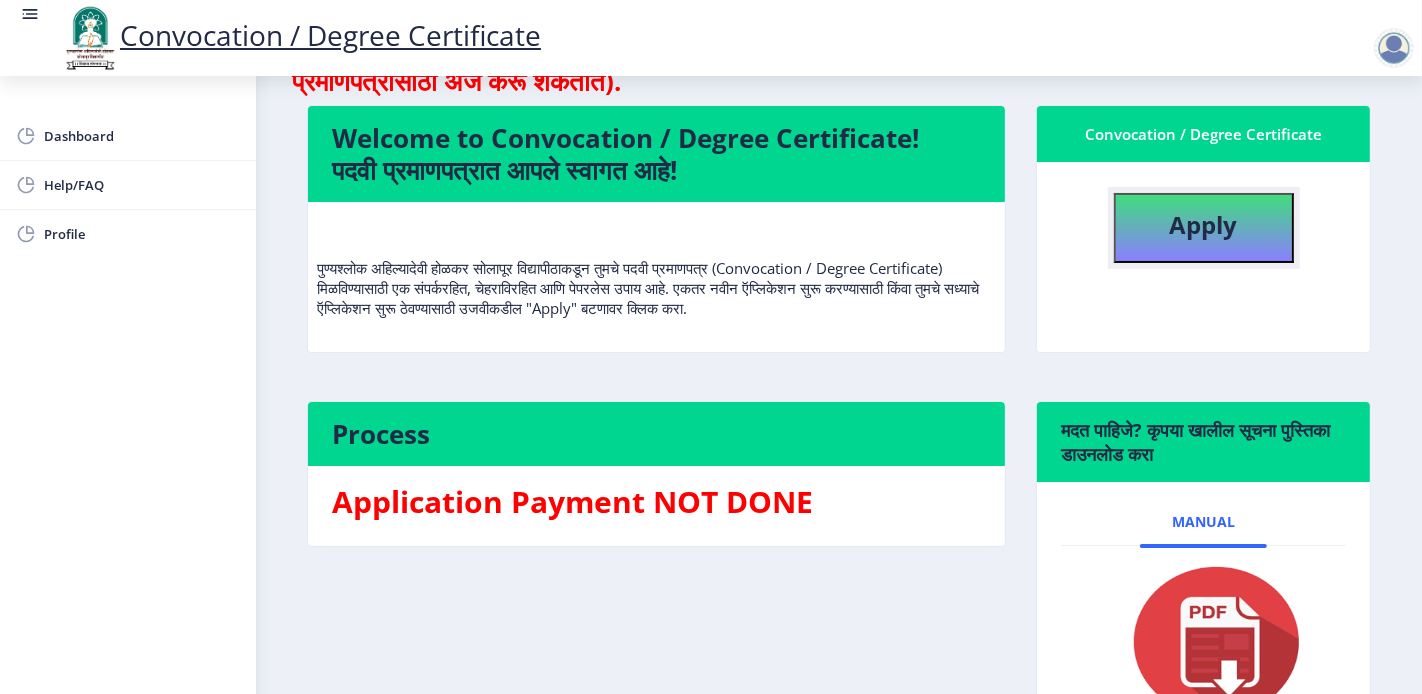 click on "Apply" 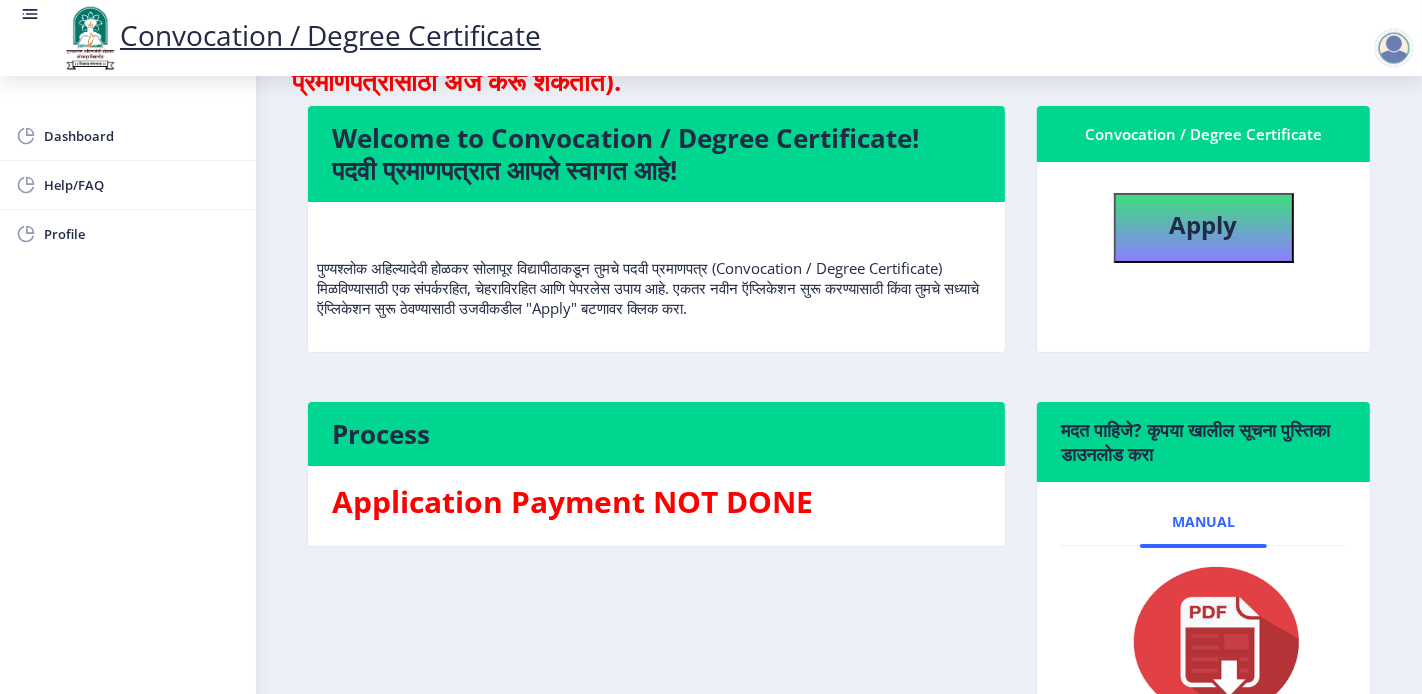 select 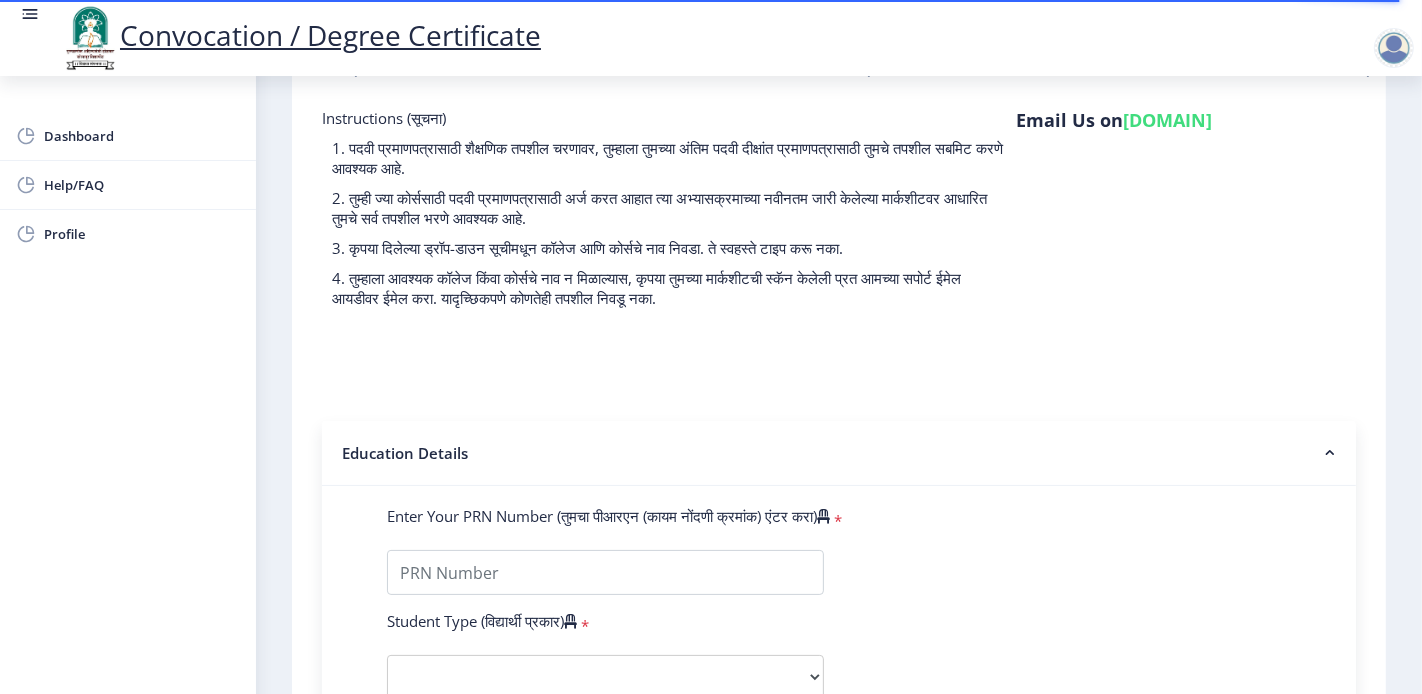 scroll, scrollTop: 222, scrollLeft: 0, axis: vertical 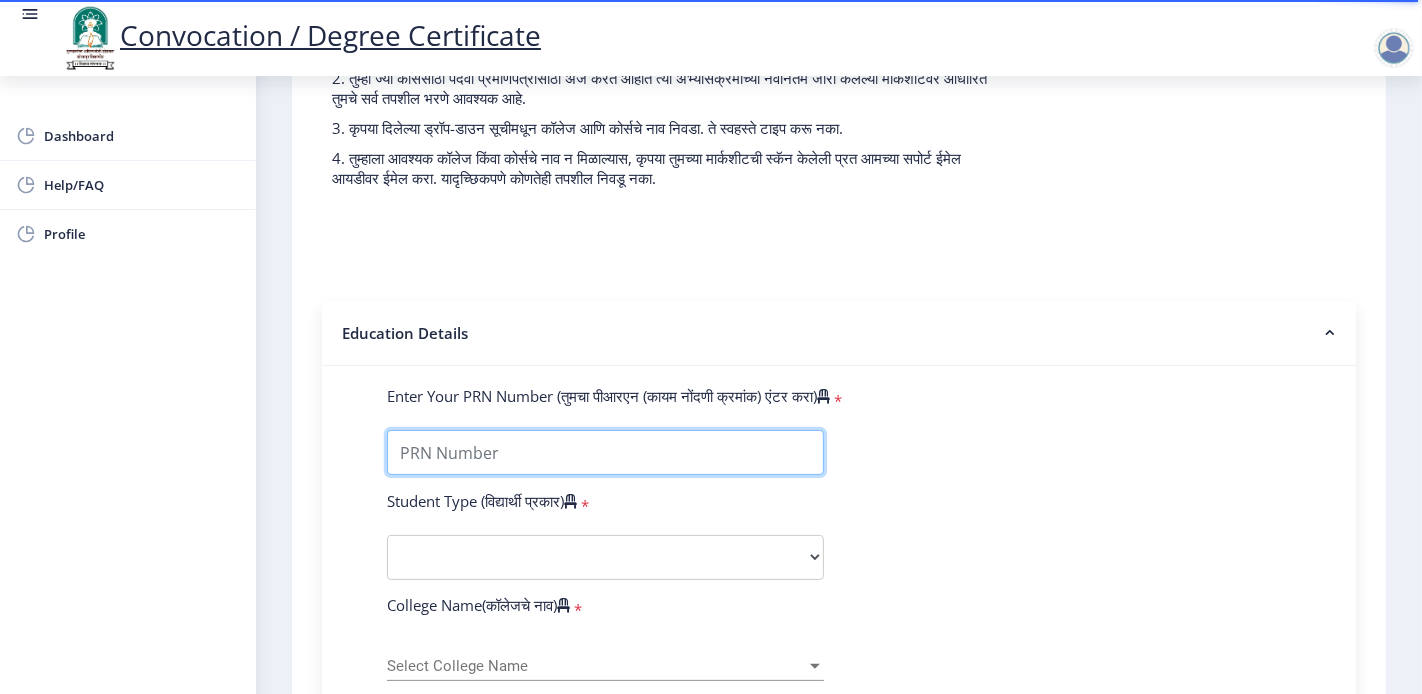 click on "Enter Your PRN Number (तुमचा पीआरएन (कायम नोंदणी क्रमांक) एंटर करा)" at bounding box center (605, 452) 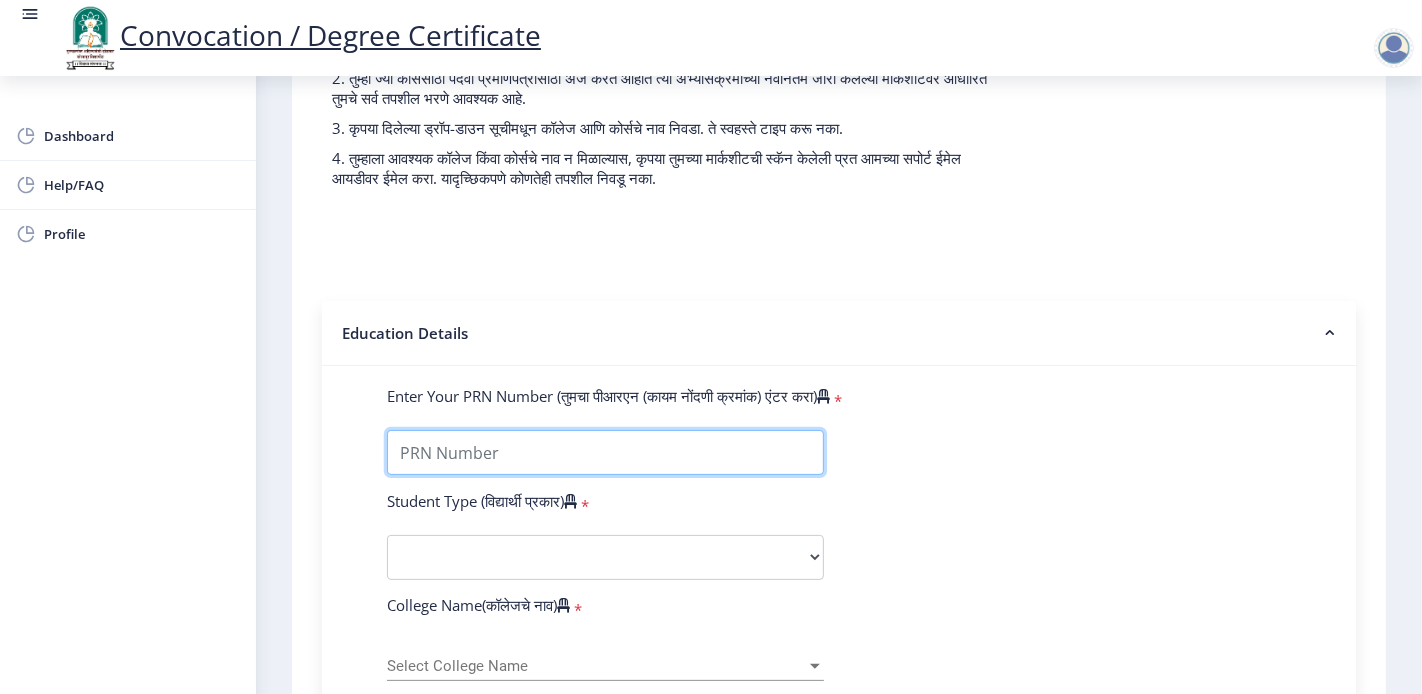 click on "Enter Your PRN Number (तुमचा पीआरएन (कायम नोंदणी क्रमांक) एंटर करा)" at bounding box center [605, 452] 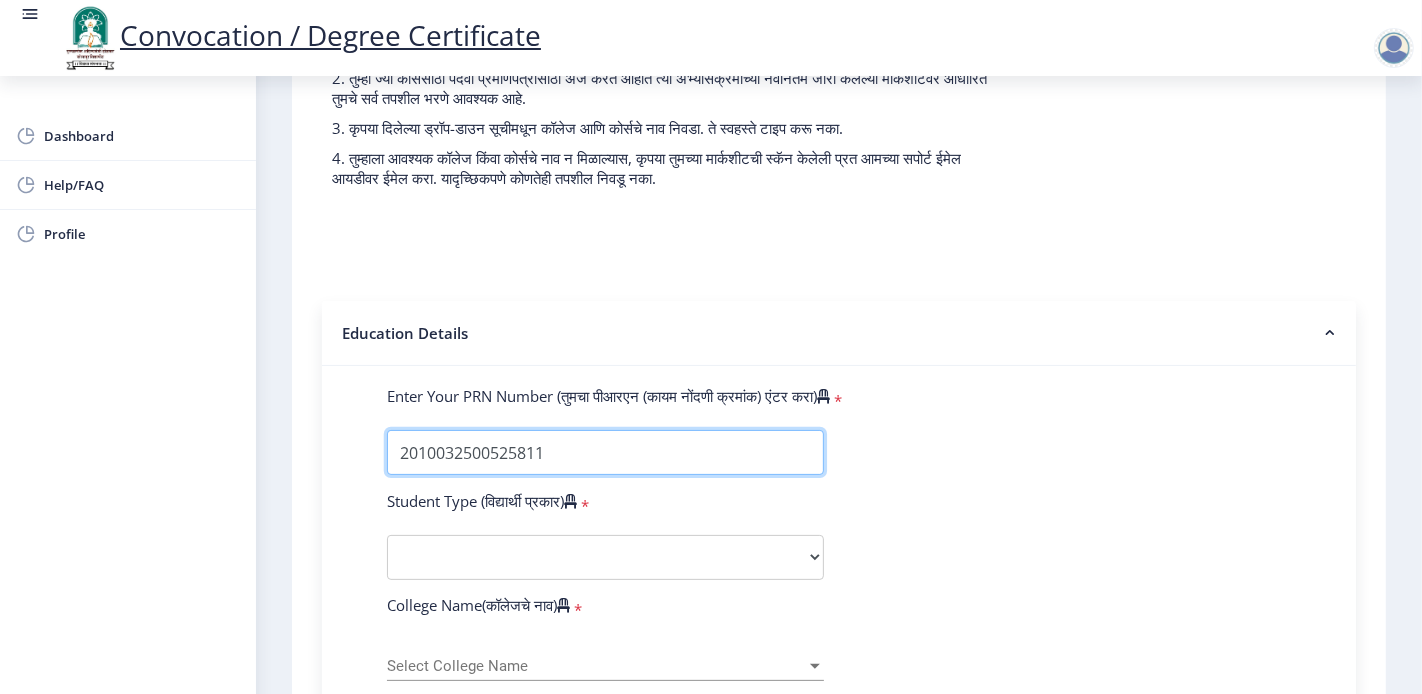 type on "2010032500525811" 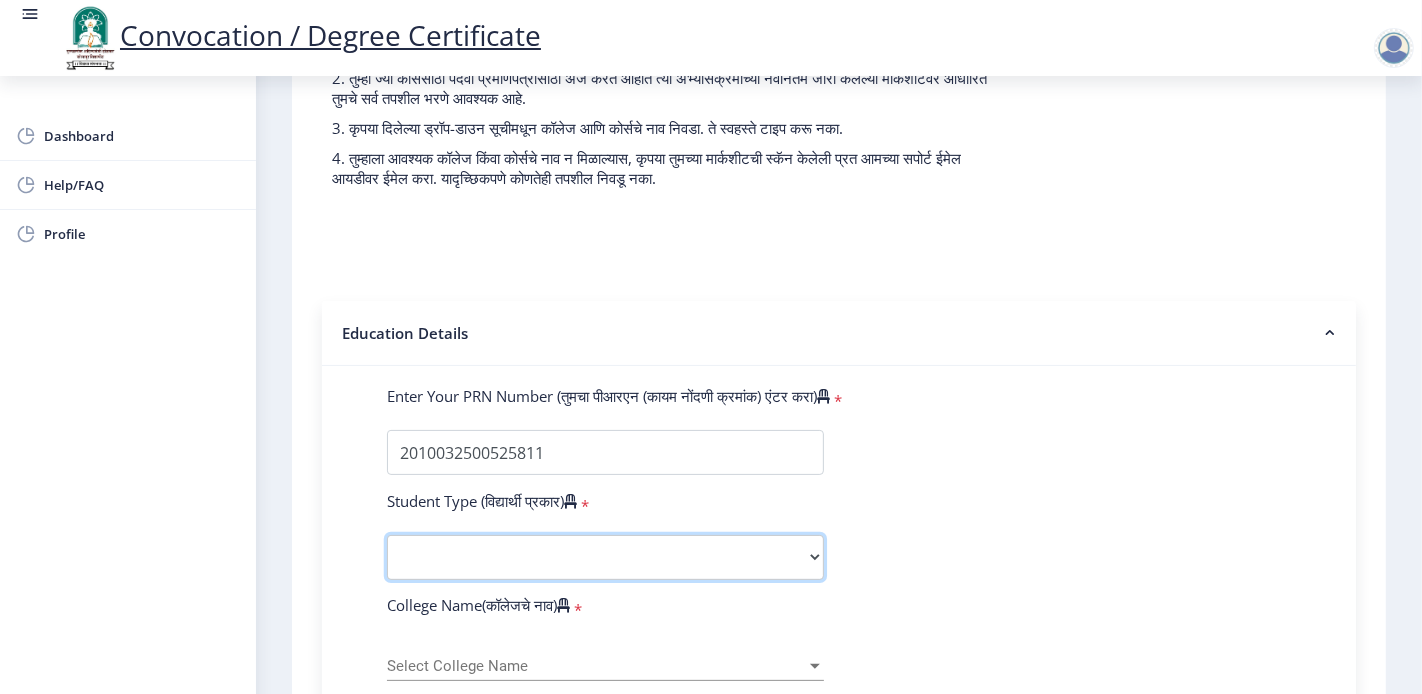 click on "Select Student Type Regular External" at bounding box center [605, 557] 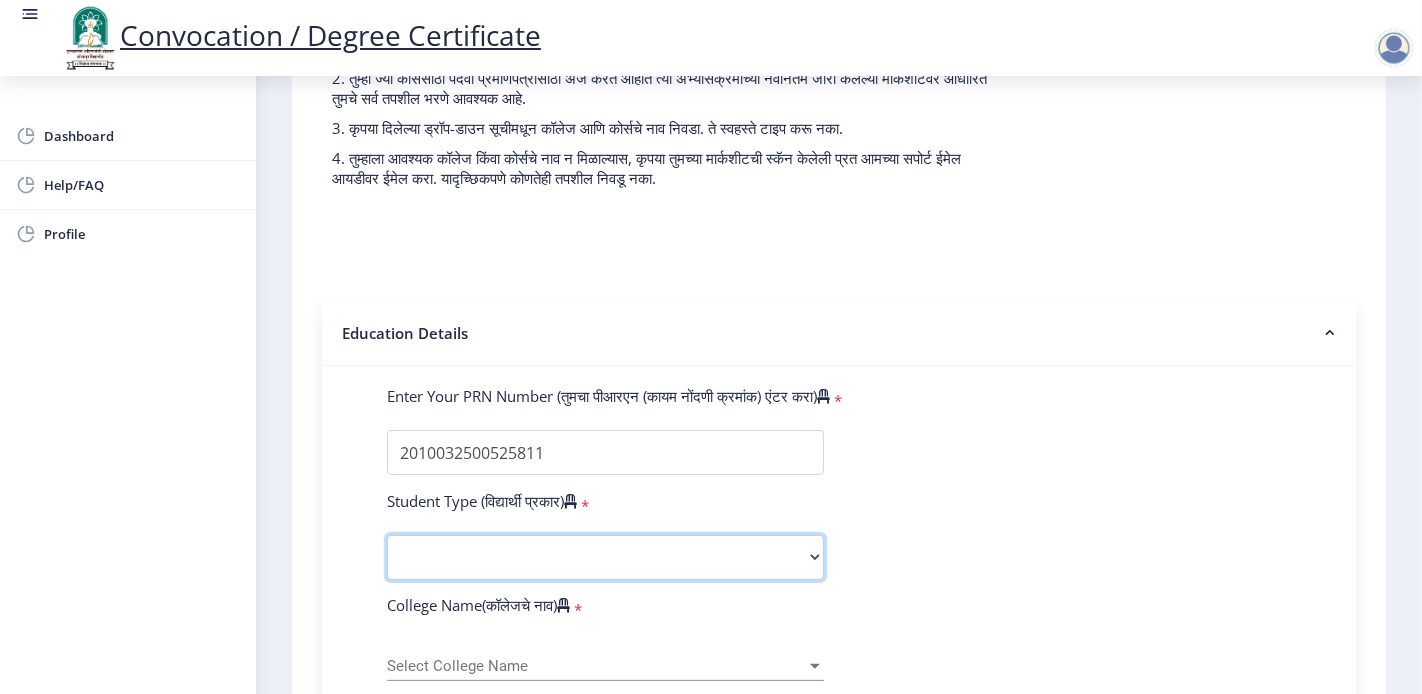 select on "Regular" 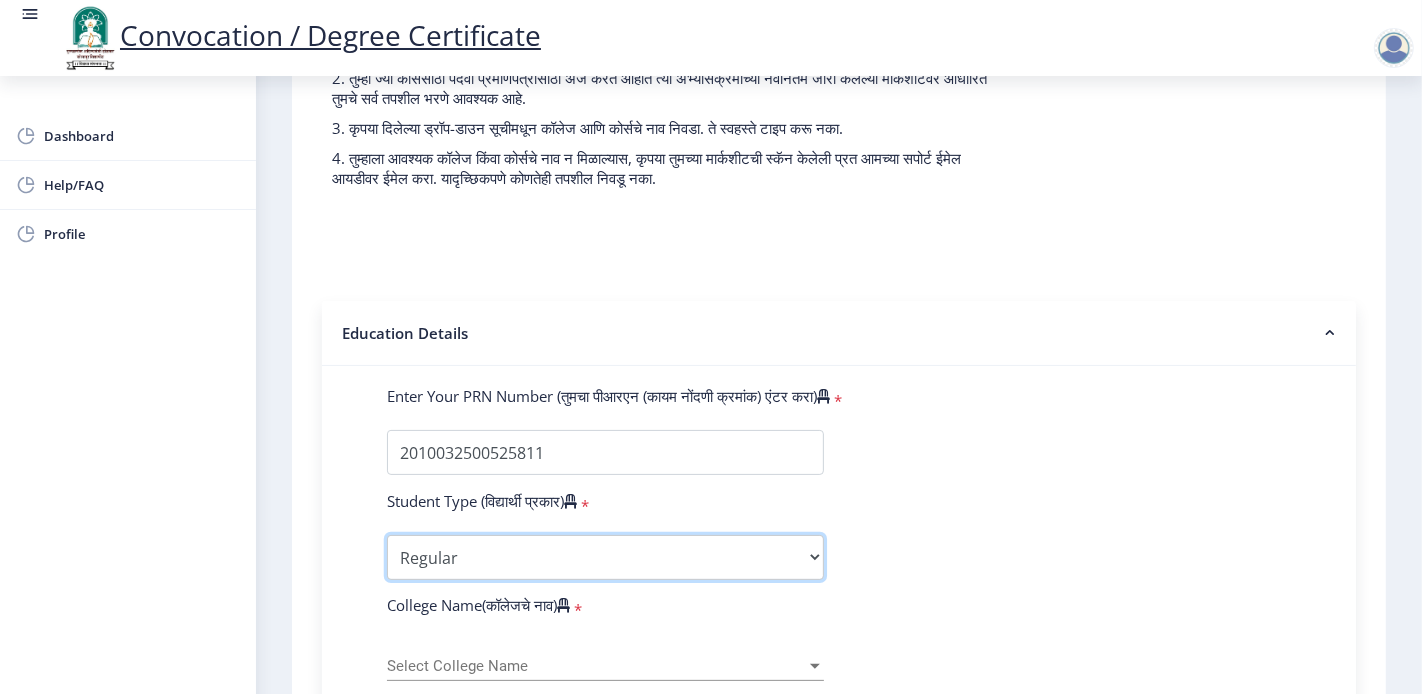 click on "Select Student Type Regular External" at bounding box center (605, 557) 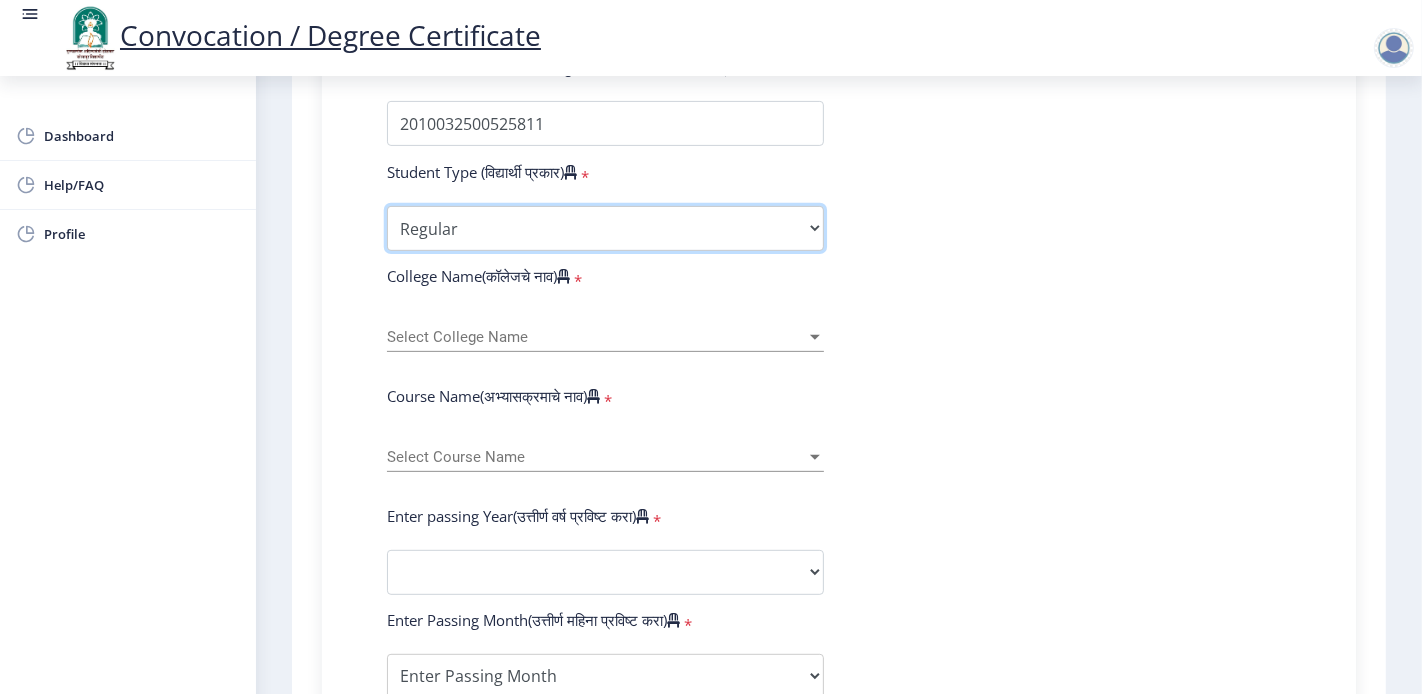 scroll, scrollTop: 555, scrollLeft: 0, axis: vertical 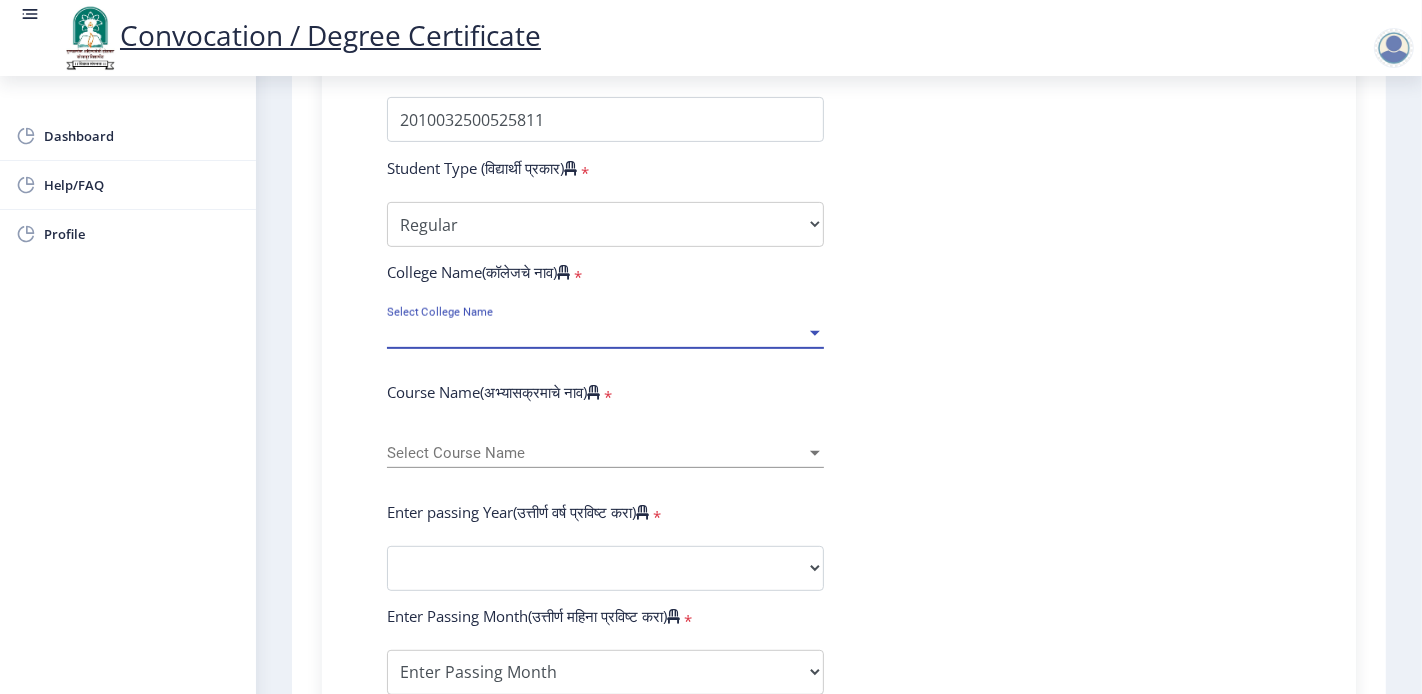 click on "Select College Name" at bounding box center [596, 333] 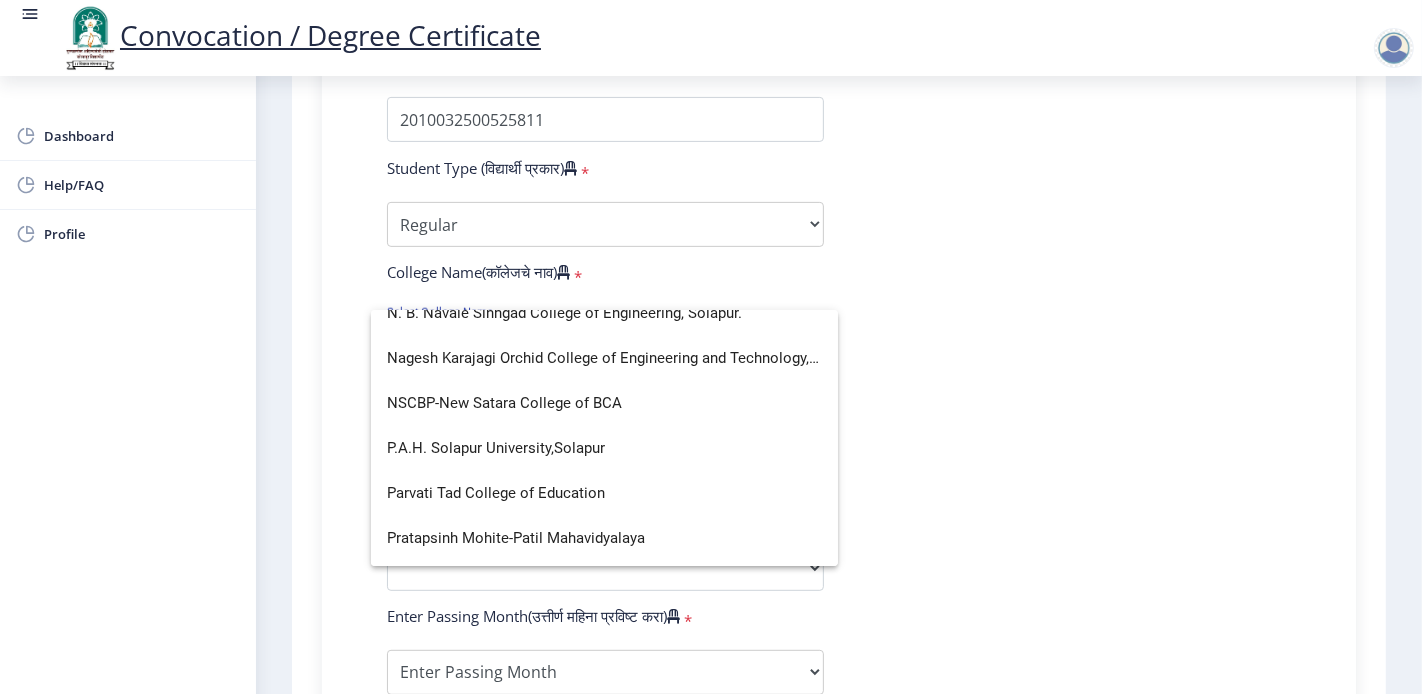 scroll, scrollTop: 3274, scrollLeft: 0, axis: vertical 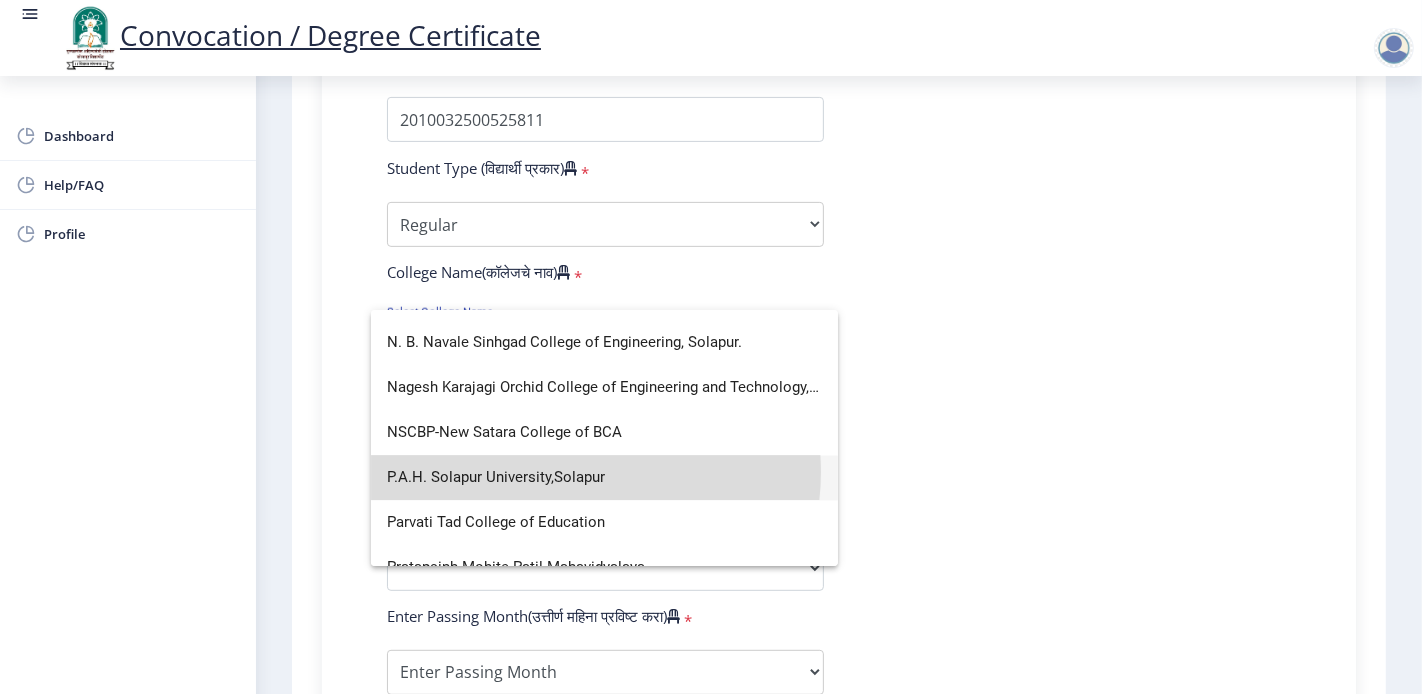 click on "P.A.H. Solapur University,Solapur" at bounding box center [604, 478] 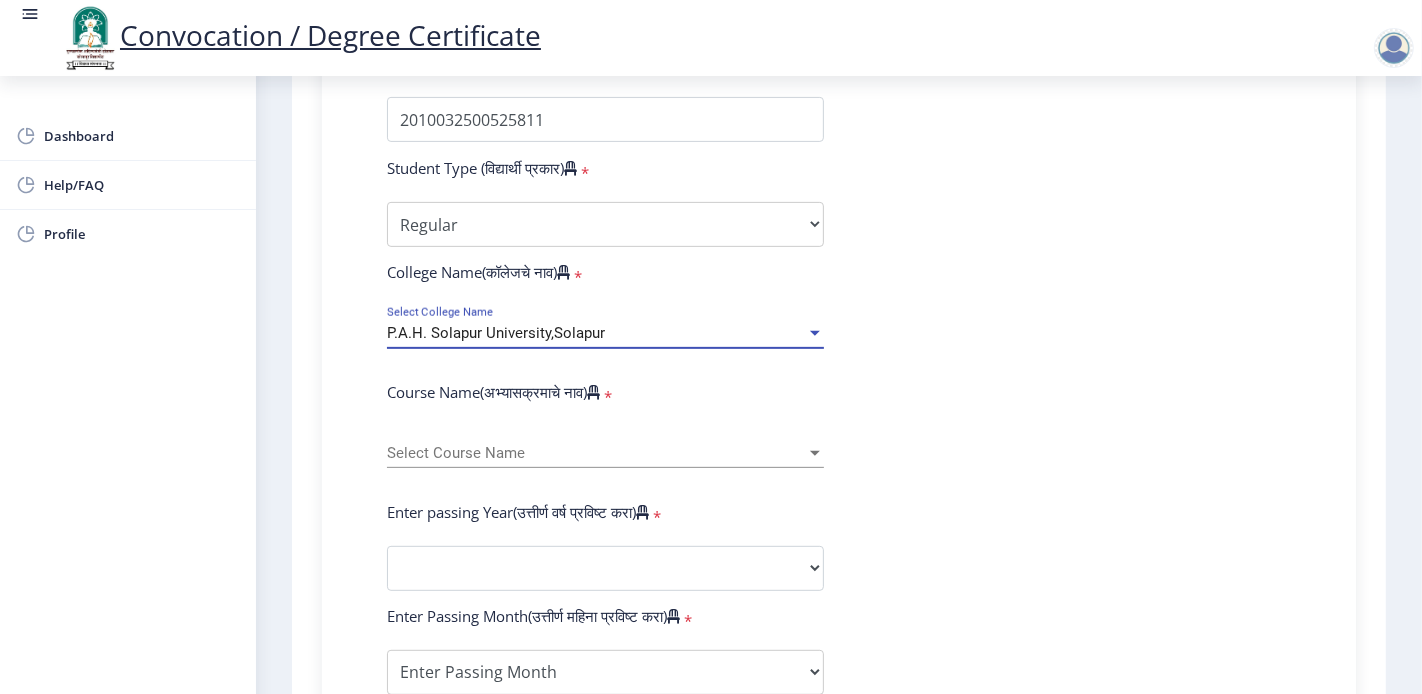 click on "Select Course Name" at bounding box center [596, 453] 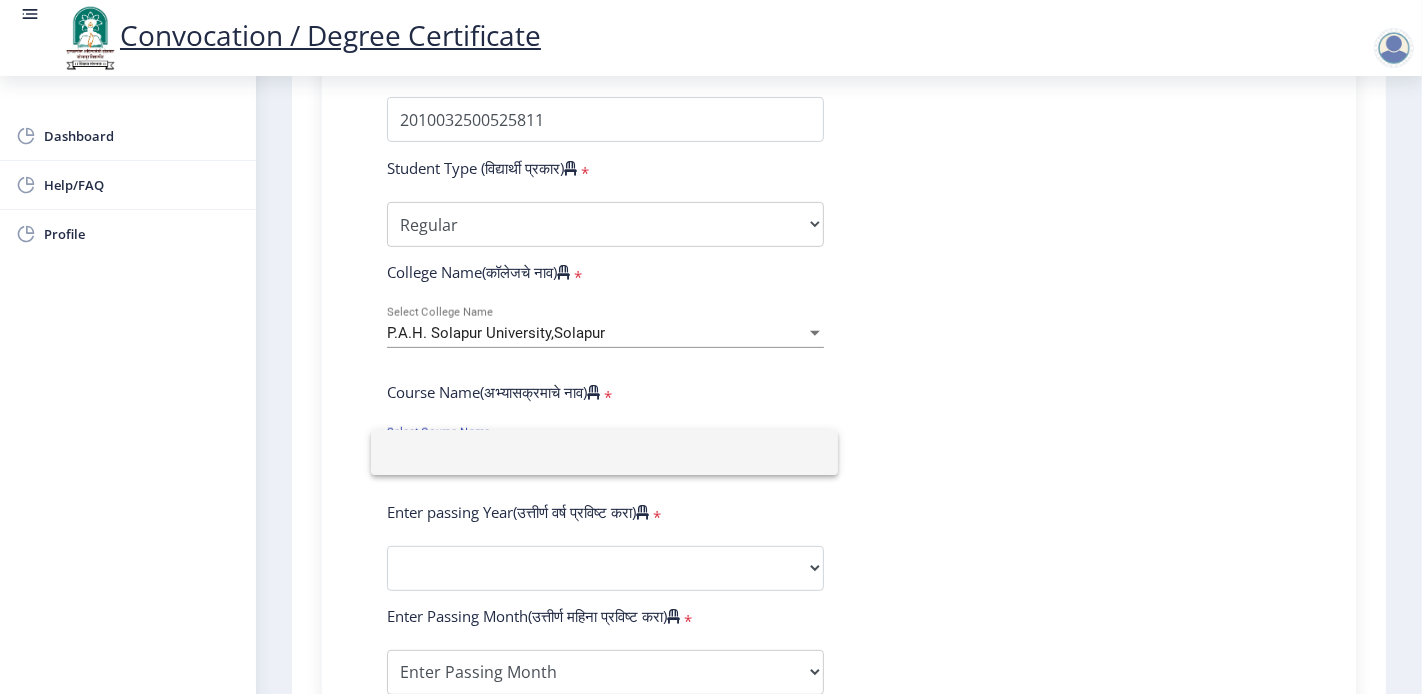 type on "m" 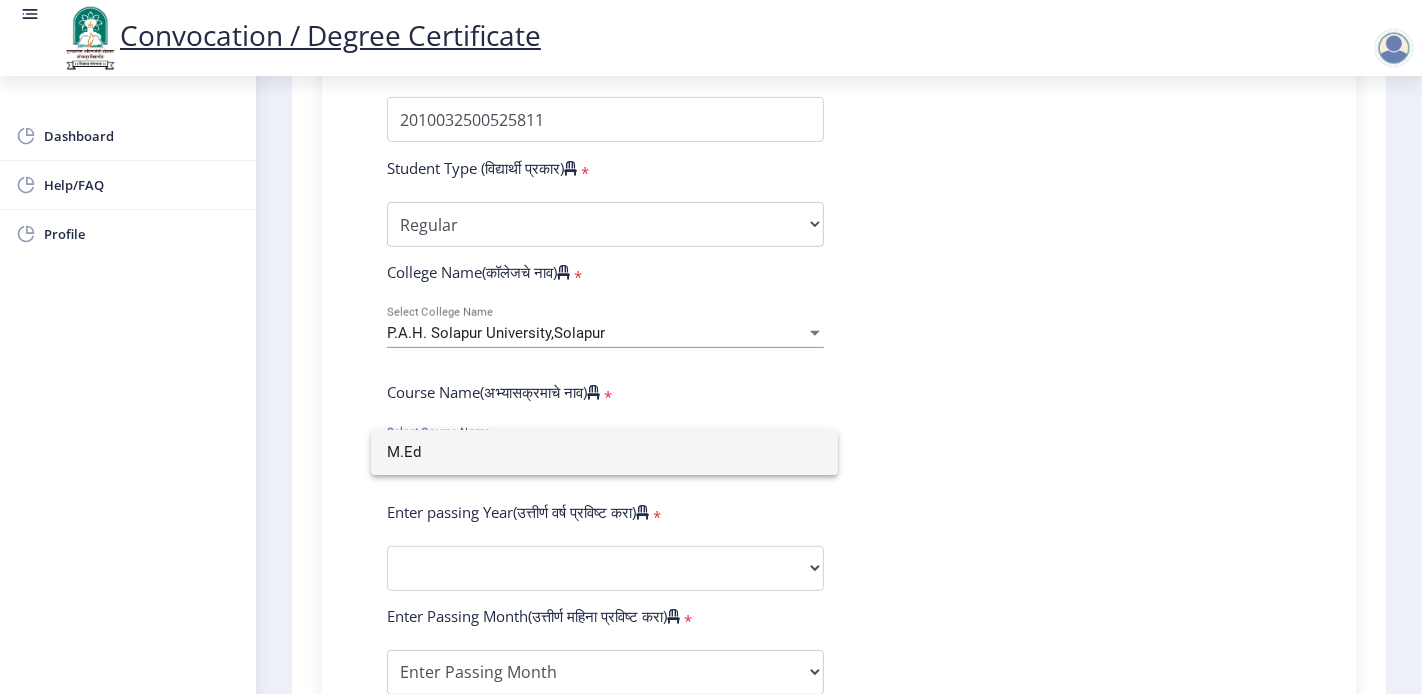 type on "M.Ed" 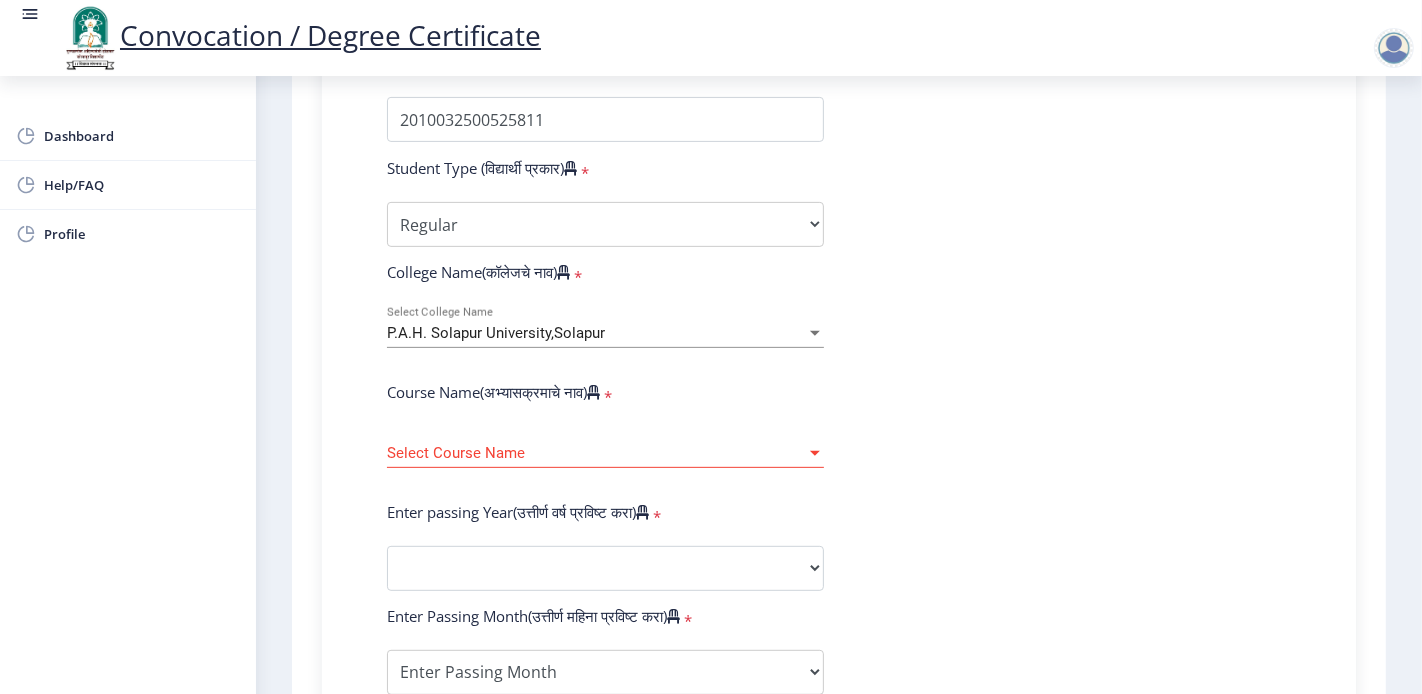 click on "Select Course Name" at bounding box center [596, 453] 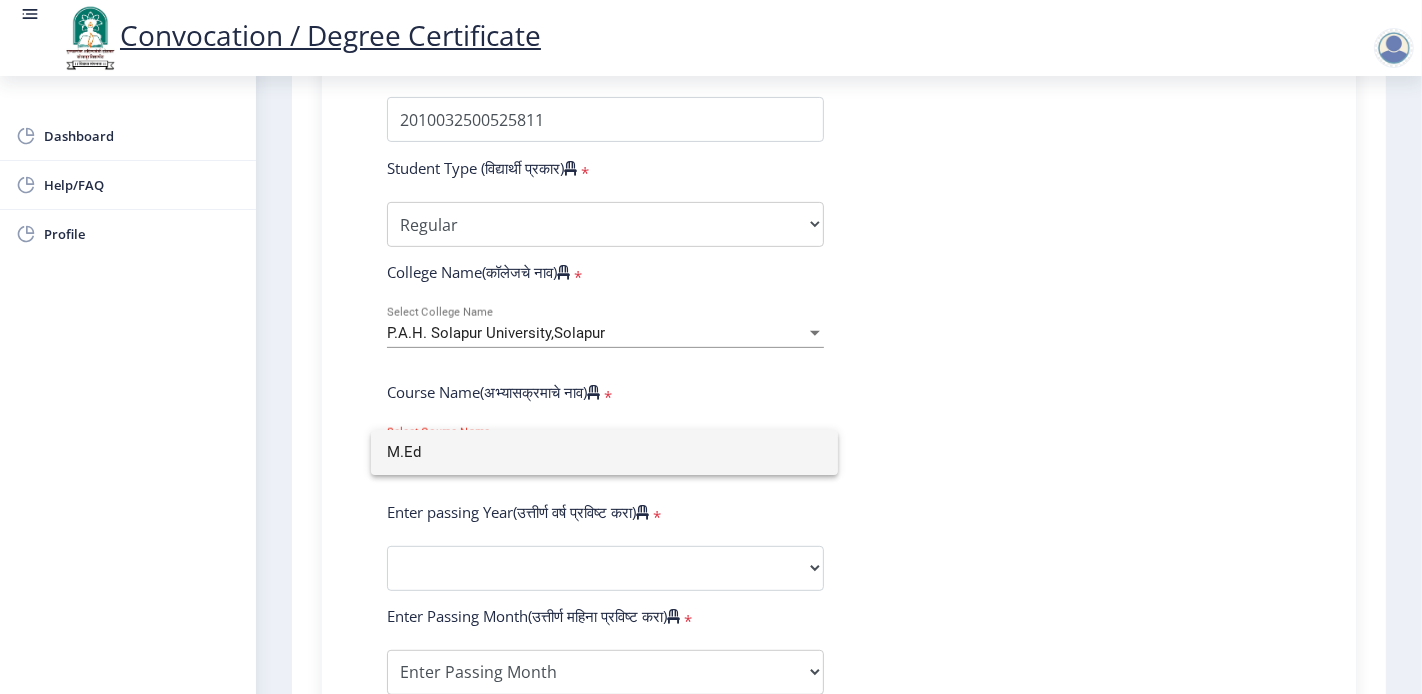 click on "M.Ed" at bounding box center [604, 452] 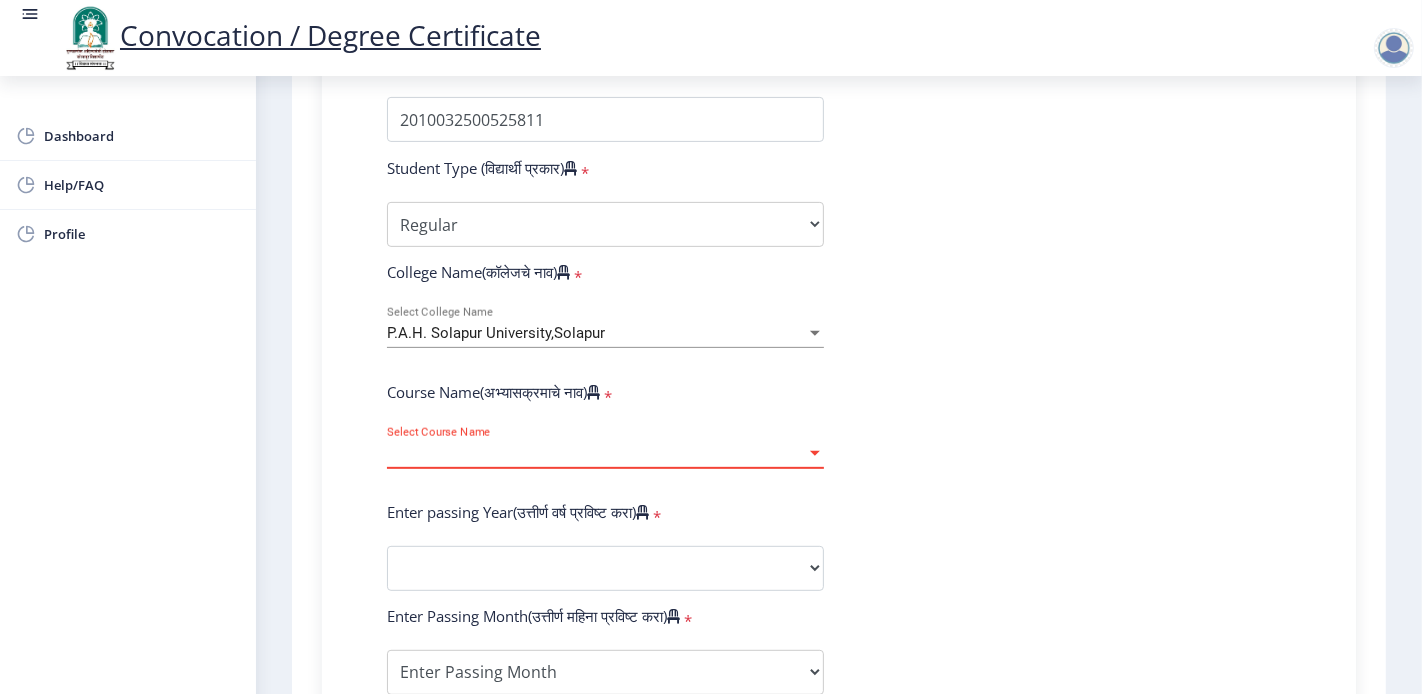 click on "Select Course Name" at bounding box center [596, 453] 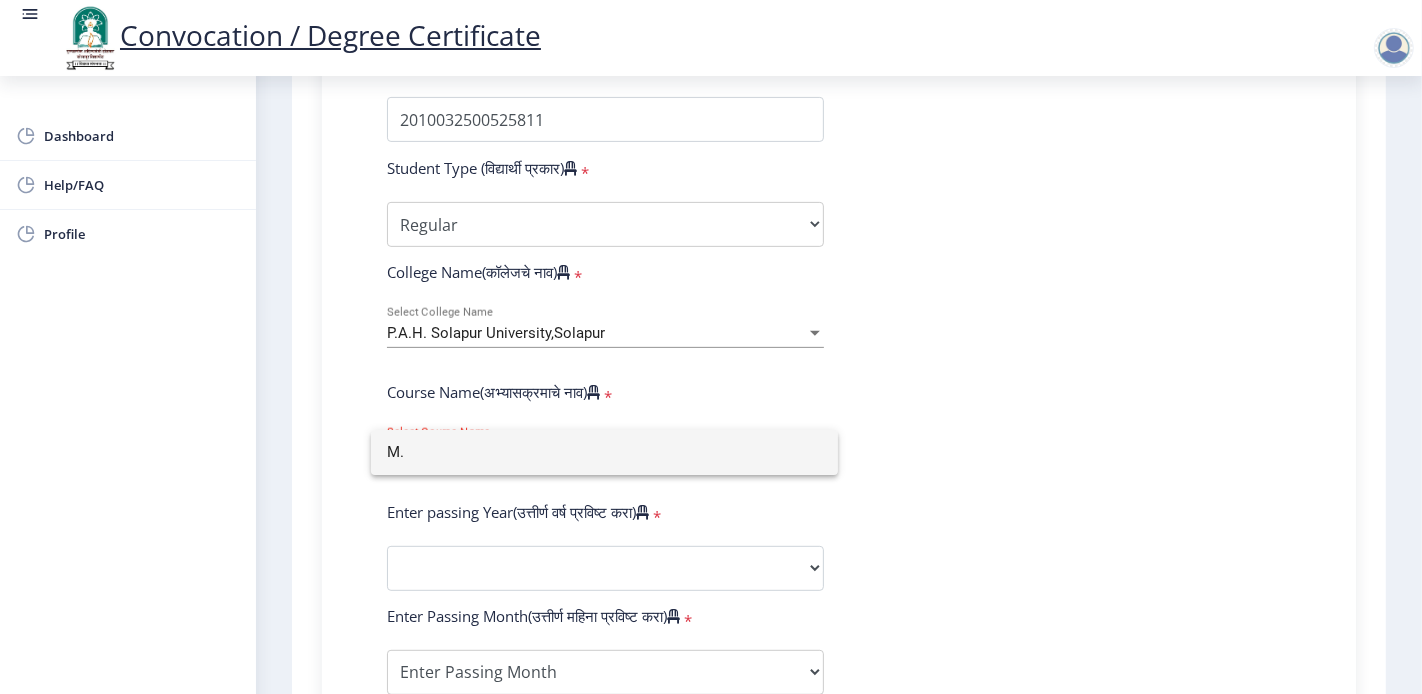 type on "M" 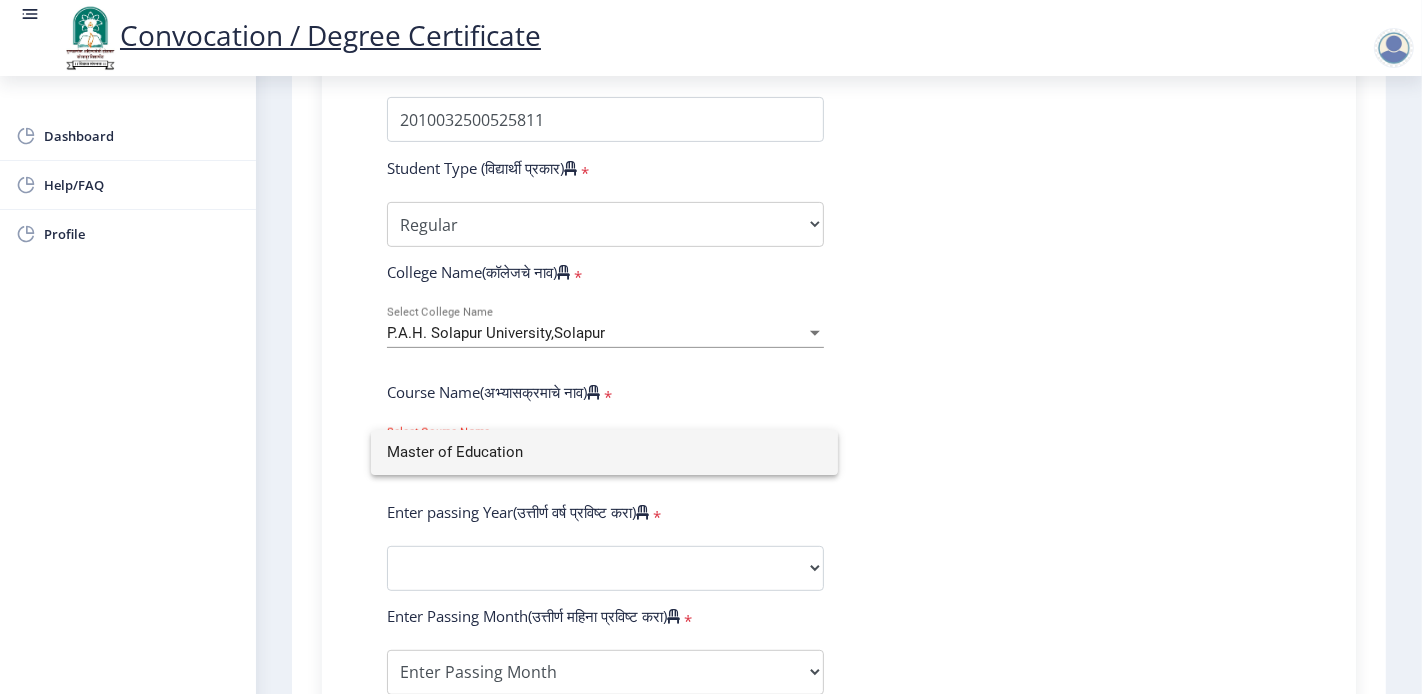 type on "Master of Education" 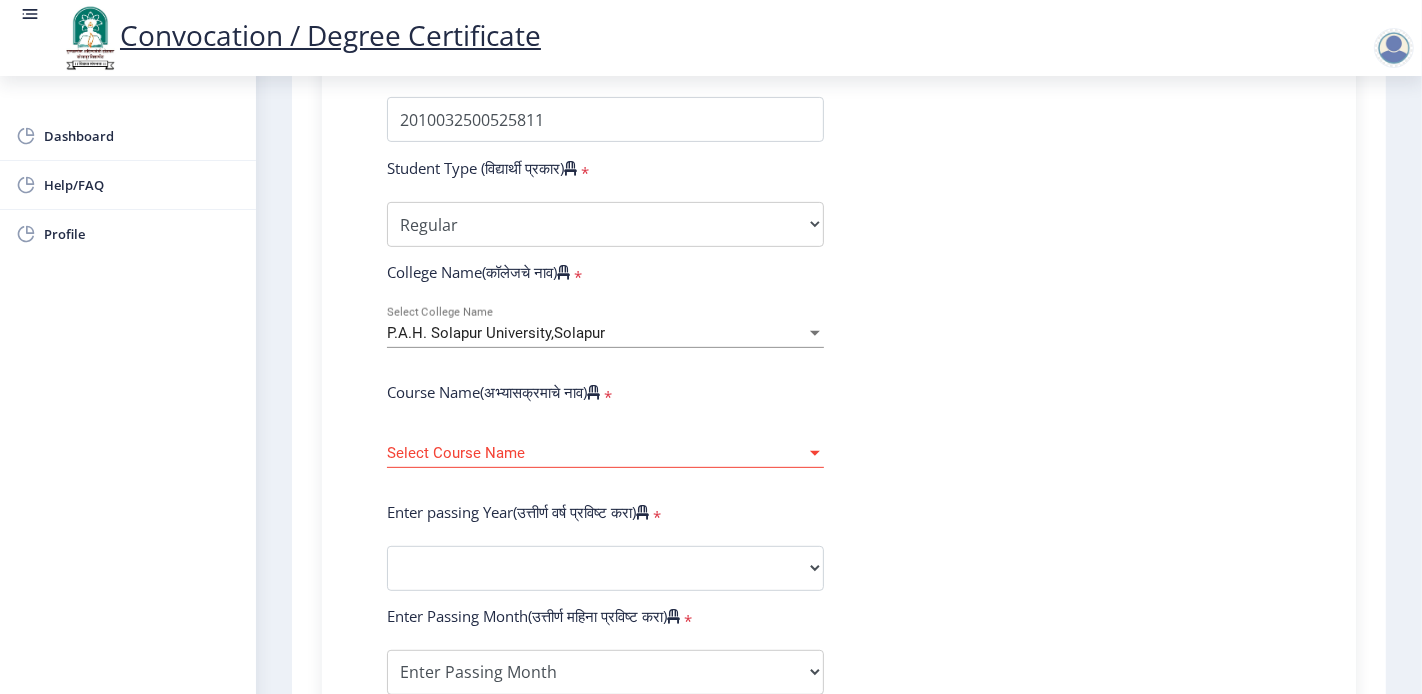 click at bounding box center (815, 453) 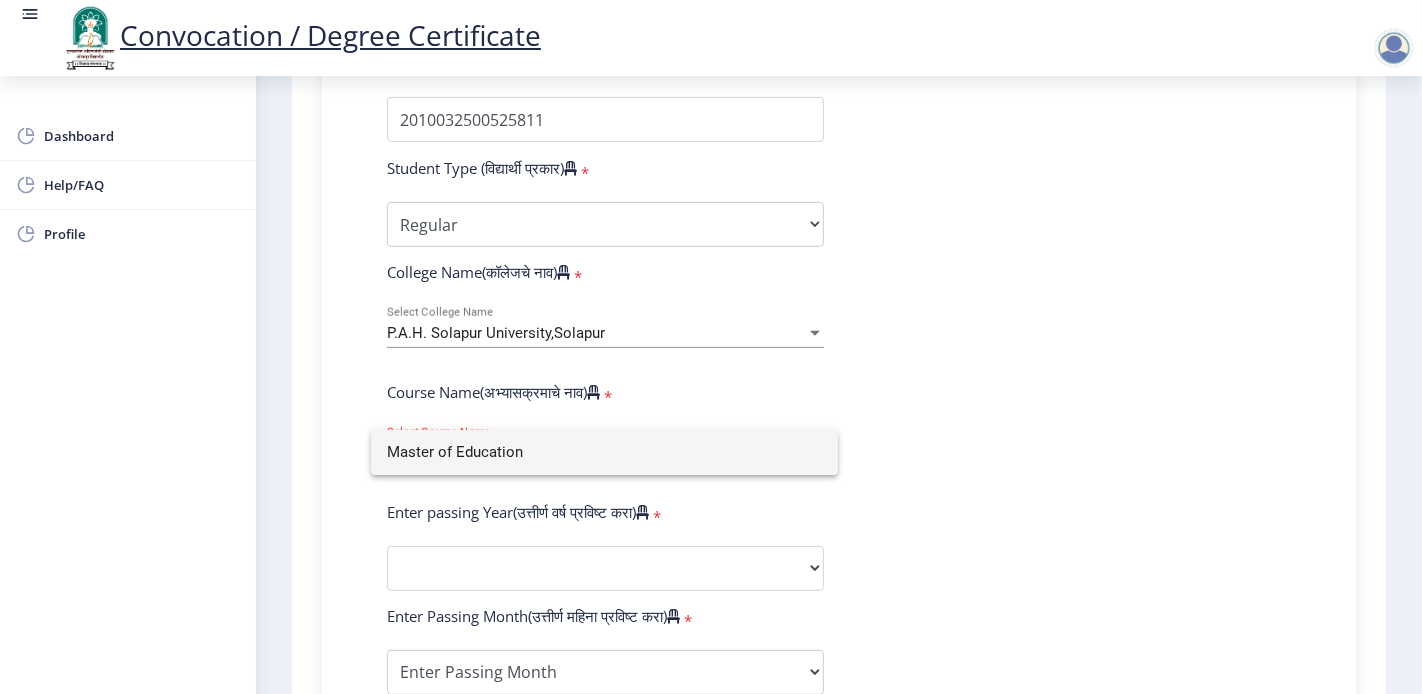 click on "Master of Education" at bounding box center [604, 452] 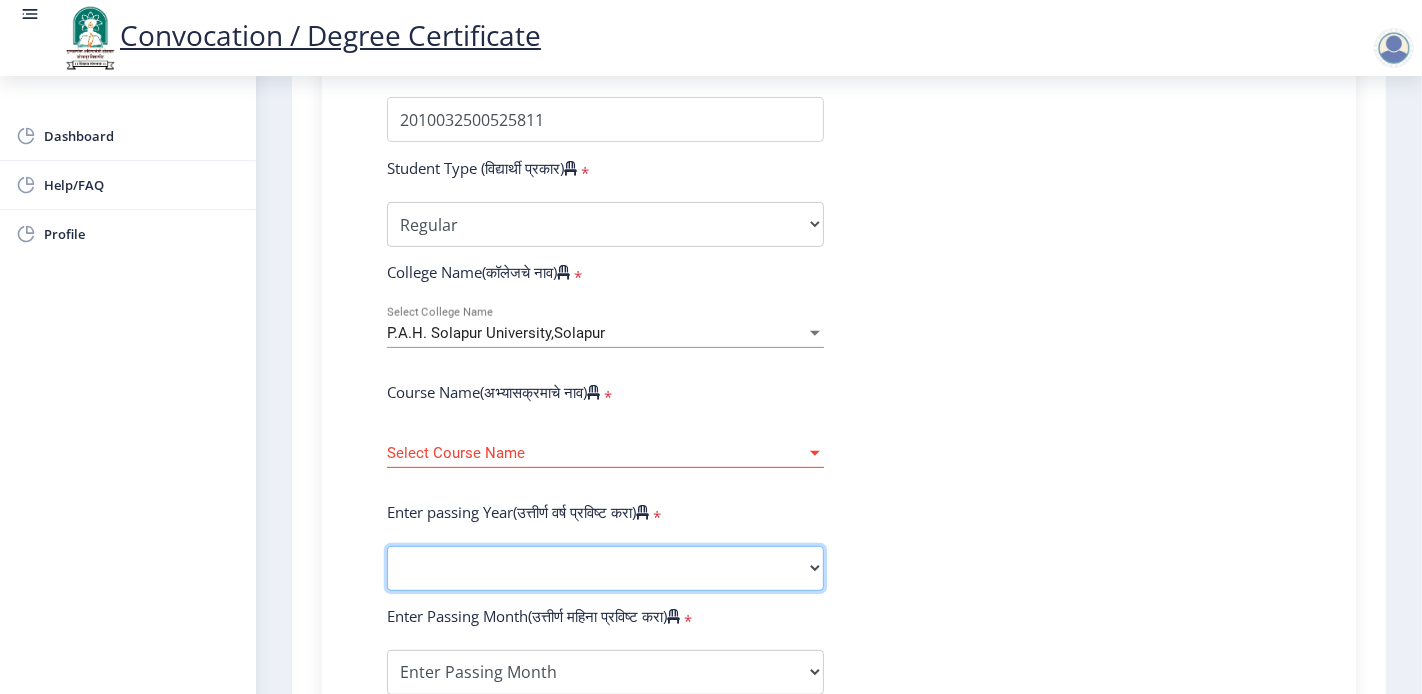 click on "2025   2024   2023   2022   2021   2020   2019   2018   2017   2016   2015   2014   2013   2012   2011   2010   2009   2008   2007   2006   2005   2004   2003   2002   2001   2000   1999   1998   1997   1996   1995   1994   1993   1992   1991   1990   1989   1988   1987   1986   1985   1984   1983   1982   1981   1980   1979   1978   1977   1976" 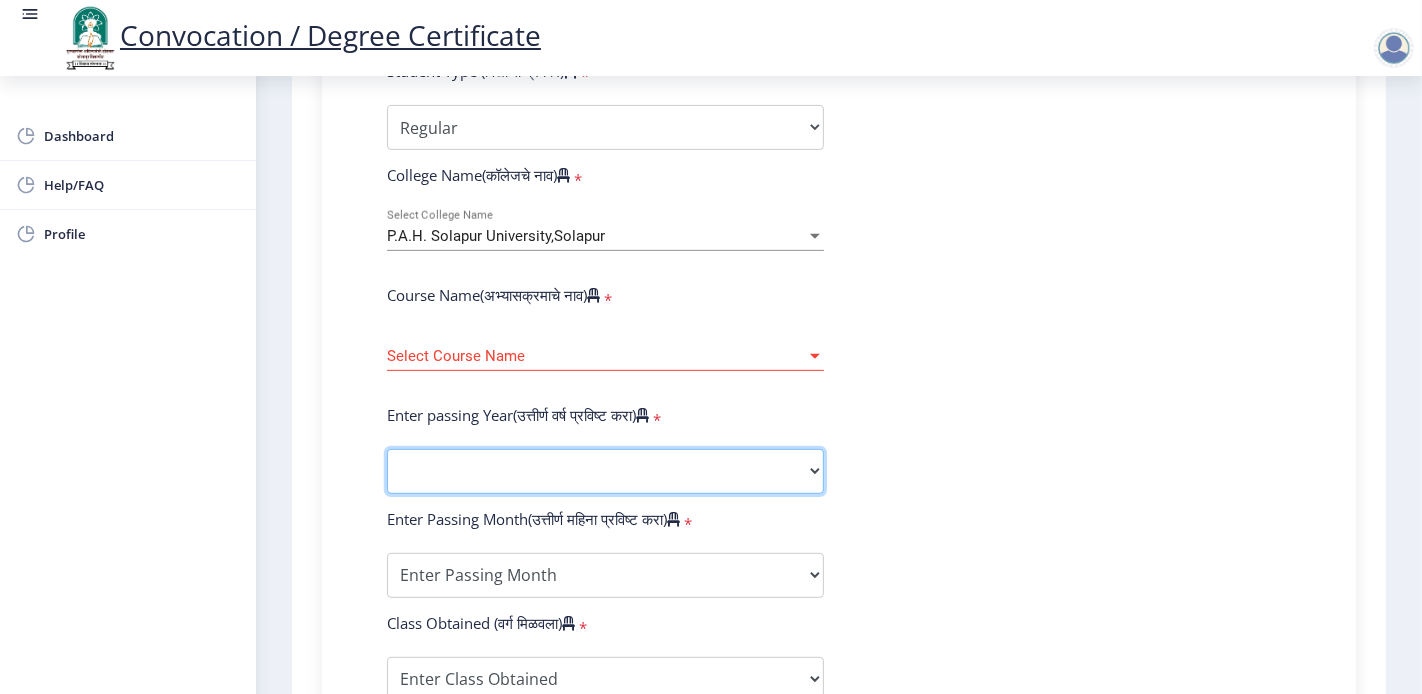 scroll, scrollTop: 666, scrollLeft: 0, axis: vertical 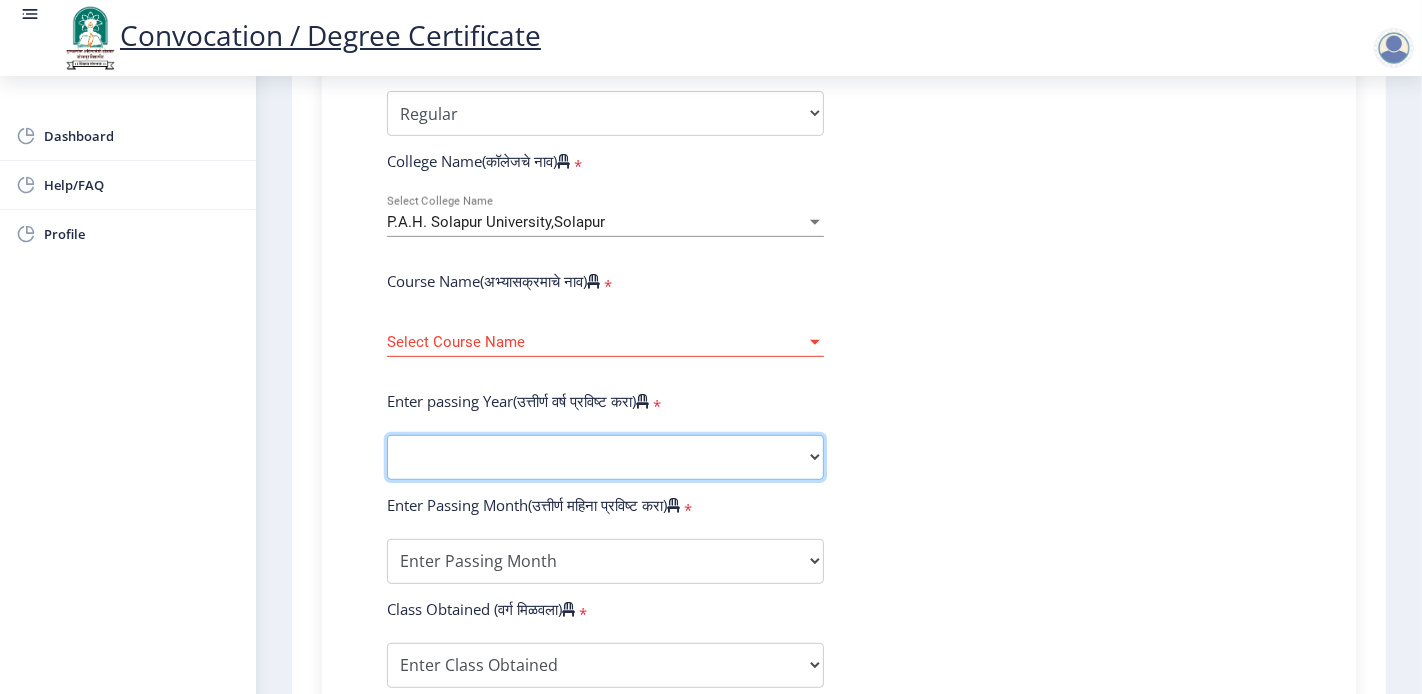 click on "2025   2024   2023   2022   2021   2020   2019   2018   2017   2016   2015   2014   2013   2012   2011   2010   2009   2008   2007   2006   2005   2004   2003   2002   2001   2000   1999   1998   1997   1996   1995   1994   1993   1992   1991   1990   1989   1988   1987   1986   1985   1984   1983   1982   1981   1980   1979   1978   1977   1976" 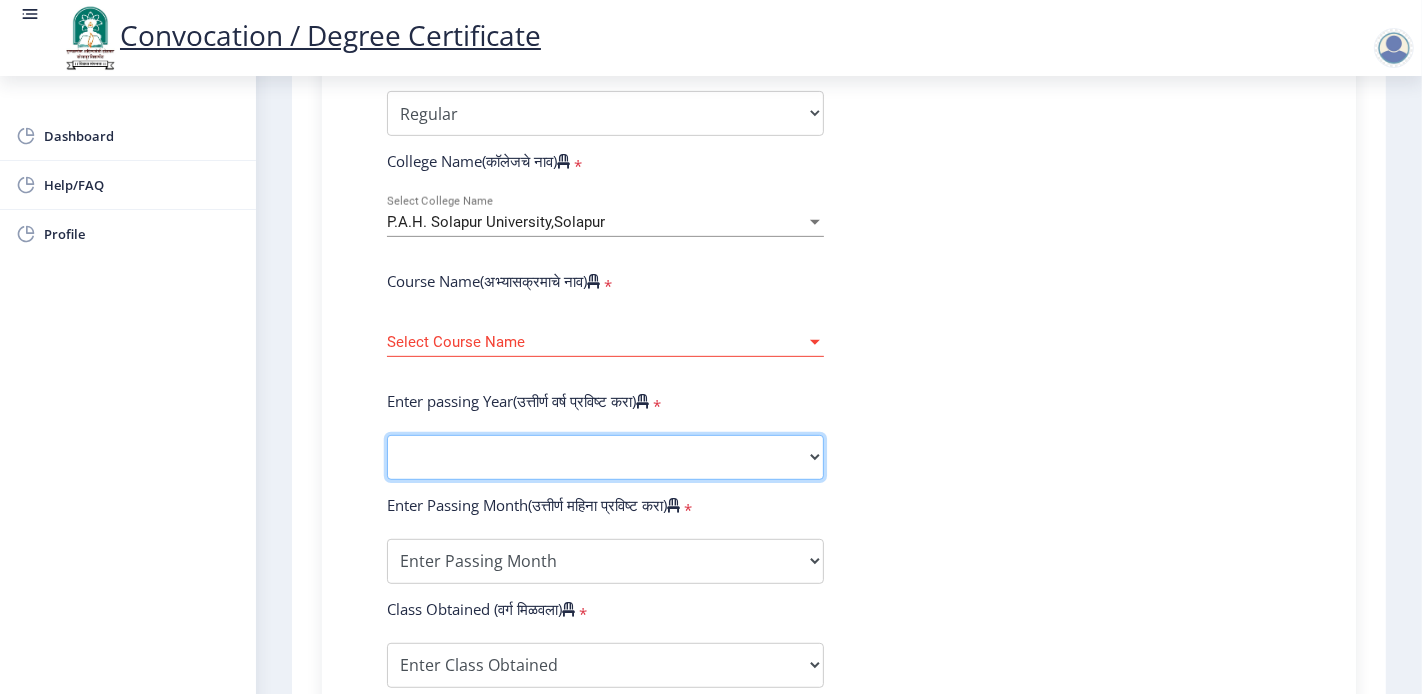 select on "2011" 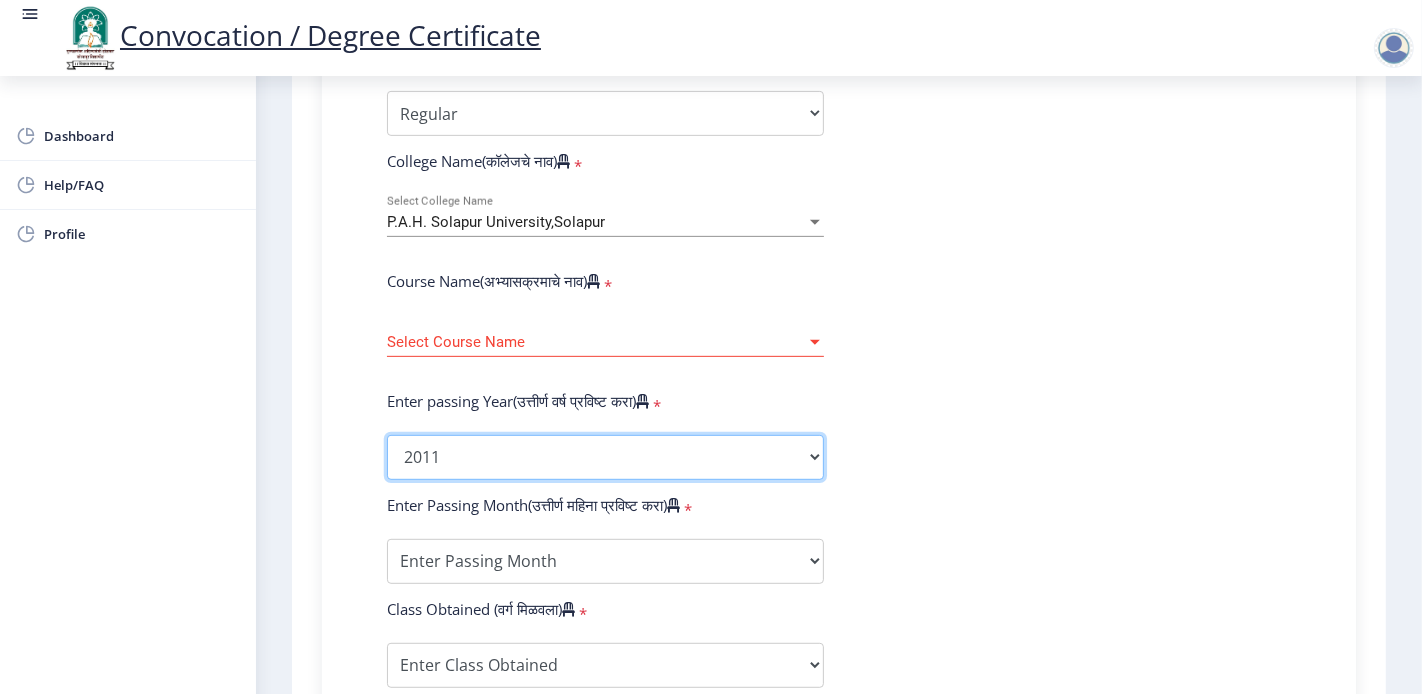 click on "2025   2024   2023   2022   2021   2020   2019   2018   2017   2016   2015   2014   2013   2012   2011   2010   2009   2008   2007   2006   2005   2004   2003   2002   2001   2000   1999   1998   1997   1996   1995   1994   1993   1992   1991   1990   1989   1988   1987   1986   1985   1984   1983   1982   1981   1980   1979   1978   1977   1976" 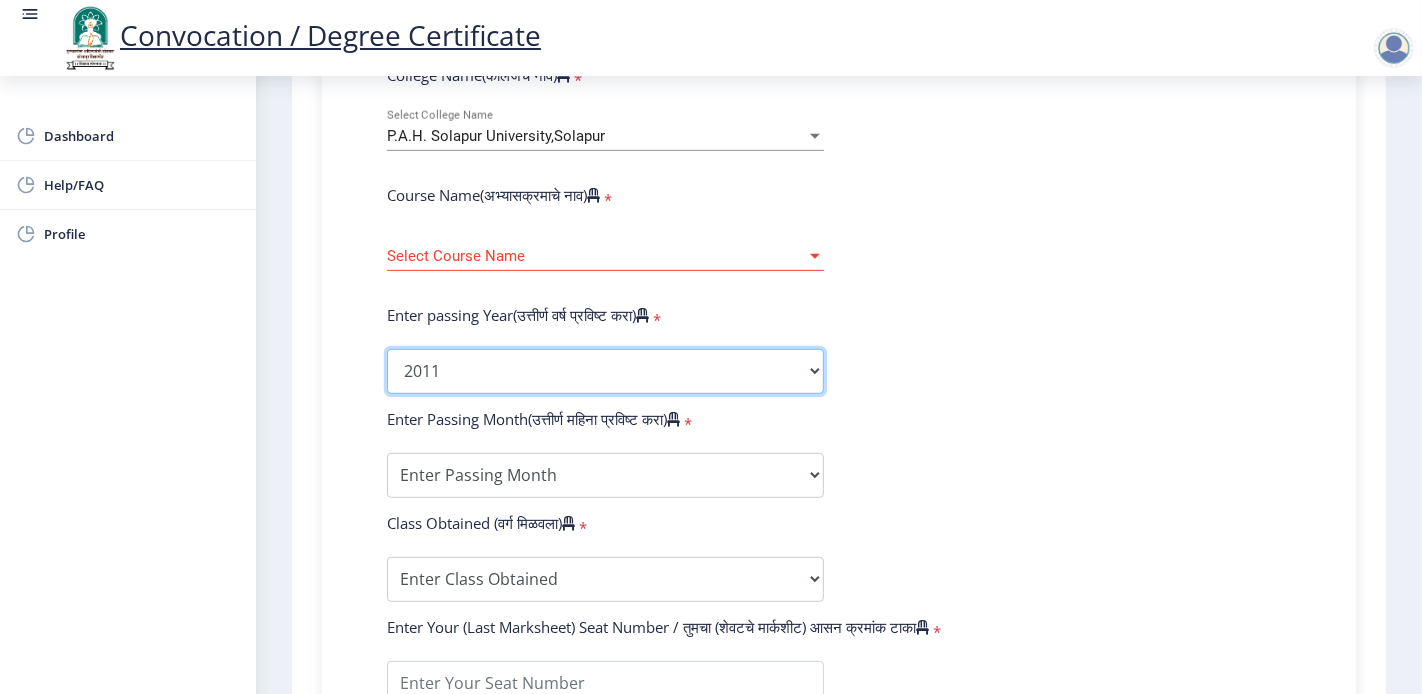 scroll, scrollTop: 777, scrollLeft: 0, axis: vertical 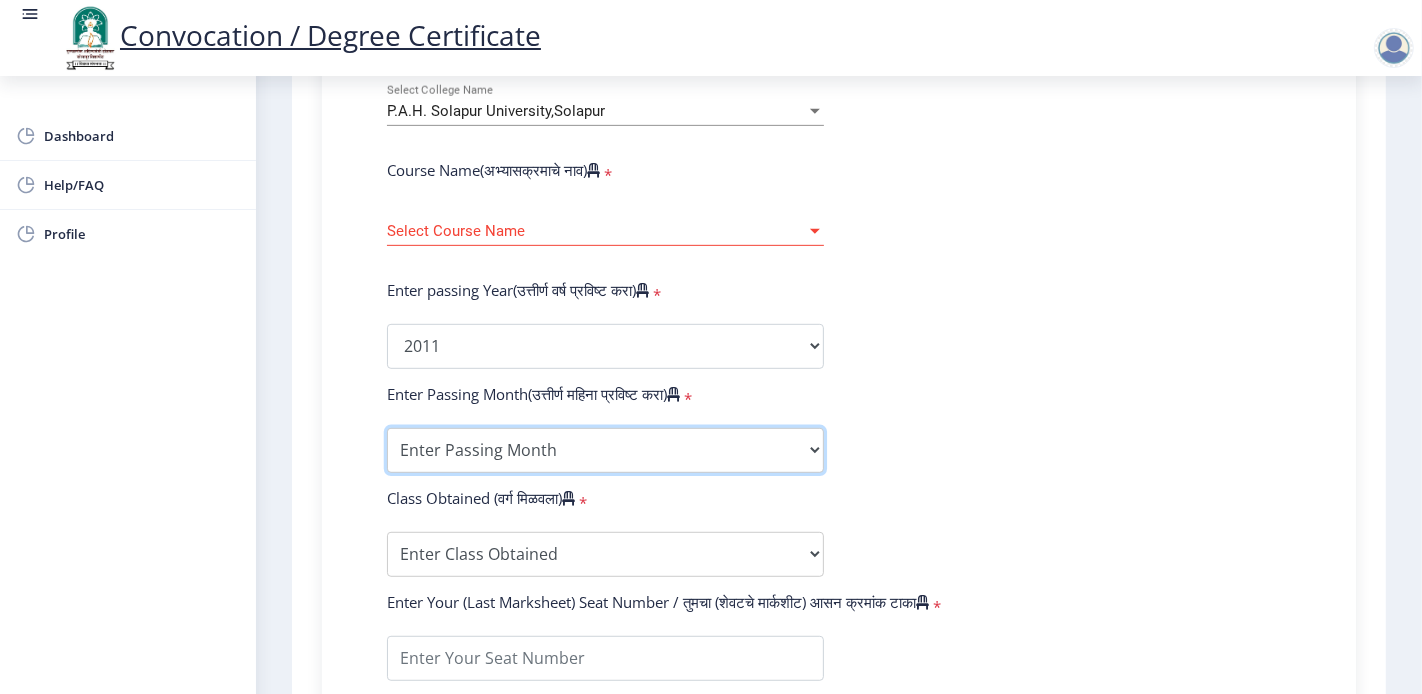 click on "Enter Passing Month March April May October November December" at bounding box center (605, 450) 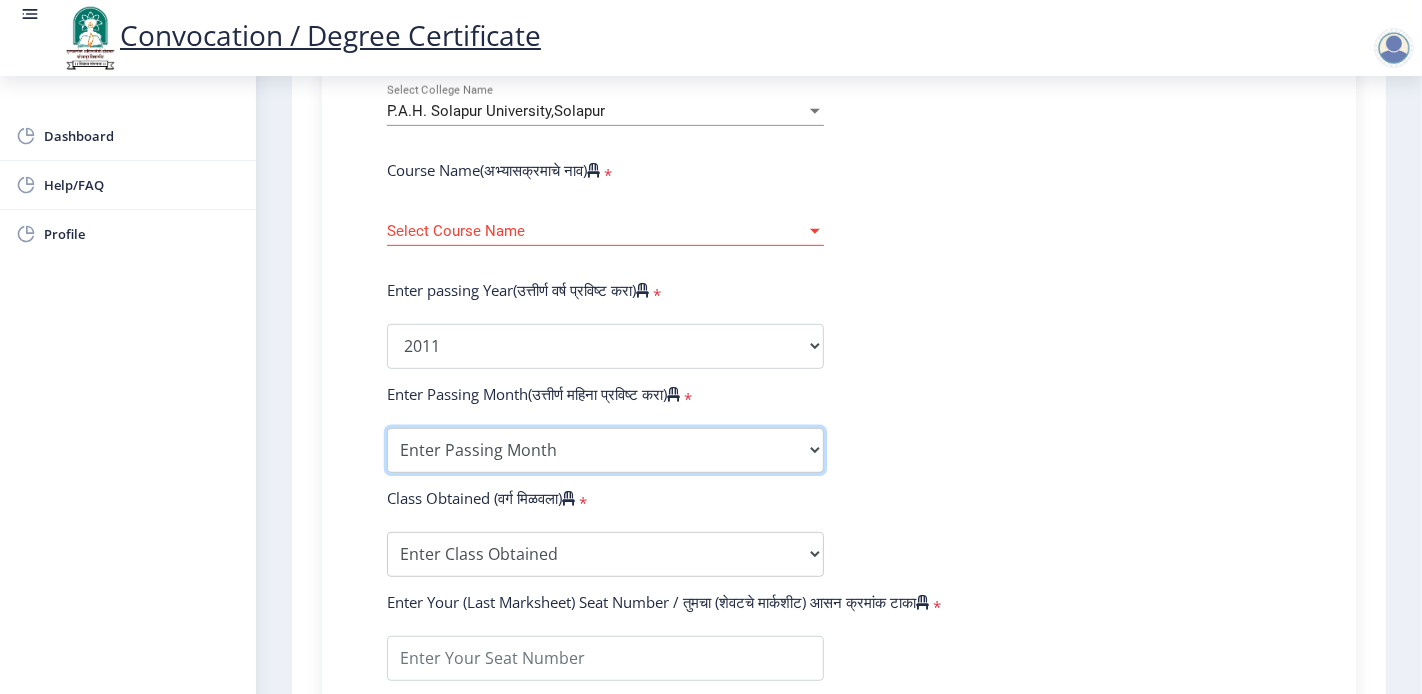 click on "Enter Passing Month March April May October November December" at bounding box center [605, 450] 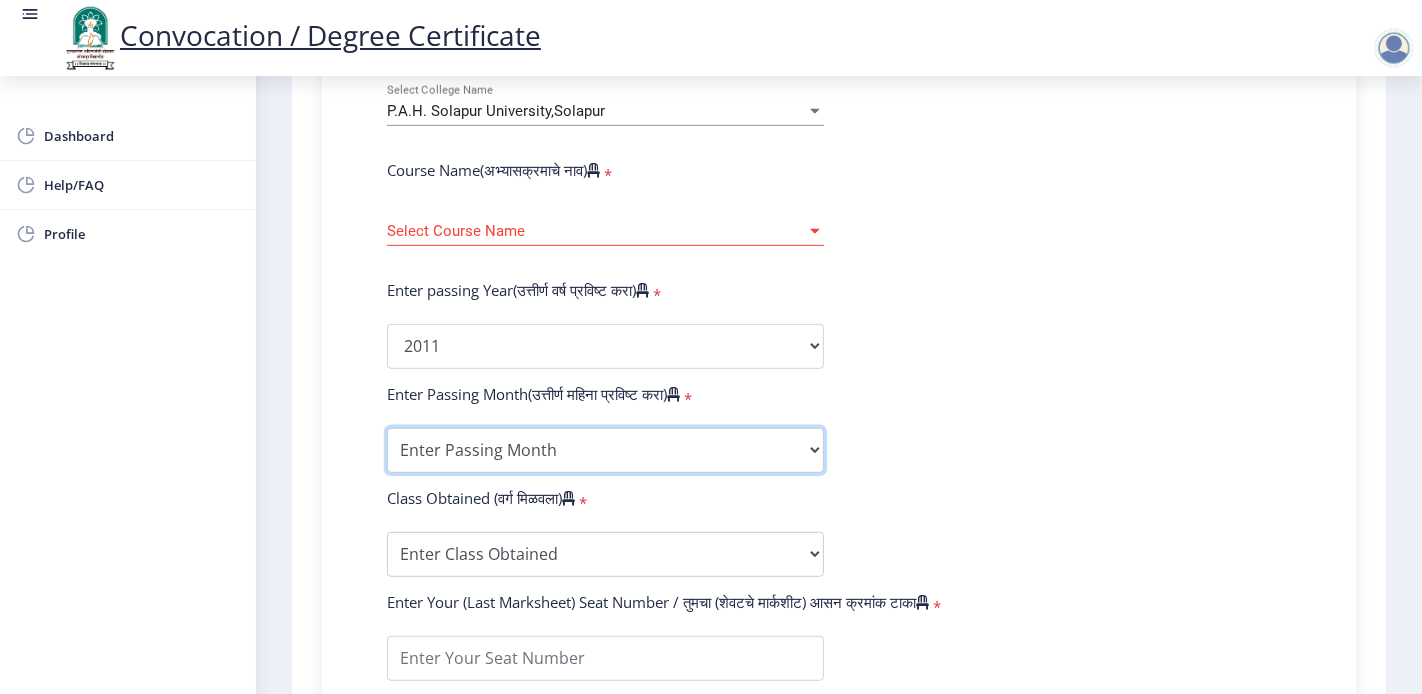 select on "March" 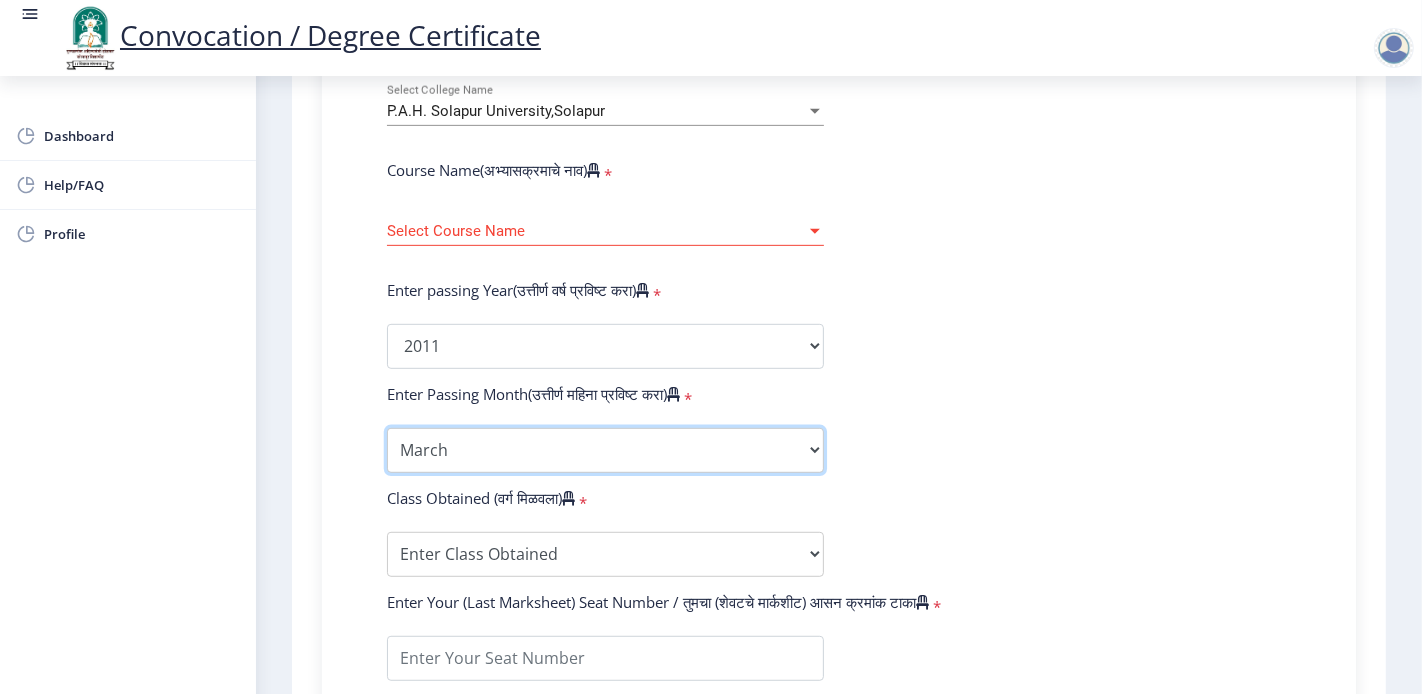 click on "Enter Passing Month March April May October November December" at bounding box center [605, 450] 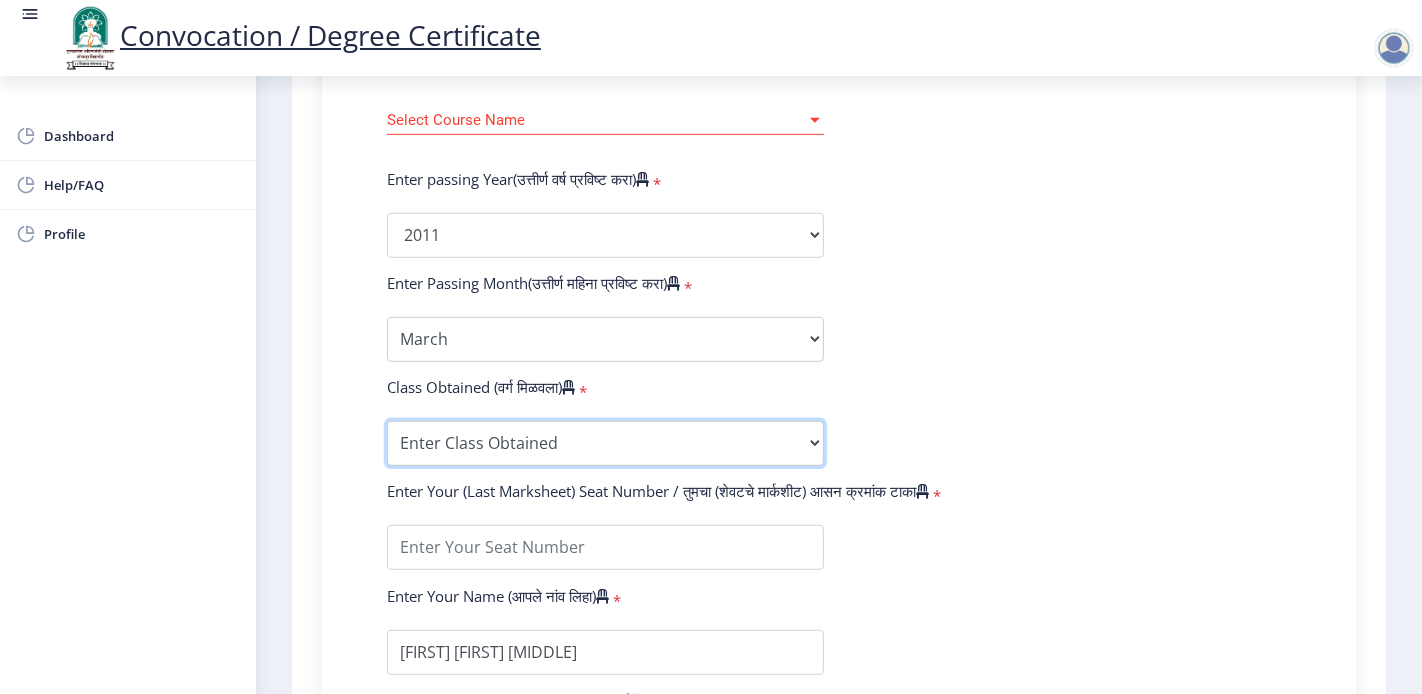 click on "Enter Class Obtained FIRST CLASS WITH DISTINCTION FIRST CLASS HIGHER SECOND CLASS SECOND CLASS PASS CLASS Grade O Grade A+ Grade A Grade B+ Grade B Grade C+ Grade C Grade D Grade E" at bounding box center [605, 443] 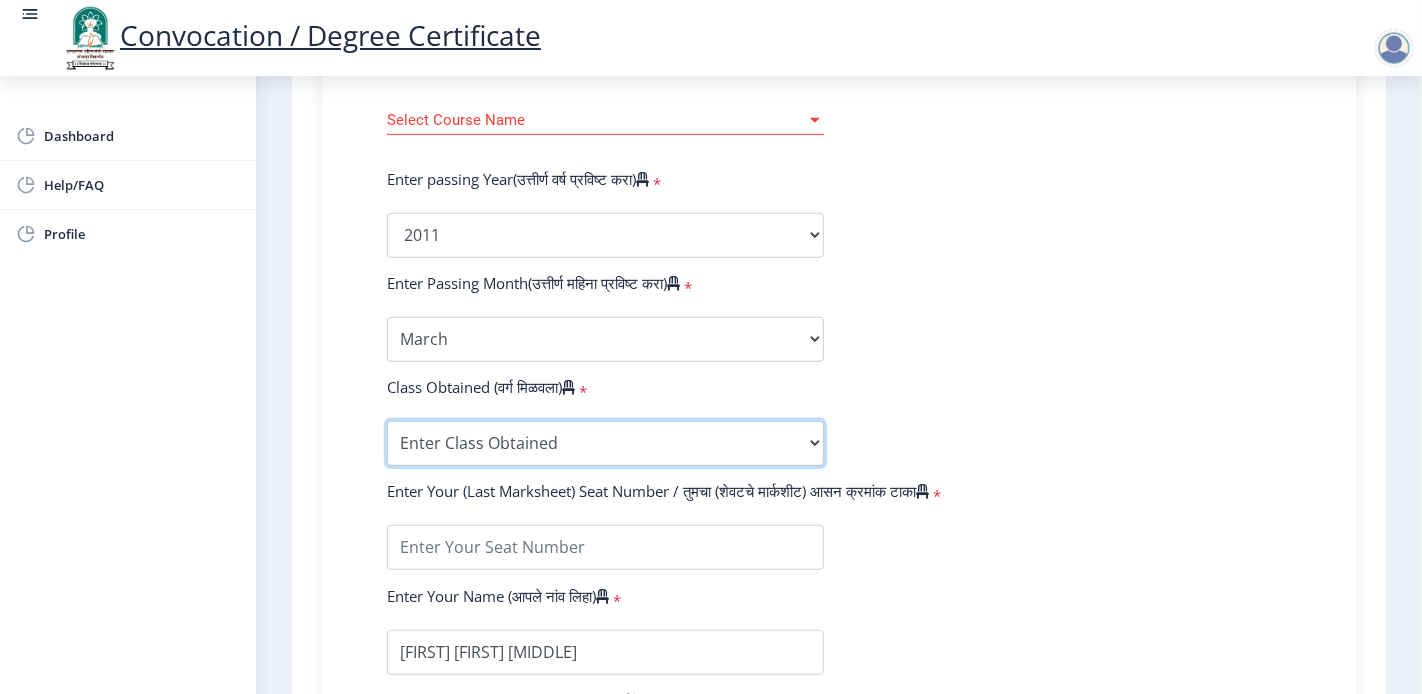 select on "FIRST CLASS" 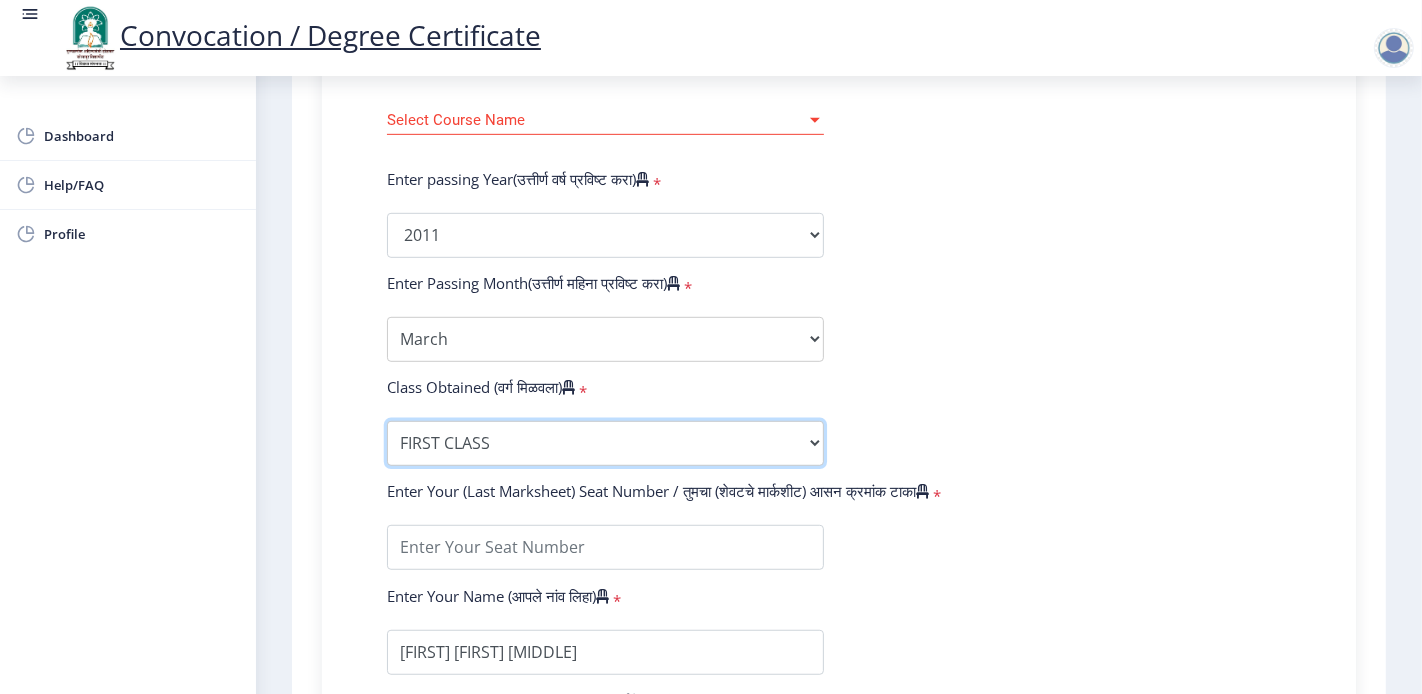 click on "Enter Class Obtained FIRST CLASS WITH DISTINCTION FIRST CLASS HIGHER SECOND CLASS SECOND CLASS PASS CLASS Grade O Grade A+ Grade A Grade B+ Grade B Grade C+ Grade C Grade D Grade E" at bounding box center [605, 443] 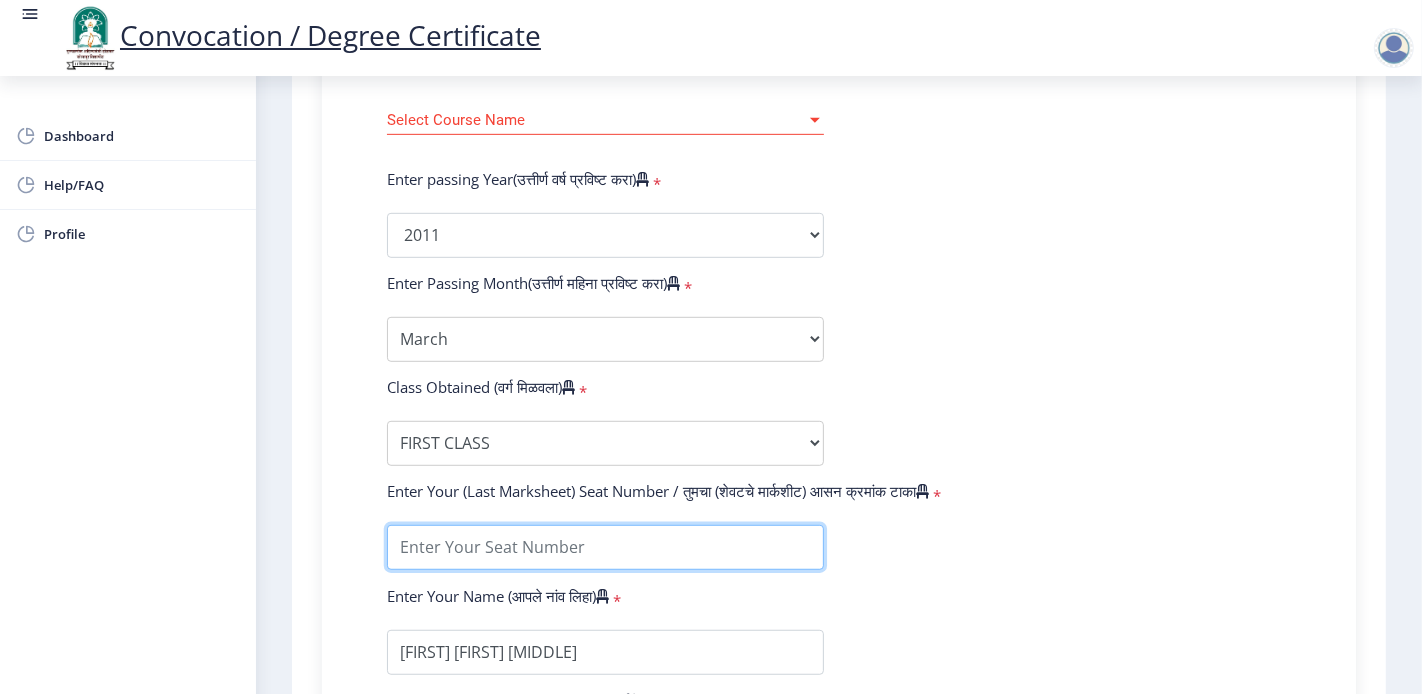 click at bounding box center (605, 547) 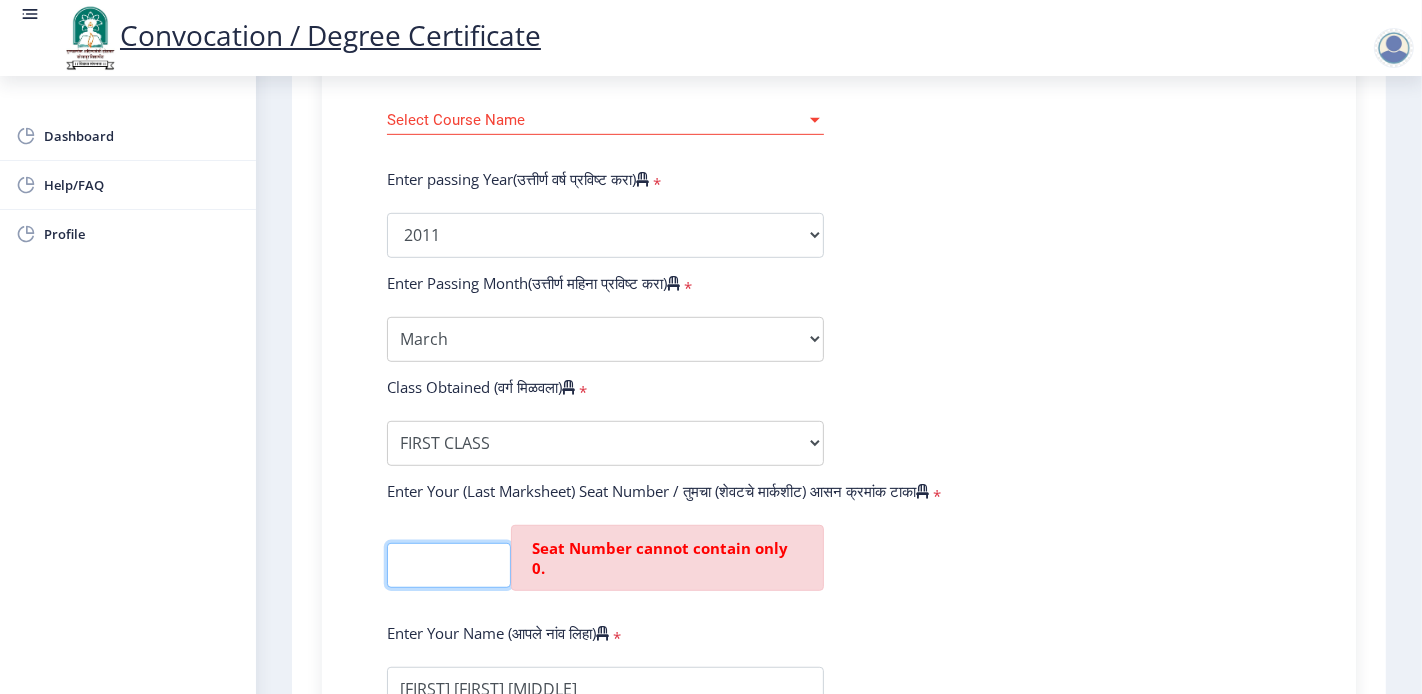 scroll, scrollTop: 0, scrollLeft: 16, axis: horizontal 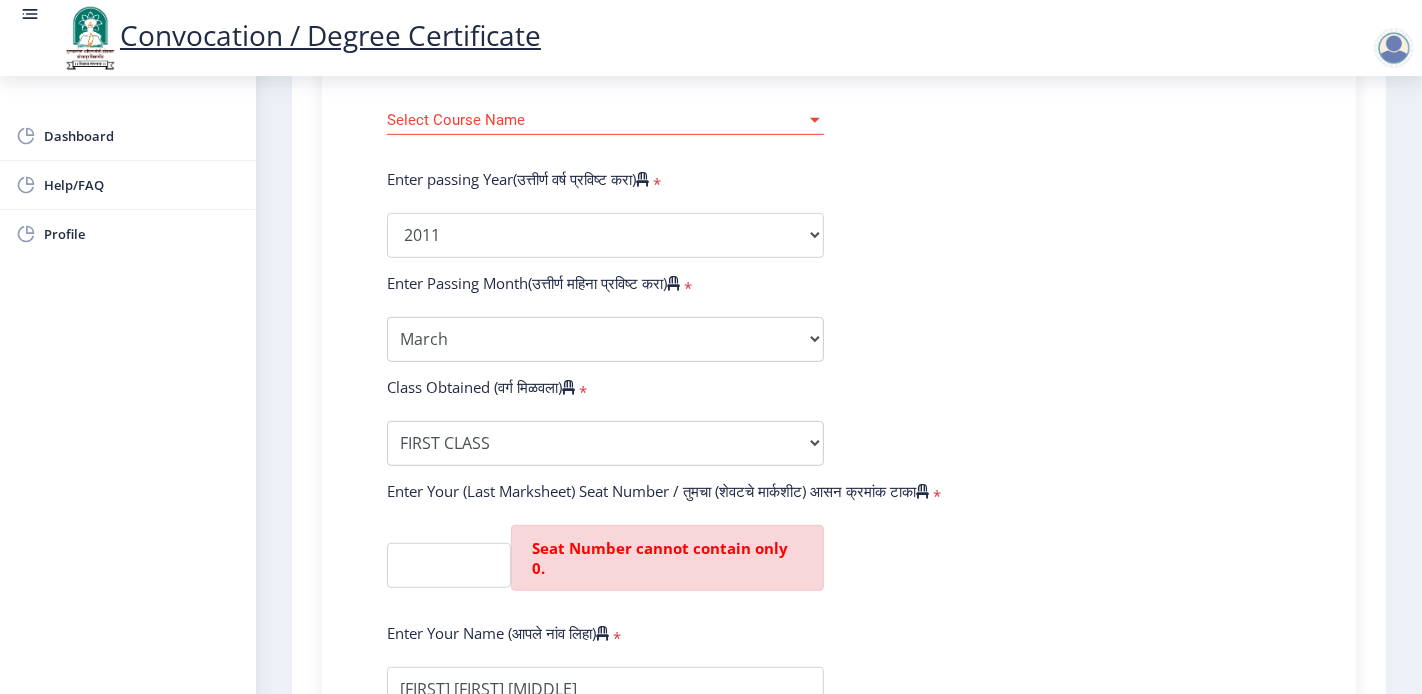 click on "Enter Your PRN Number (तुमचा पीआरएन (कायम नोंदणी क्रमांक) एंटर करा)   * Student Type (विद्यार्थी प्रकार)    * Select Student Type Regular External College Name(कॉलेजचे नाव)   * P.A.H. Solapur University,Solapur Select College Name Course Name(अभ्यासक्रमाचे नाव)   * Select Course Name Select Course Name Enter passing Year(उत्तीर्ण वर्ष प्रविष्ट करा)   *  2025   2024   2023   2022   2021   2020   2019   2018   2017   2016   2015   2014   2013   2012   2011   2010   2009   2008   2007   2006   2005   2004   2003   2002   2001   2000   1999   1998   1997   1996   1995   1994   1993   1992   1991   1990   1989   1988   1987   1986   1985   1984   1983   1982   1981   1980   1979   1978   1977   1976  Enter Passing Month(उत्तीर्ण महिना प्रविष्ट करा)   * March" 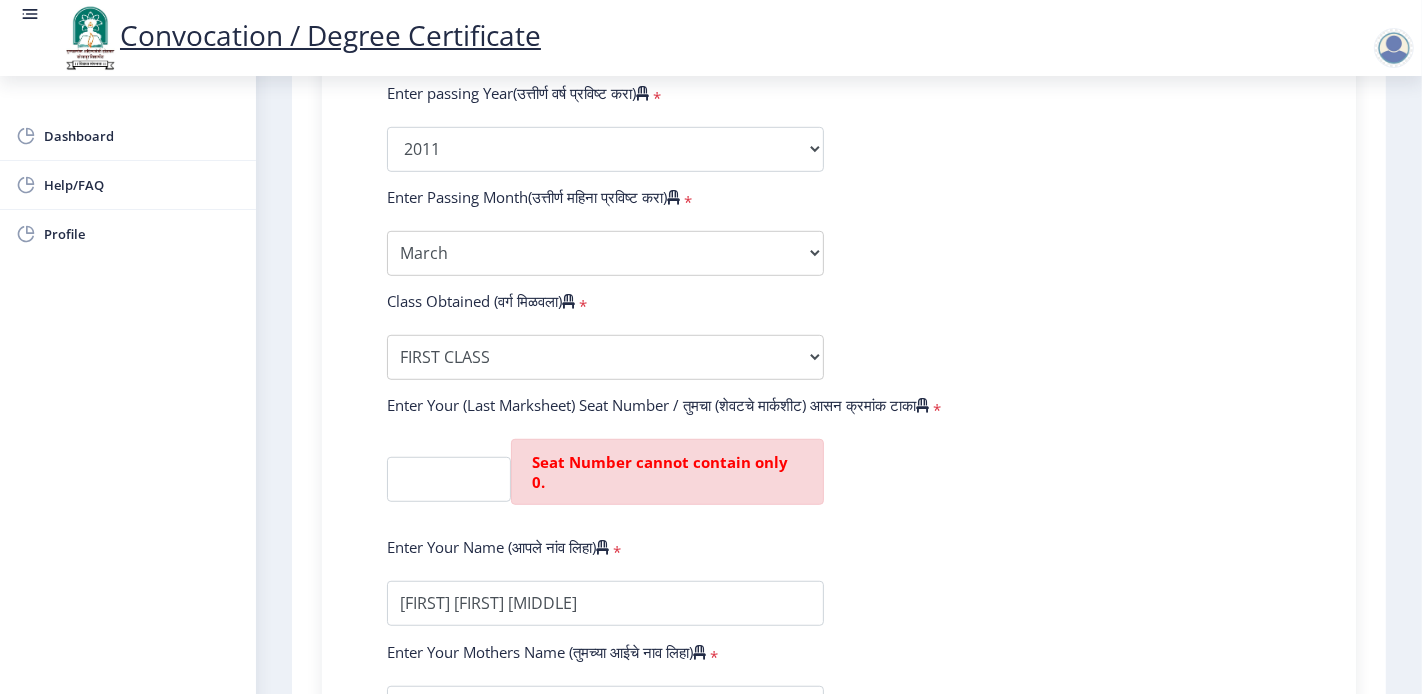 scroll, scrollTop: 1000, scrollLeft: 0, axis: vertical 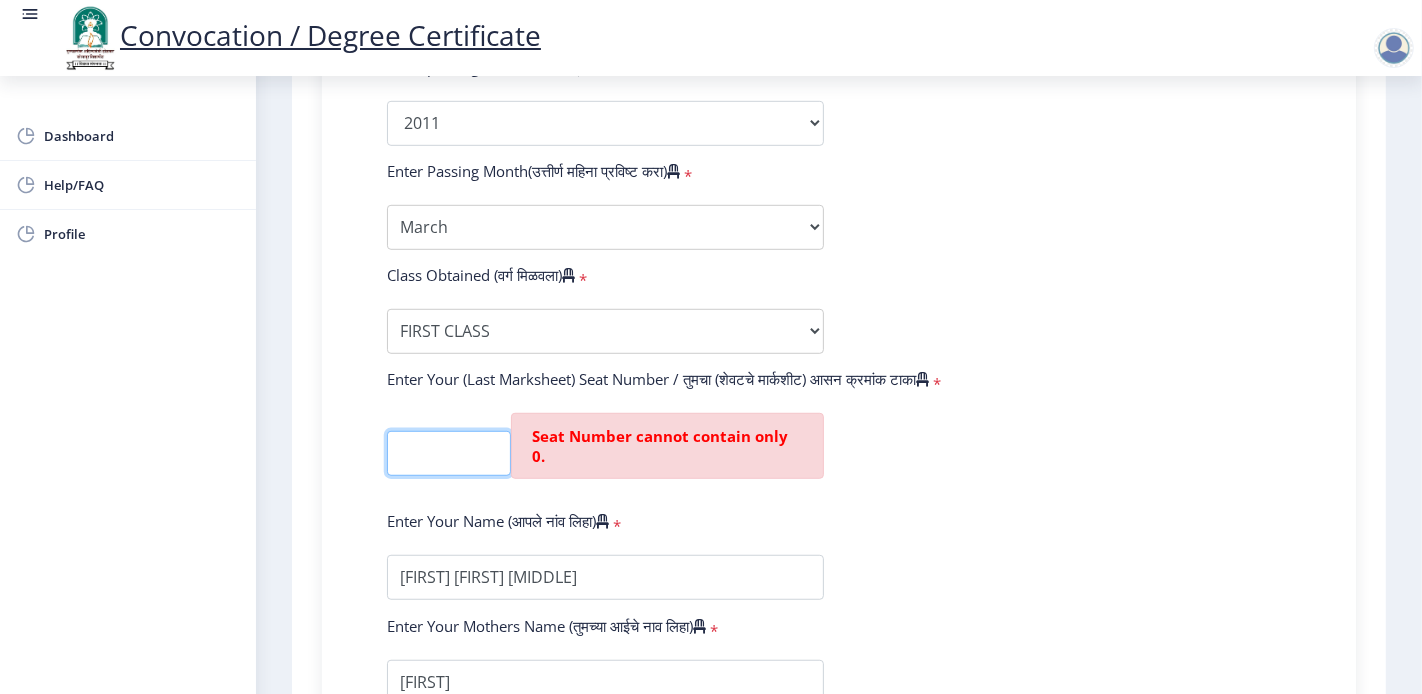 click at bounding box center [449, 453] 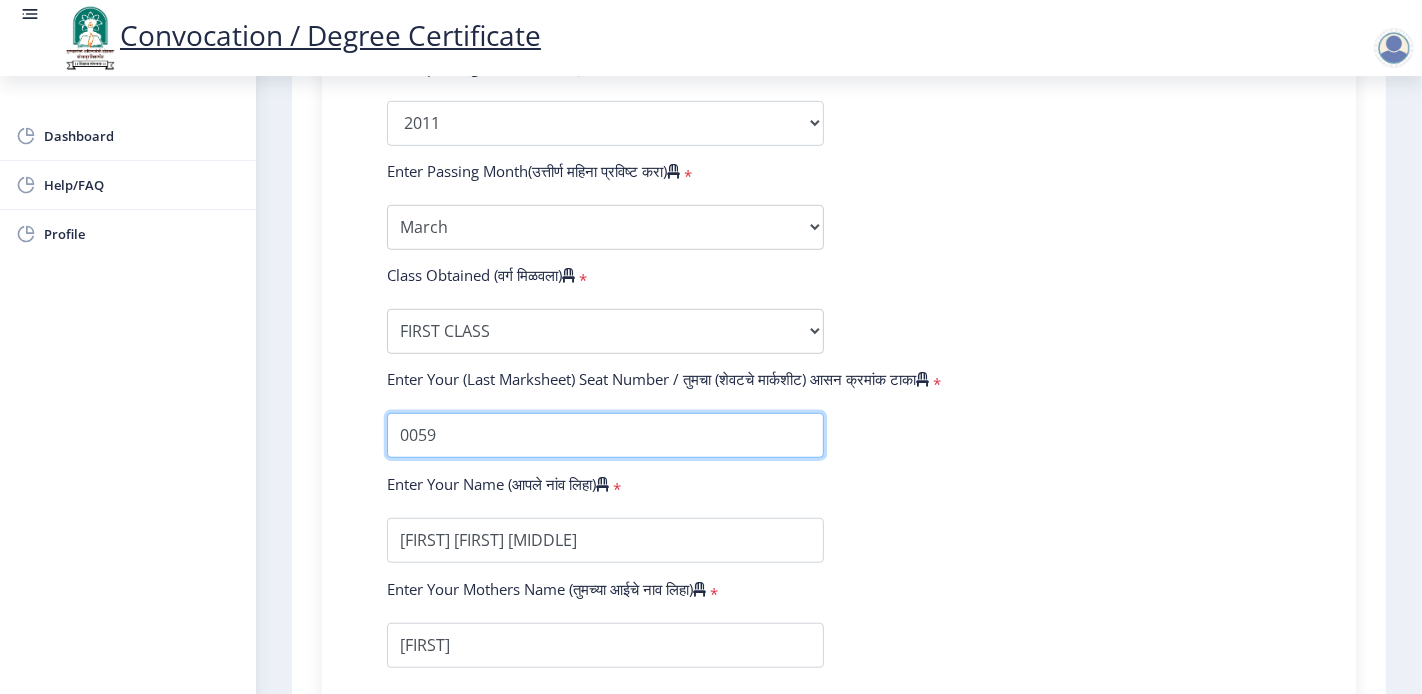 click at bounding box center [605, 435] 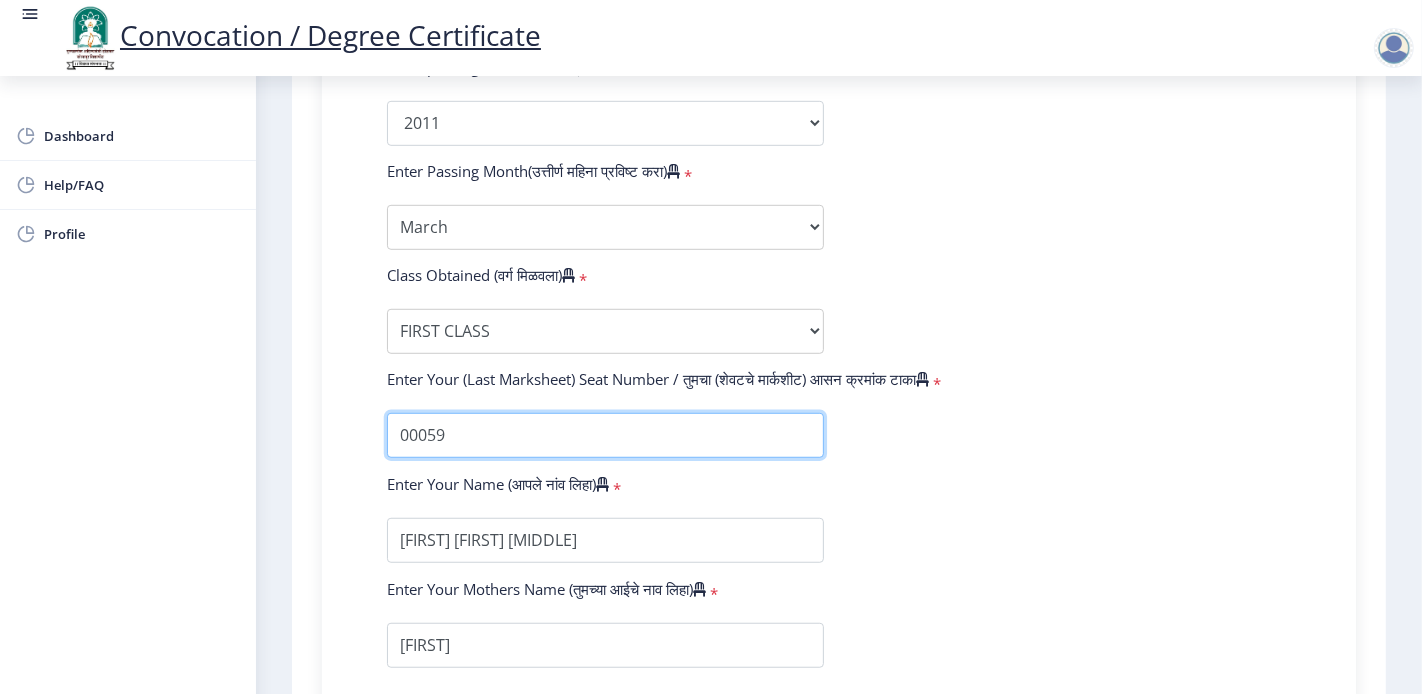 type on "00059" 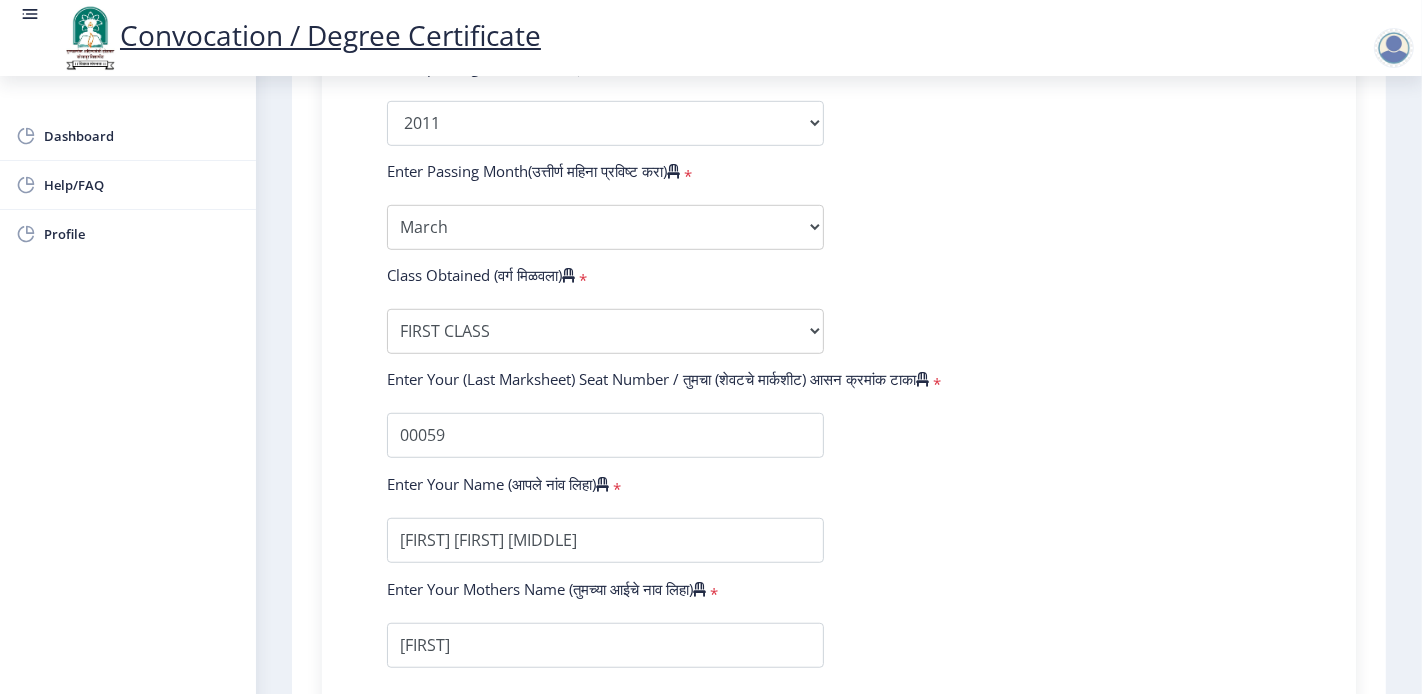 click on "Enter Your PRN Number (तुमचा पीआरएन (कायम नोंदणी क्रमांक) एंटर करा)   * Student Type (विद्यार्थी प्रकार)    * Select Student Type Regular External College Name(कॉलेजचे नाव)   * P.A.H. Solapur University,Solapur Select College Name Course Name(अभ्यासक्रमाचे नाव)   * Select Course Name Select Course Name Enter passing Year(उत्तीर्ण वर्ष प्रविष्ट करा)   *  2025   2024   2023   2022   2021   2020   2019   2018   2017   2016   2015   2014   2013   2012   2011   2010   2009   2008   2007   2006   2005   2004   2003   2002   2001   2000   1999   1998   1997   1996   1995   1994   1993   1992   1991   1990   1989   1988   1987   1986   1985   1984   1983   1982   1981   1980   1979   1978   1977   1976  Enter Passing Month(उत्तीर्ण महिना प्रविष्ट करा)   * March" 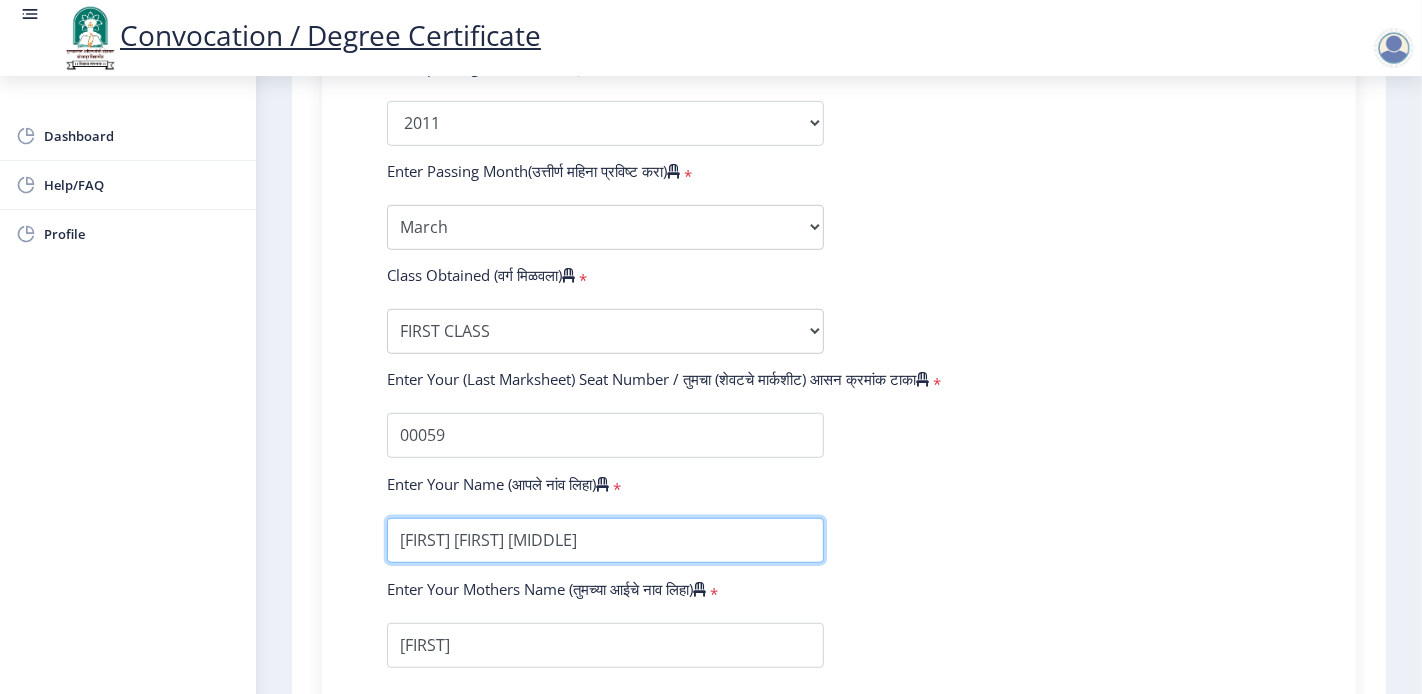 click at bounding box center [605, 540] 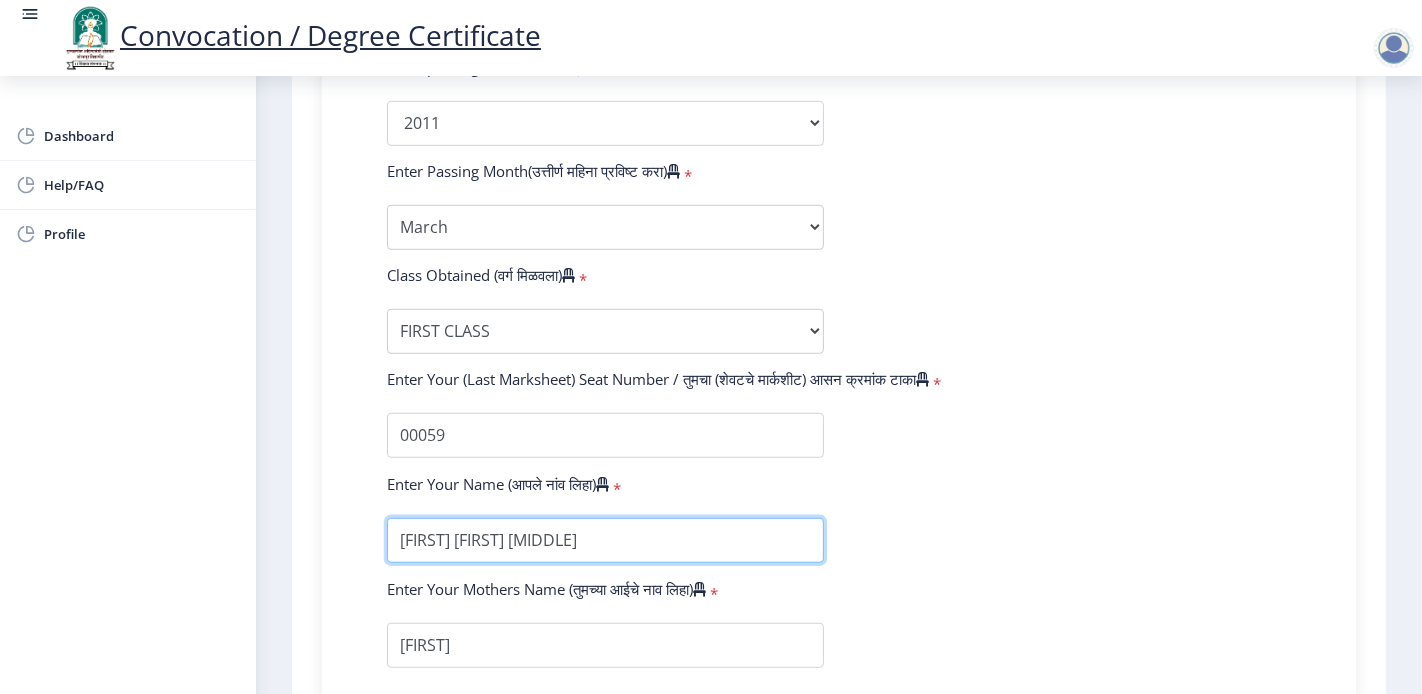 click at bounding box center [605, 540] 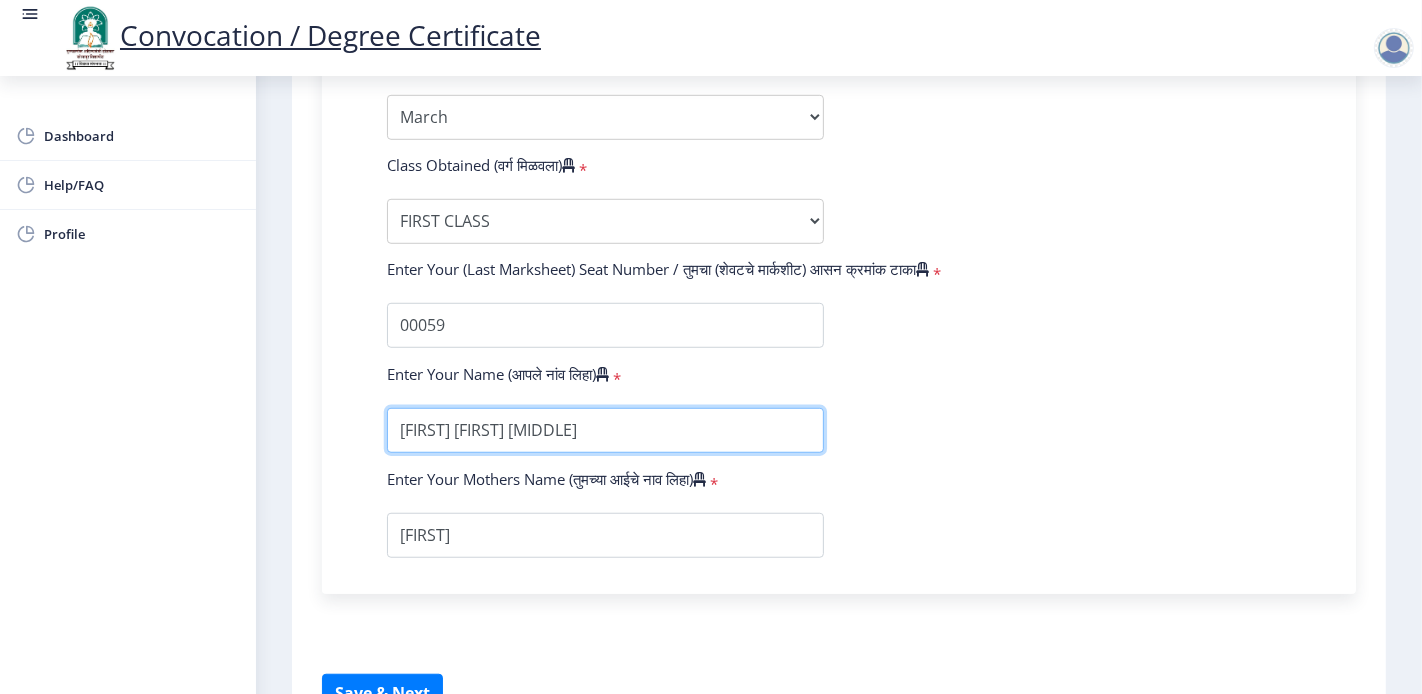 scroll, scrollTop: 1222, scrollLeft: 0, axis: vertical 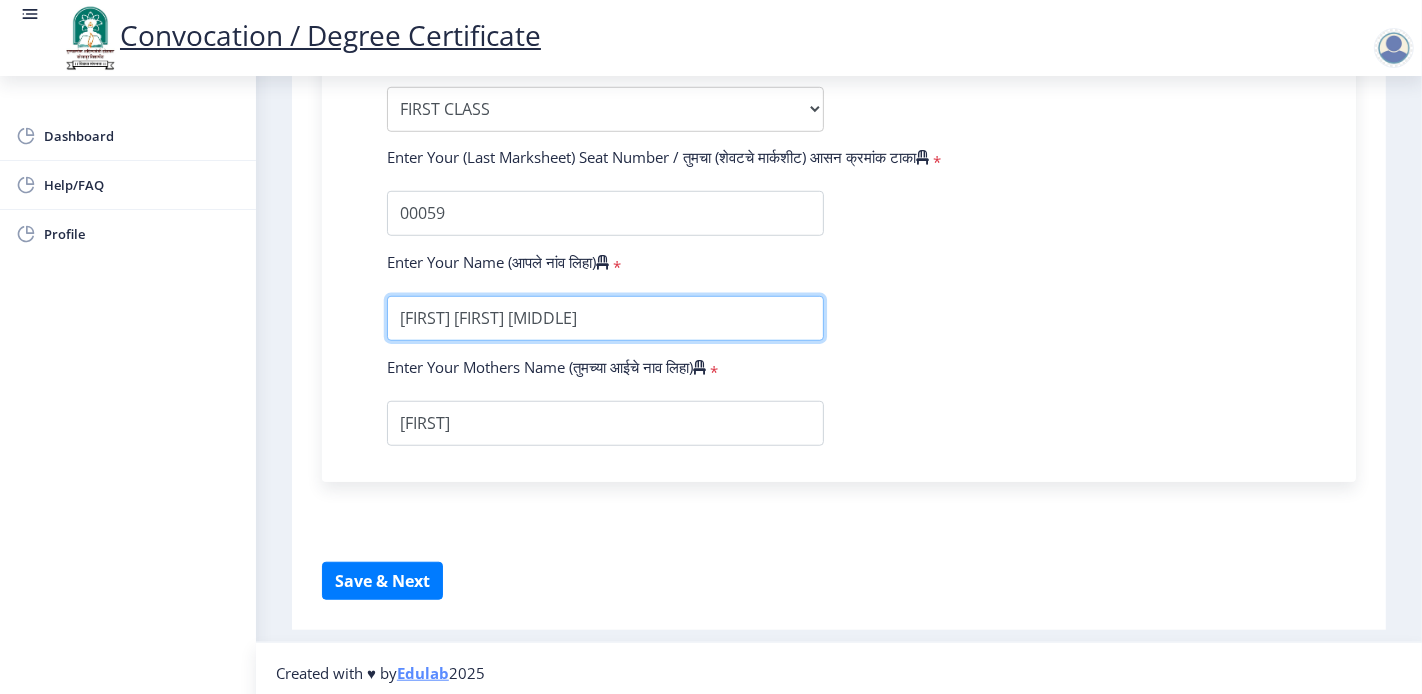 type on "Torane Ganesh Dinakar" 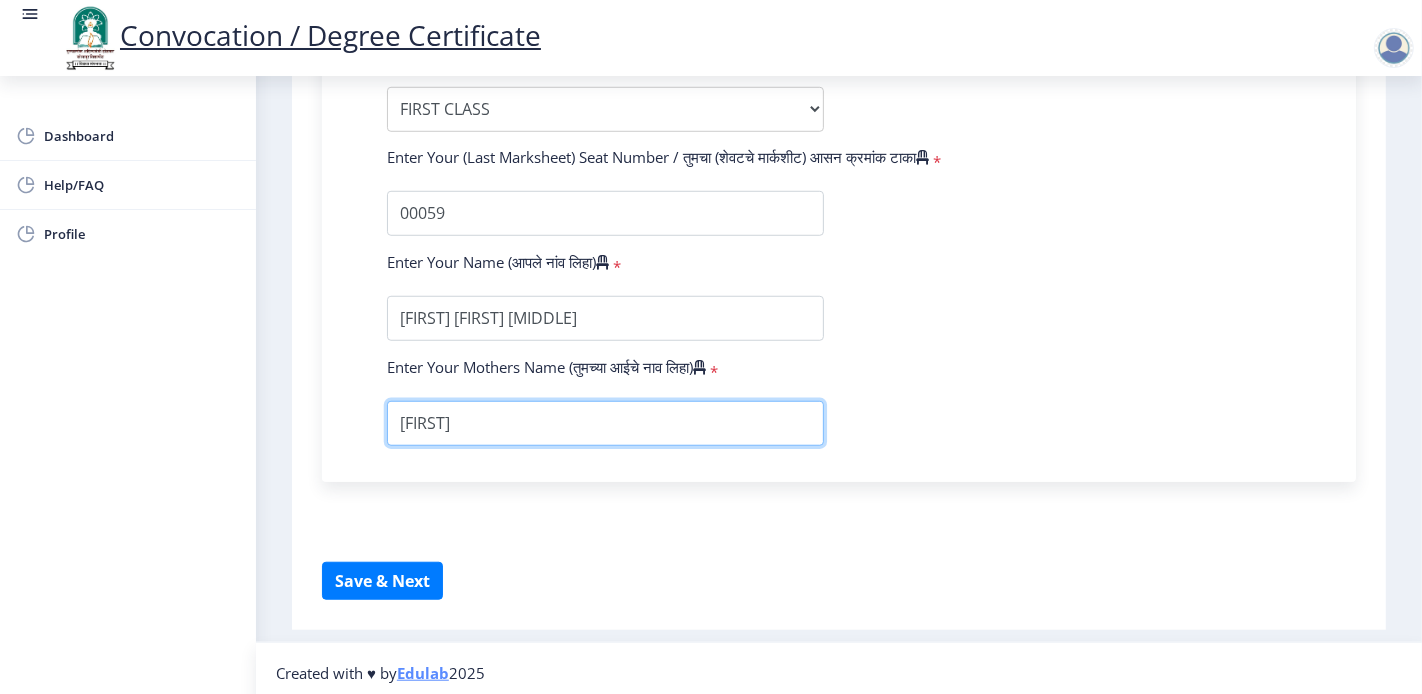 click at bounding box center [605, 423] 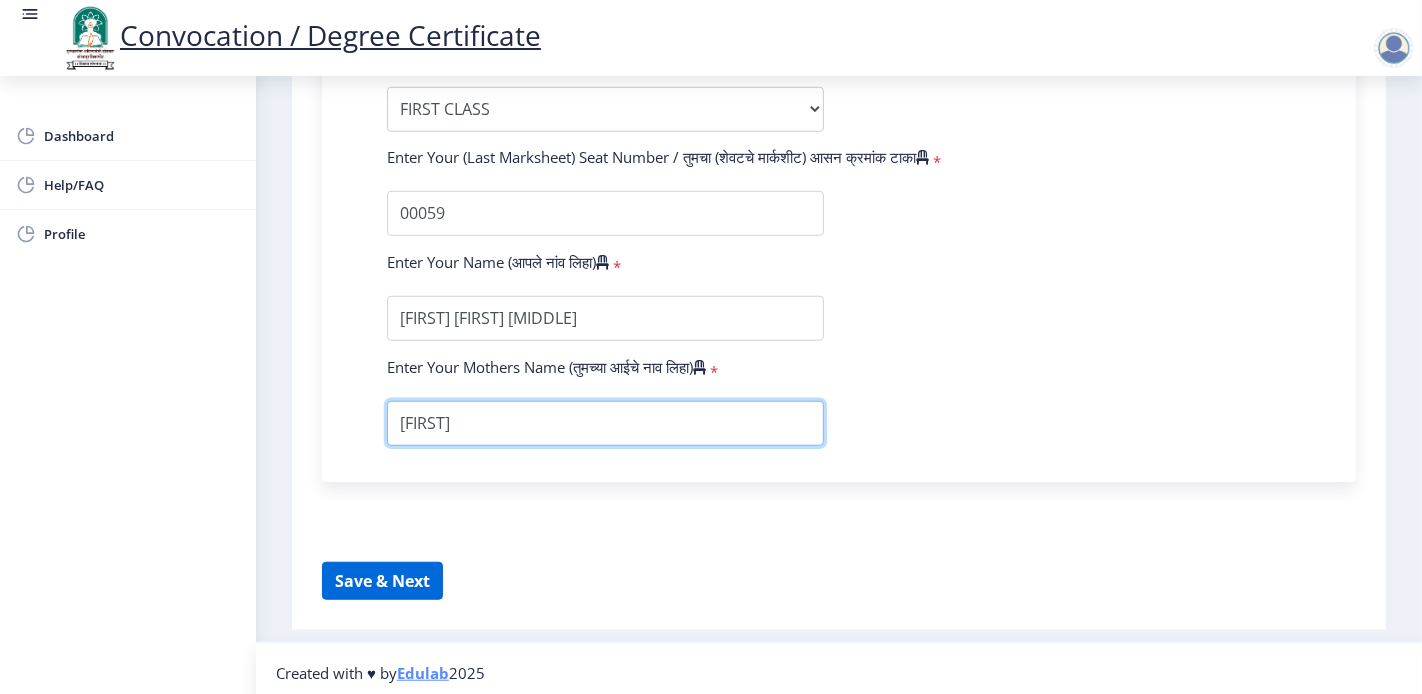 type on "Shantabai" 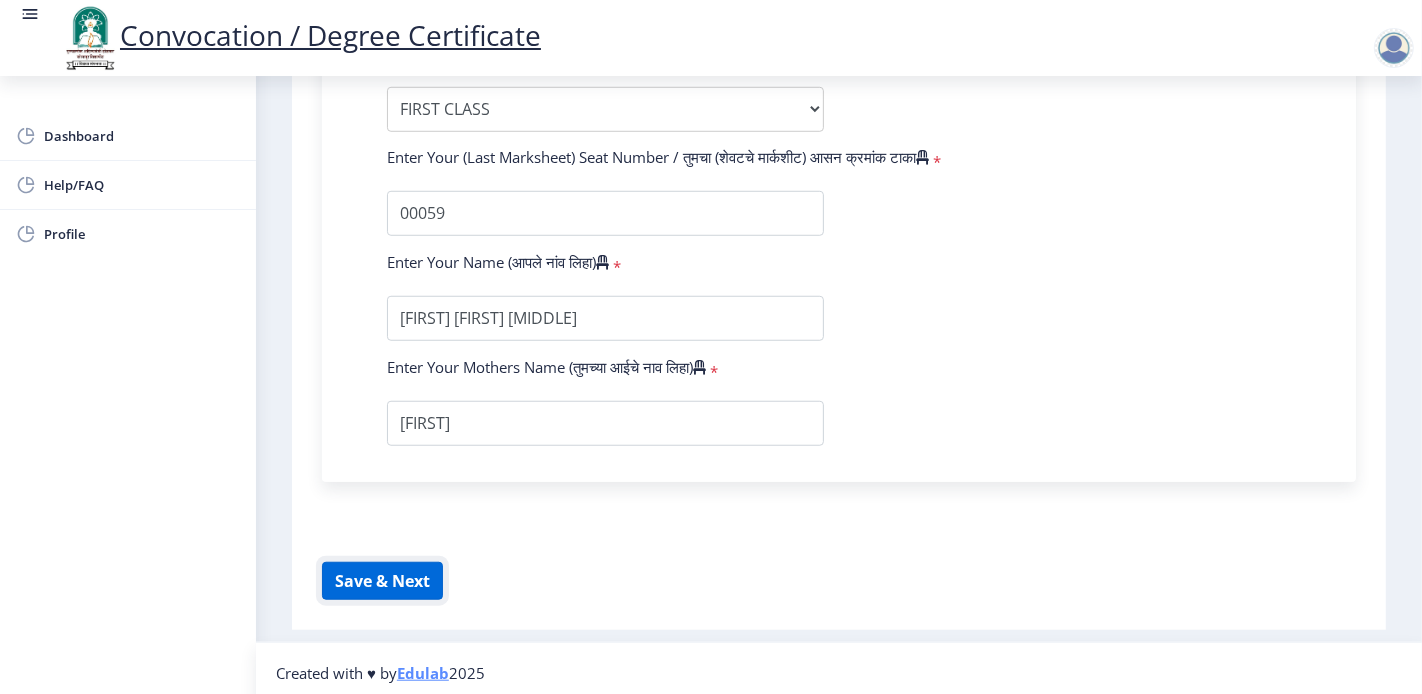 click on "Save & Next" 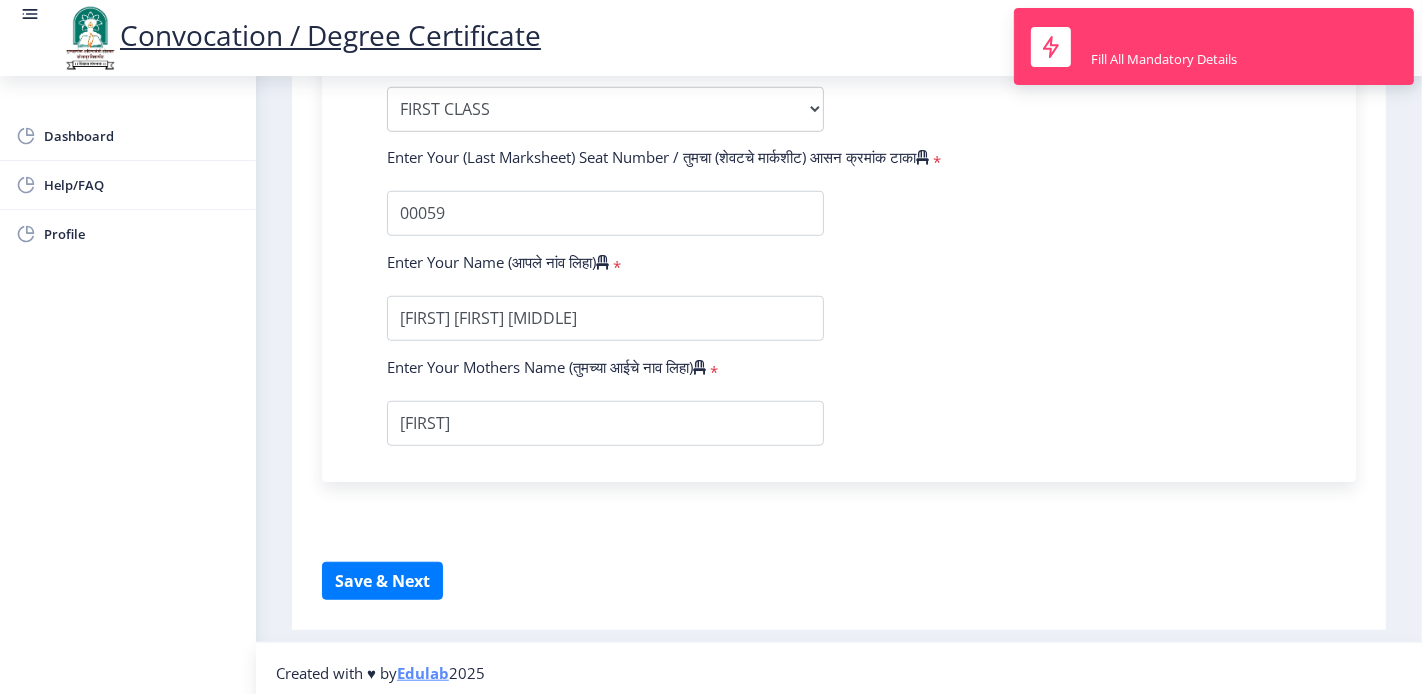 click on "Enter Your PRN Number (तुमचा पीआरएन (कायम नोंदणी क्रमांक) एंटर करा)   * Student Type (विद्यार्थी प्रकार)    * Select Student Type Regular External College Name(कॉलेजचे नाव)   * P.A.H. Solapur University,Solapur Select College Name Course Name(अभ्यासक्रमाचे नाव)   * Select Course Name Select Course Name Enter passing Year(उत्तीर्ण वर्ष प्रविष्ट करा)   *  2025   2024   2023   2022   2021   2020   2019   2018   2017   2016   2015   2014   2013   2012   2011   2010   2009   2008   2007   2006   2005   2004   2003   2002   2001   2000   1999   1998   1997   1996   1995   1994   1993   1992   1991   1990   1989   1988   1987   1986   1985   1984   1983   1982   1981   1980   1979   1978   1977   1976  Enter Passing Month(उत्तीर्ण महिना प्रविष्ट करा)   * March" 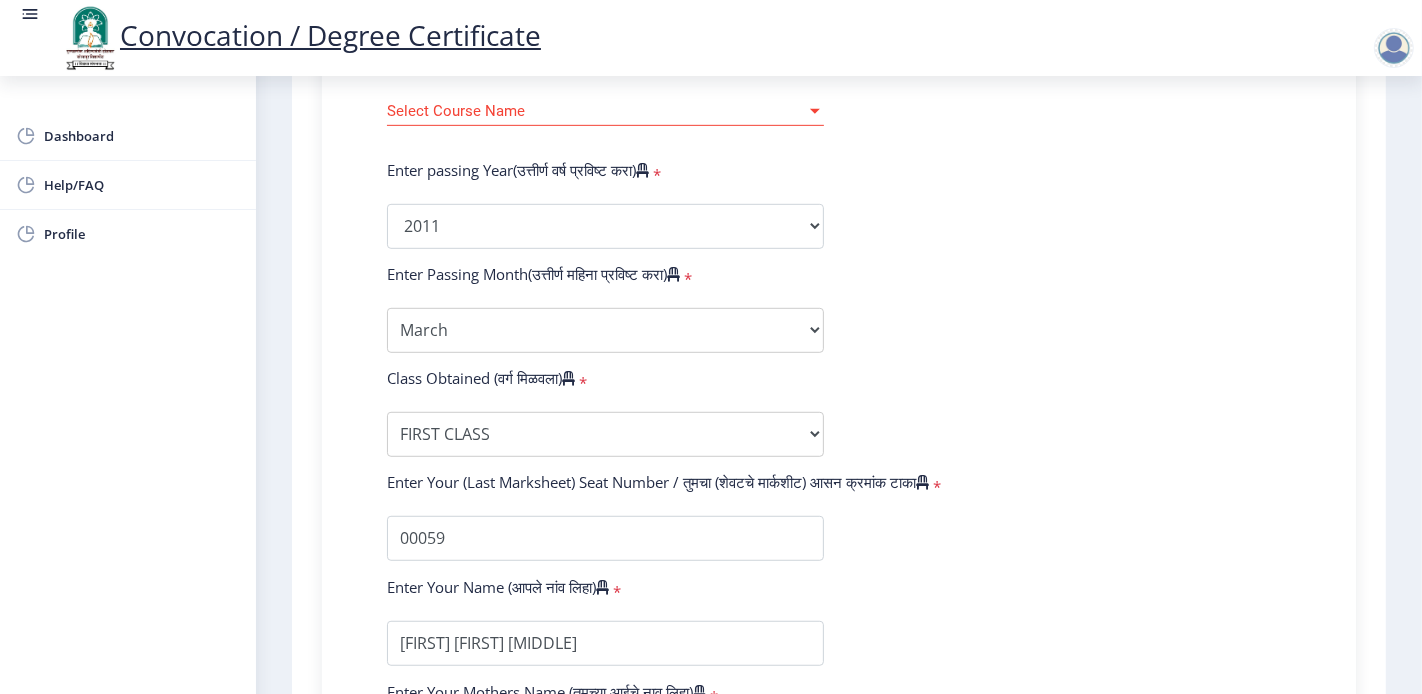 scroll, scrollTop: 777, scrollLeft: 0, axis: vertical 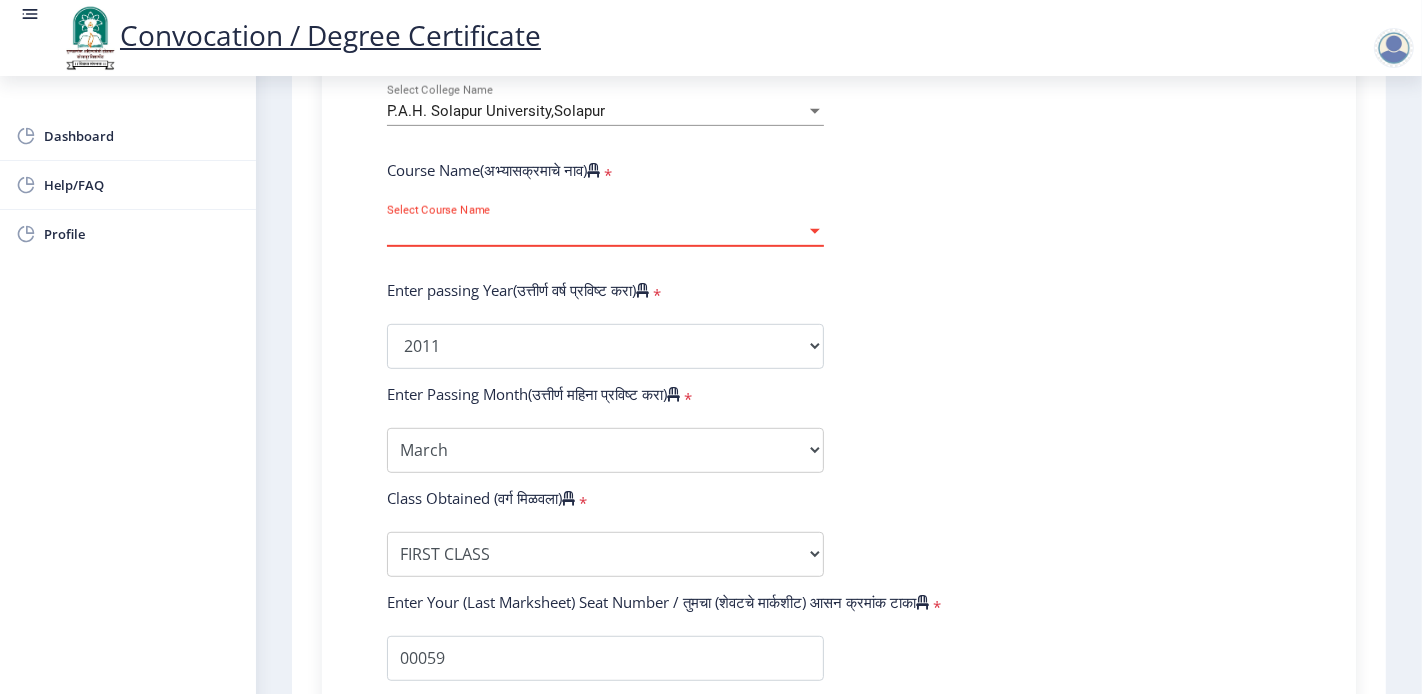click at bounding box center (815, 231) 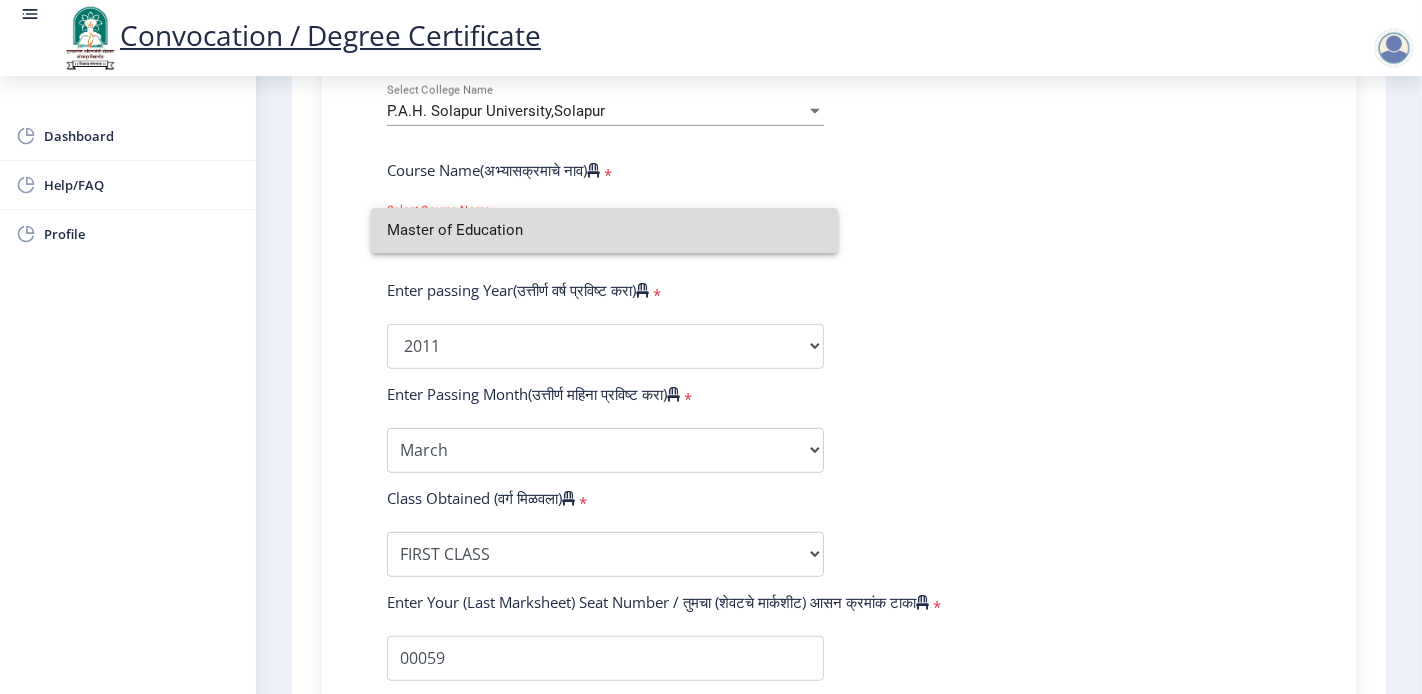 drag, startPoint x: 531, startPoint y: 230, endPoint x: 364, endPoint y: 240, distance: 167.29913 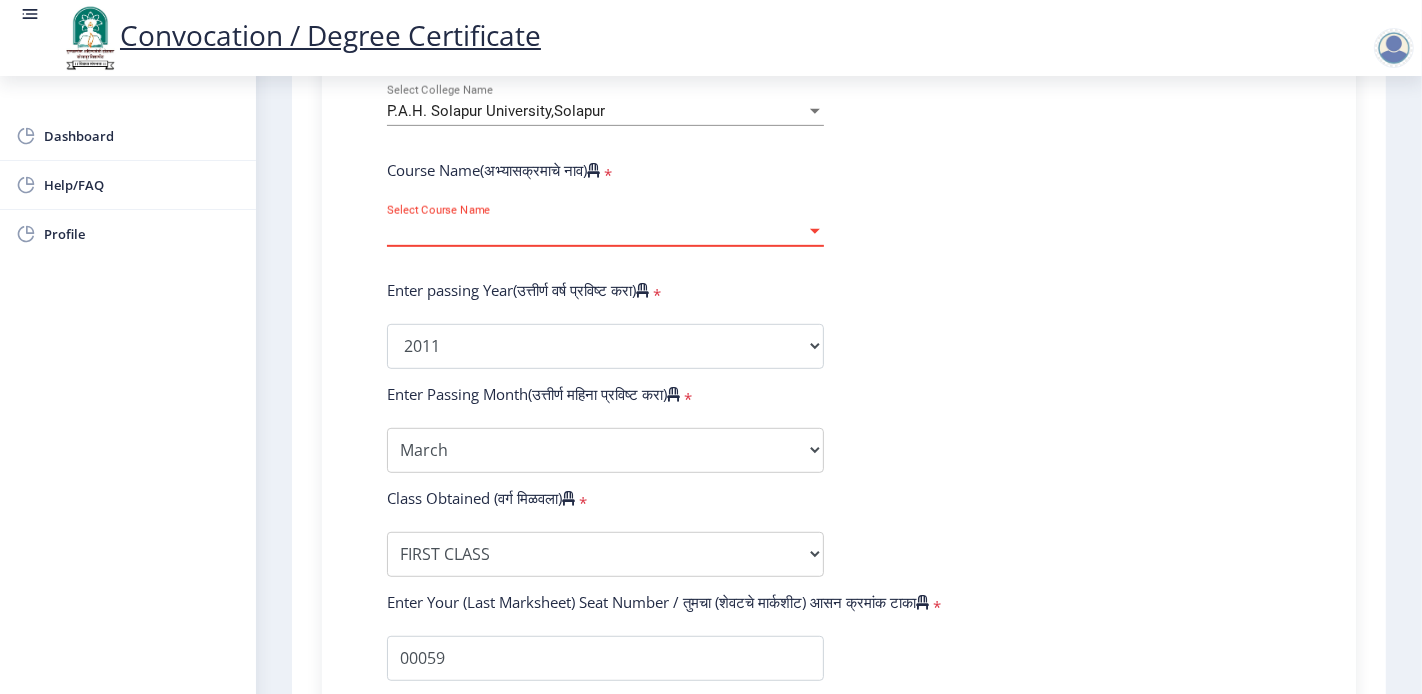 click on "Select Course Name" at bounding box center [596, 231] 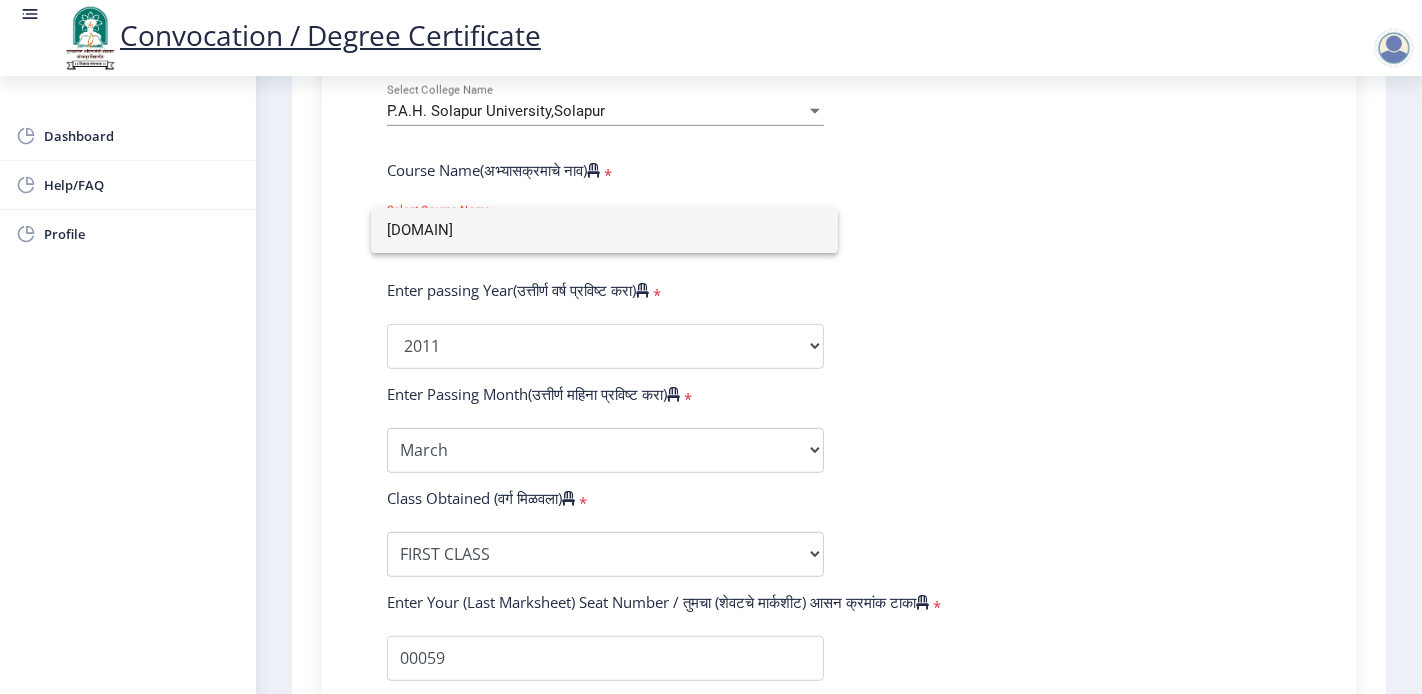 type on "sus.ac.in" 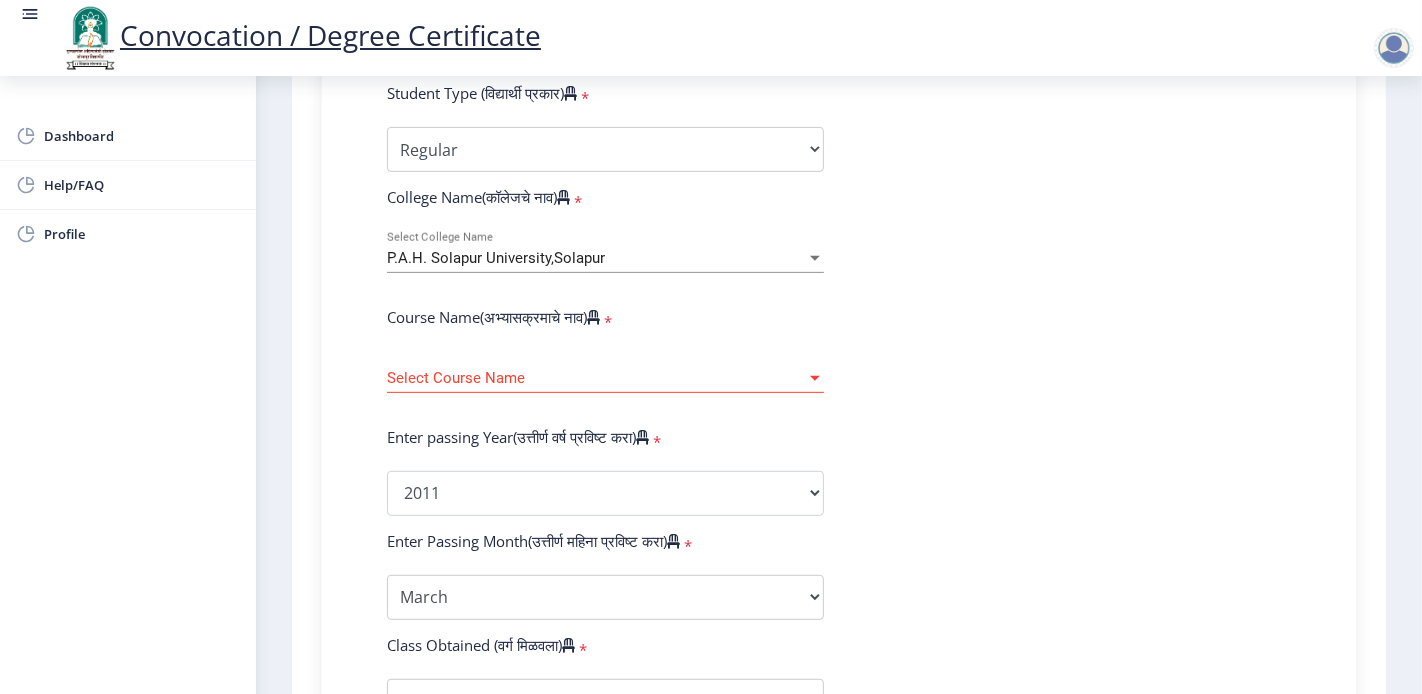 scroll, scrollTop: 666, scrollLeft: 0, axis: vertical 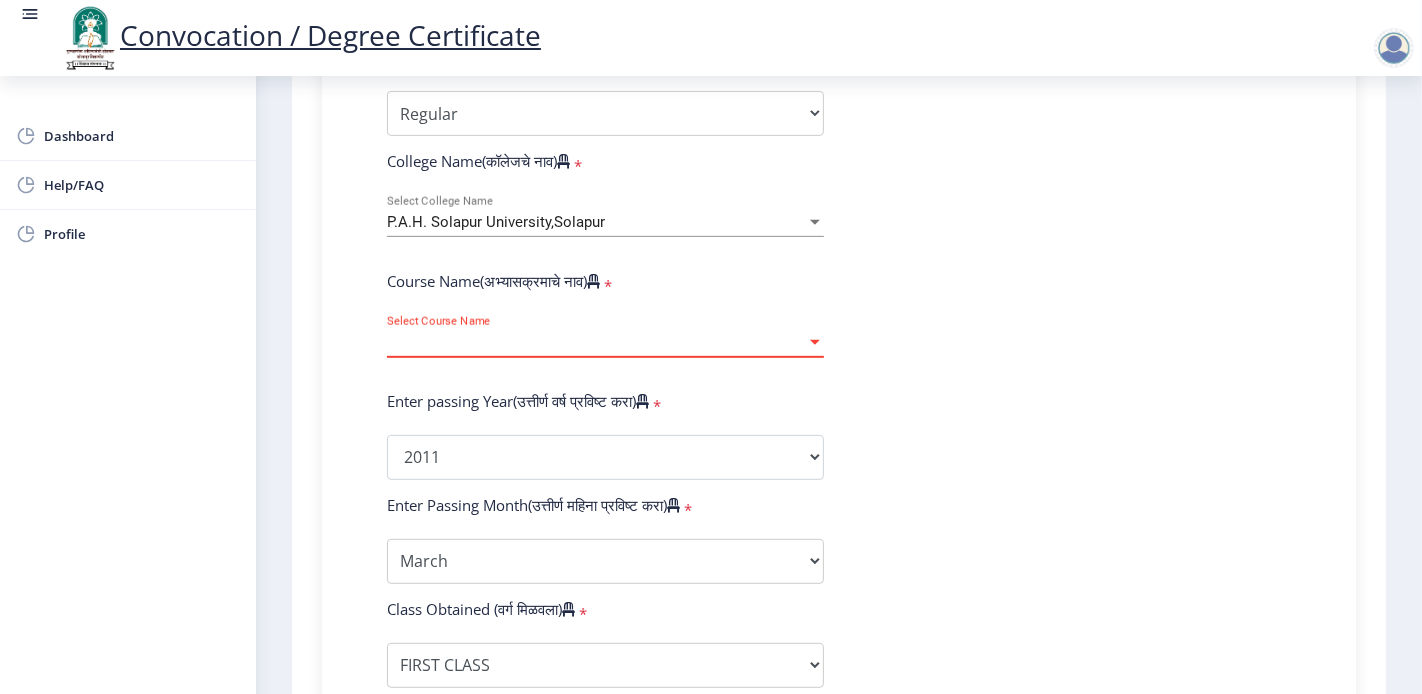 click at bounding box center (815, 342) 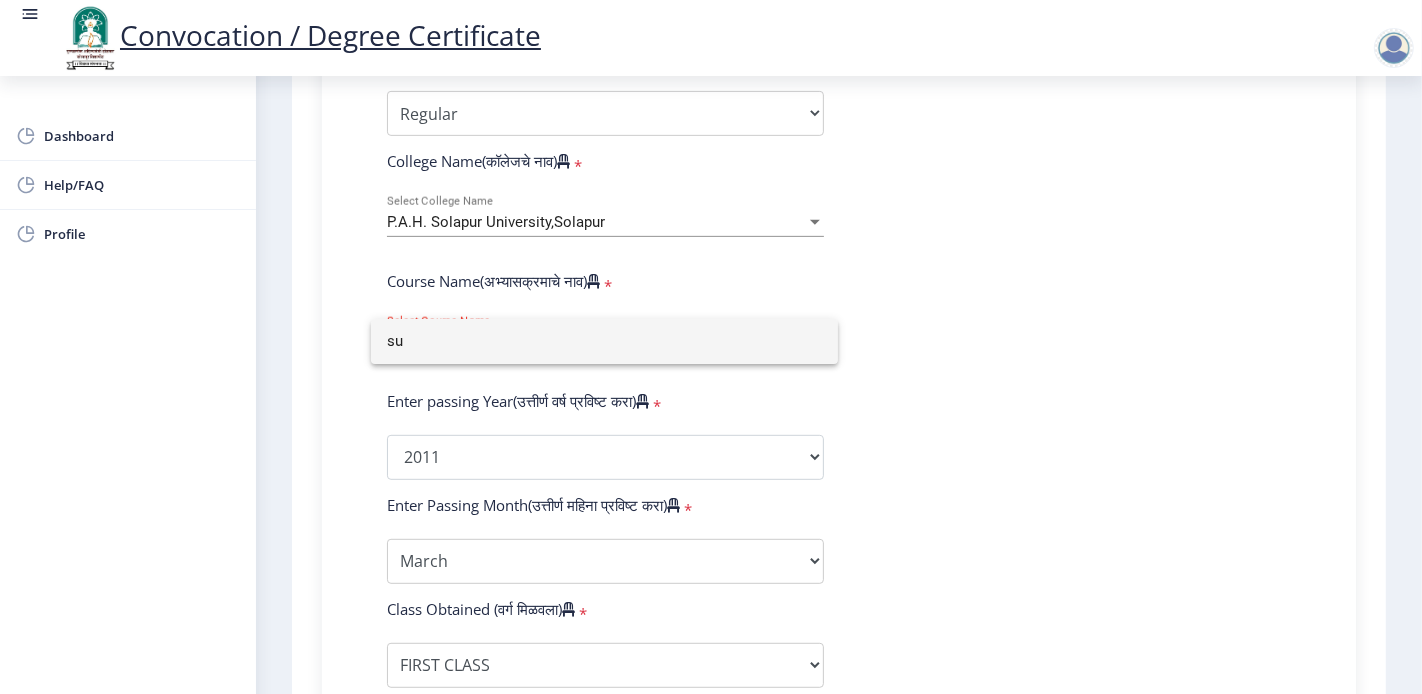 type on "s" 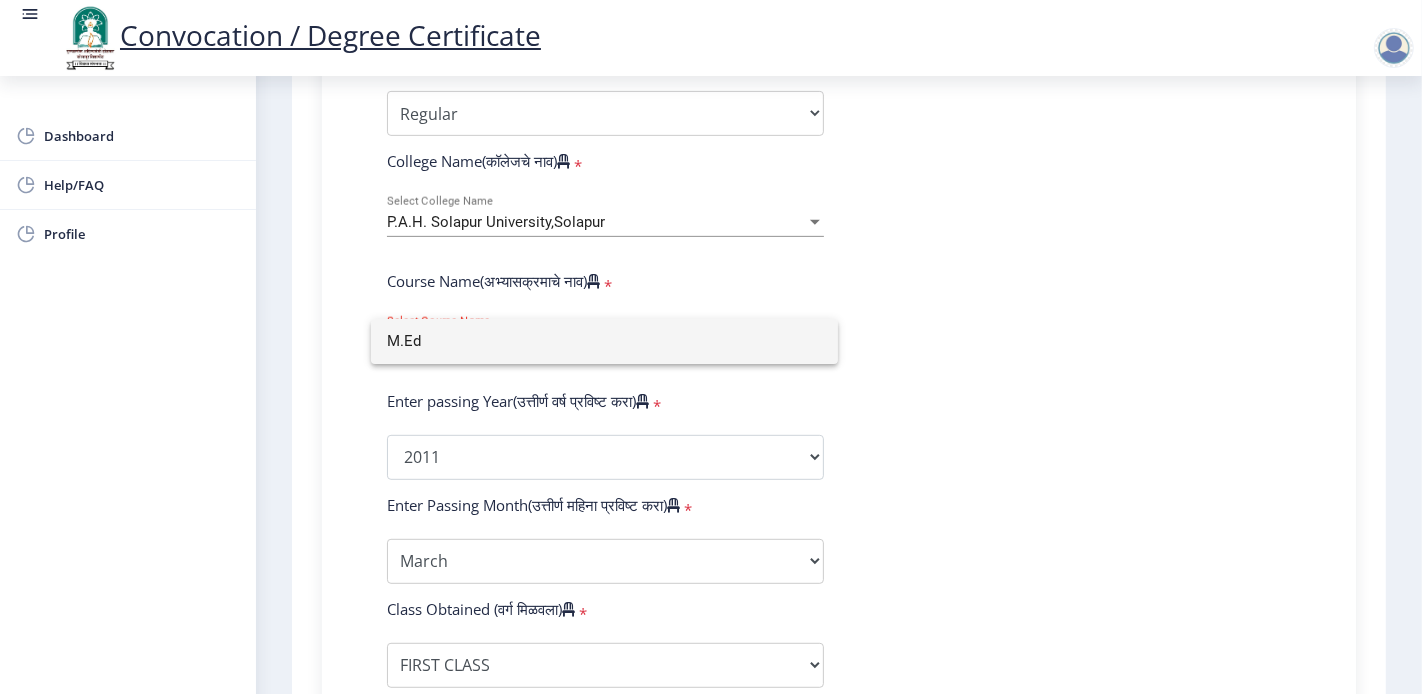 type on "M.Ed" 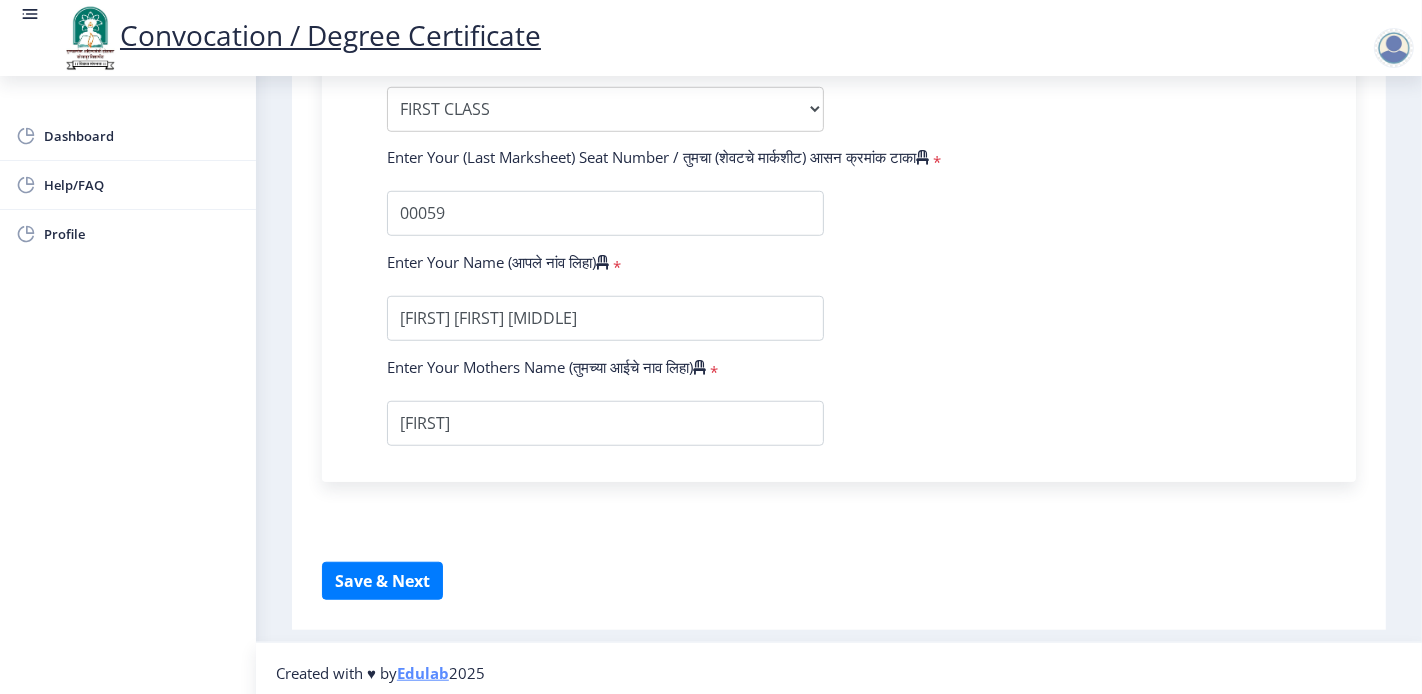 scroll, scrollTop: 1231, scrollLeft: 0, axis: vertical 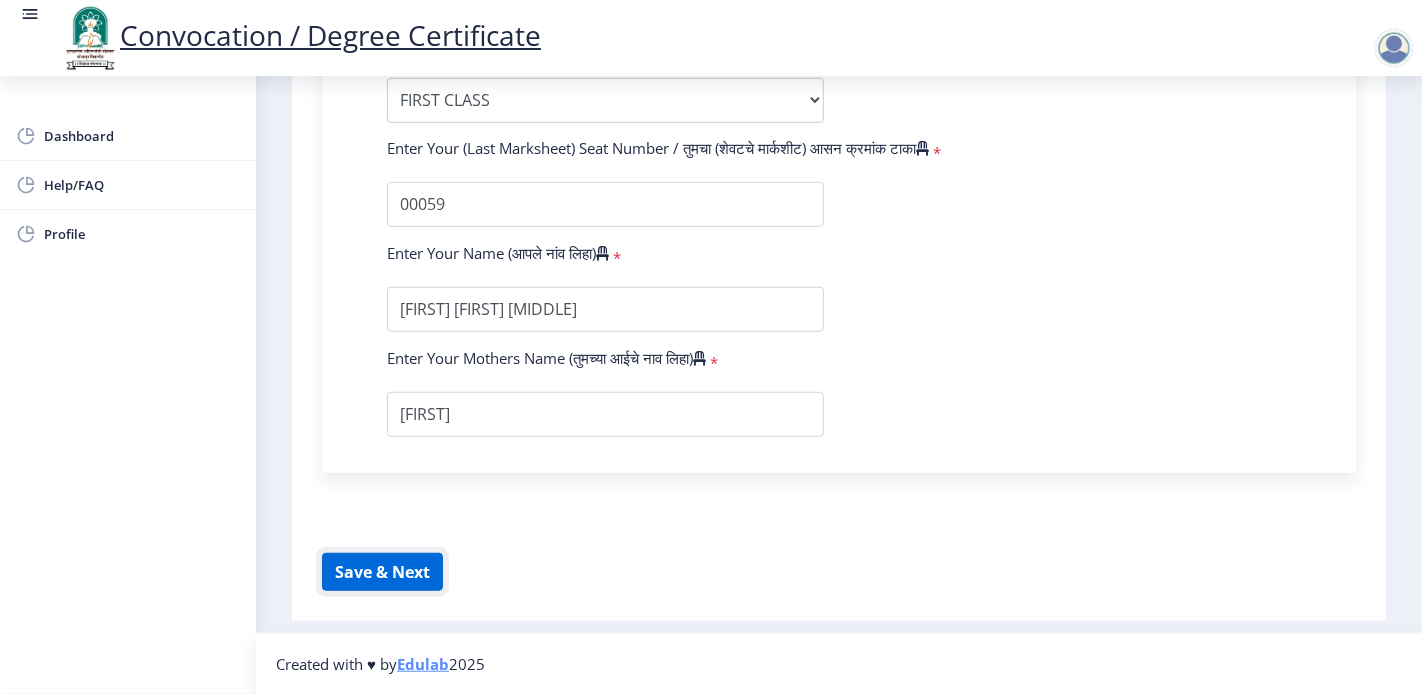 click on "Save & Next" 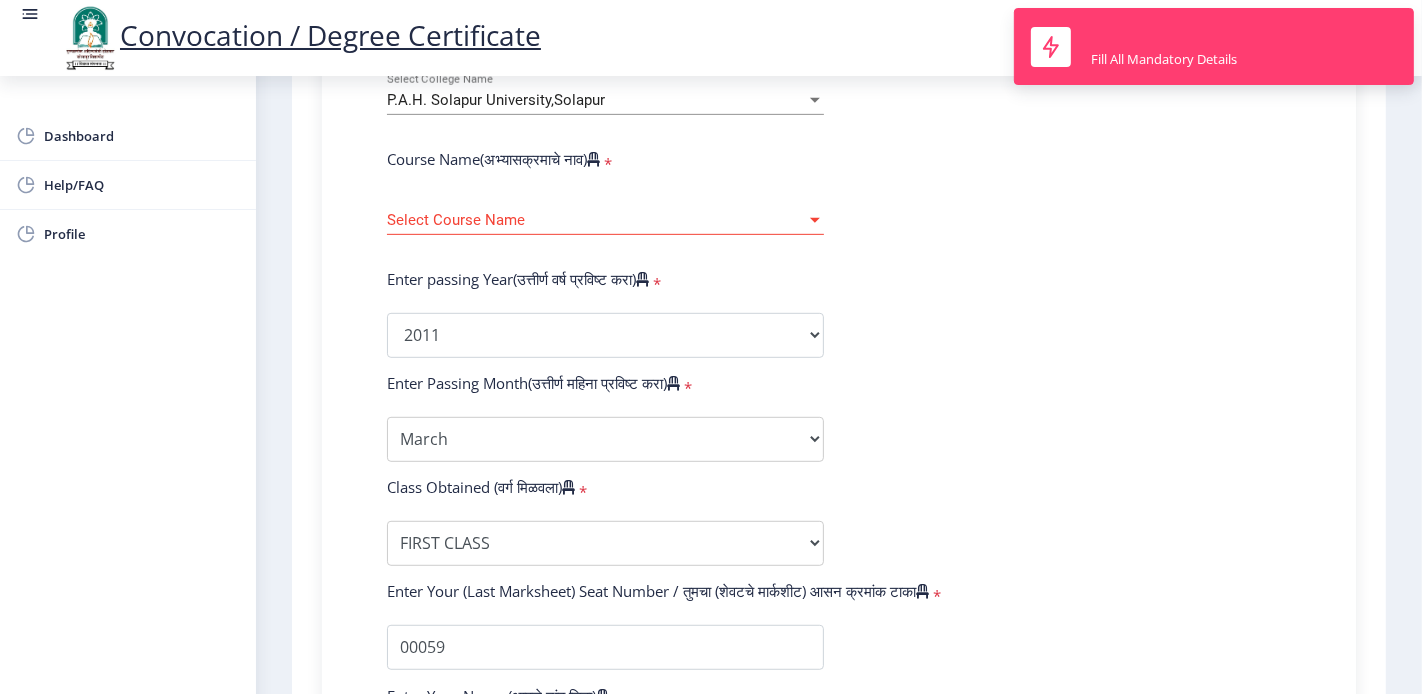 scroll, scrollTop: 786, scrollLeft: 0, axis: vertical 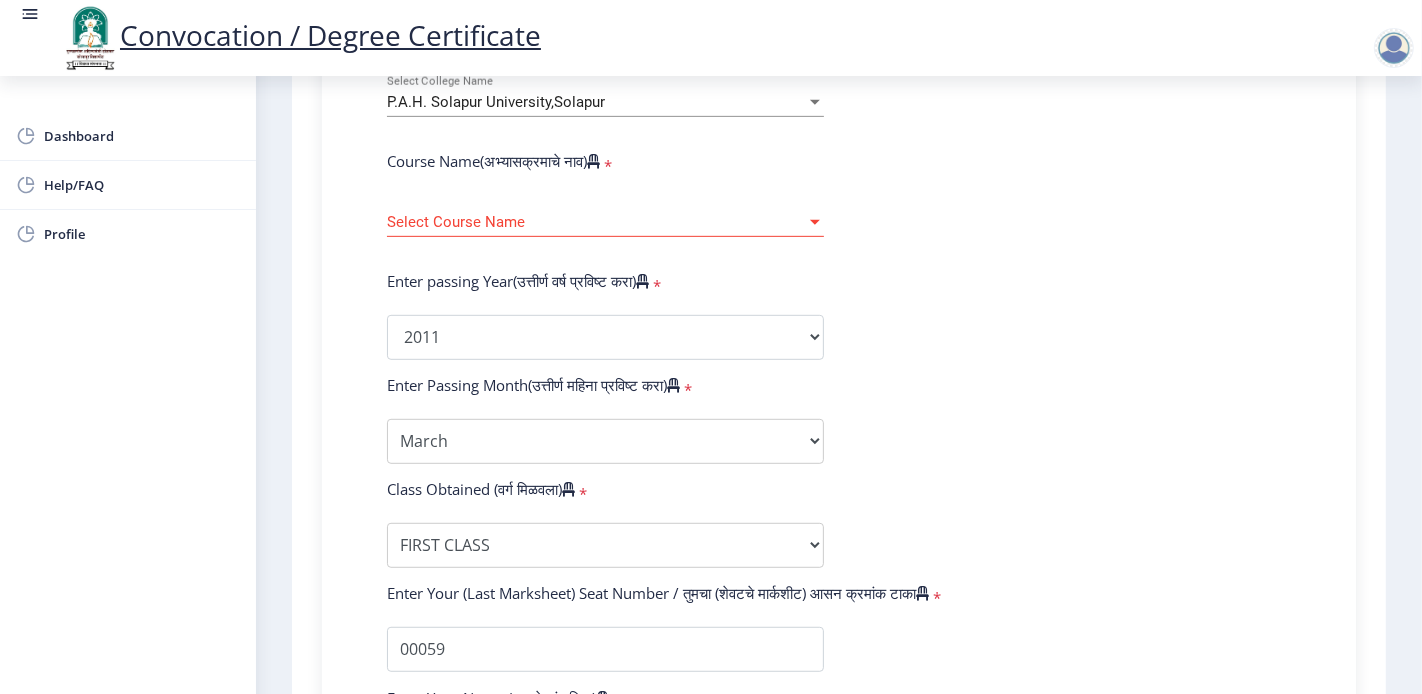 click on "Course Name(अभ्यासक्रमाचे नाव)" 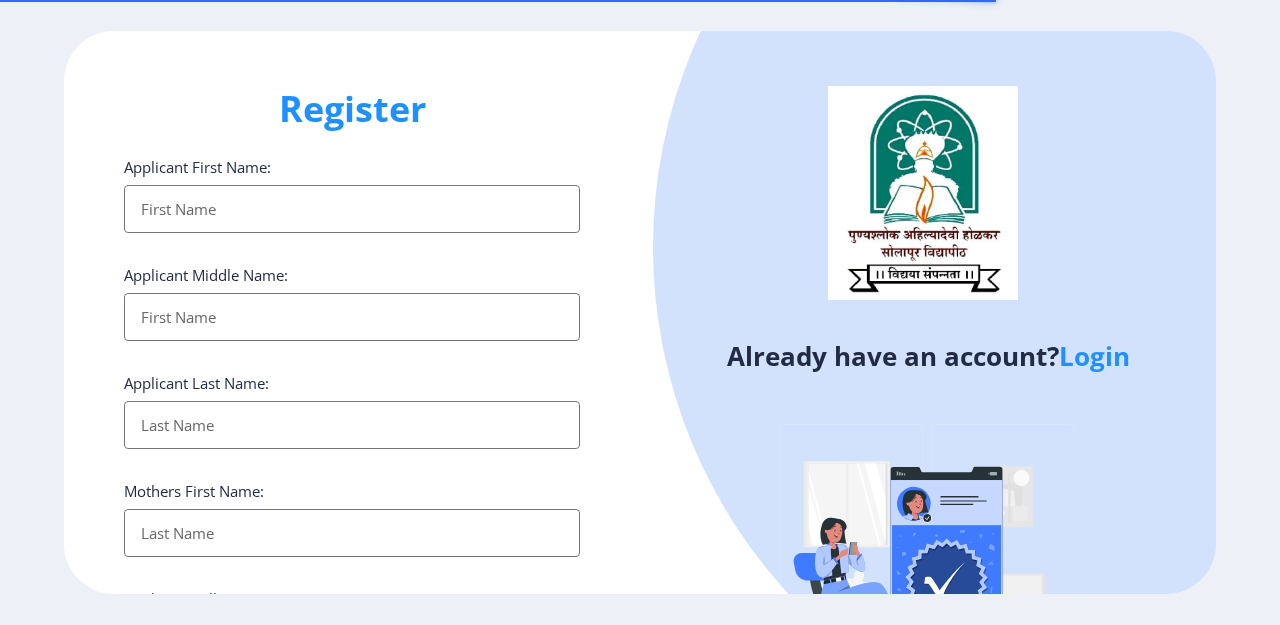 select 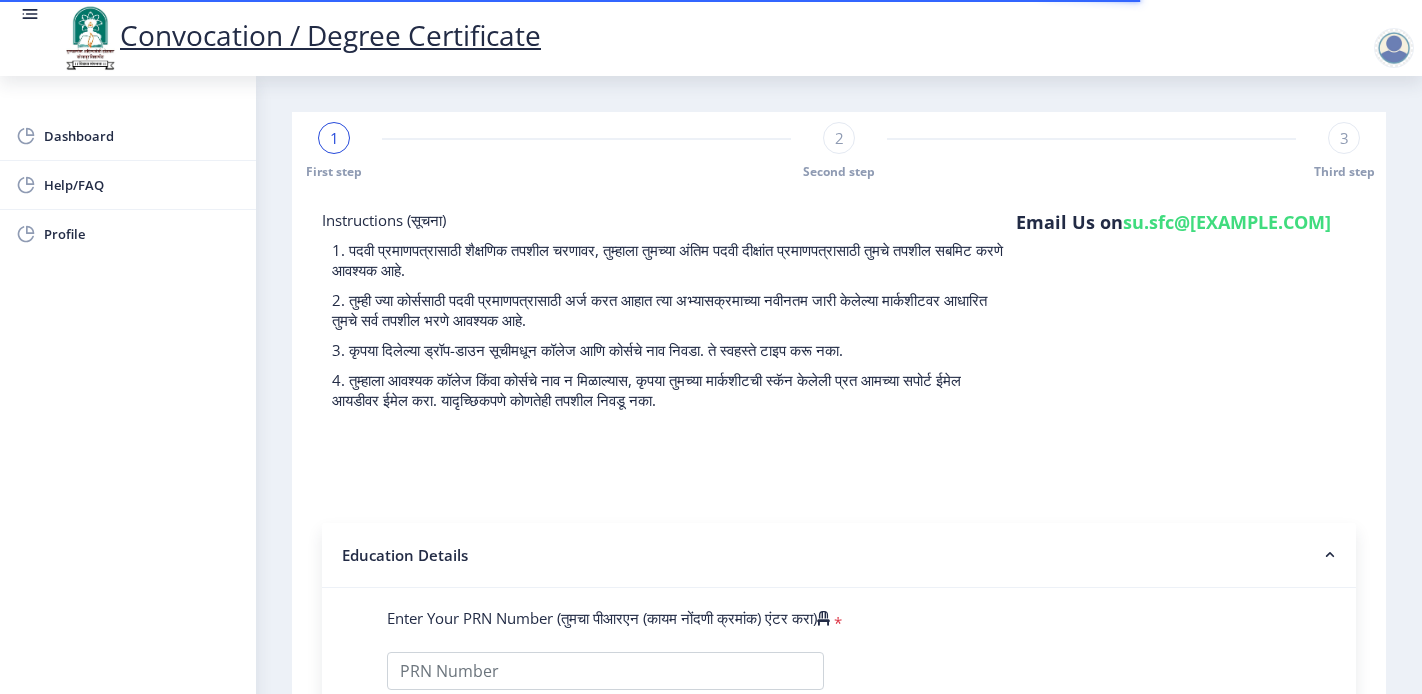 select 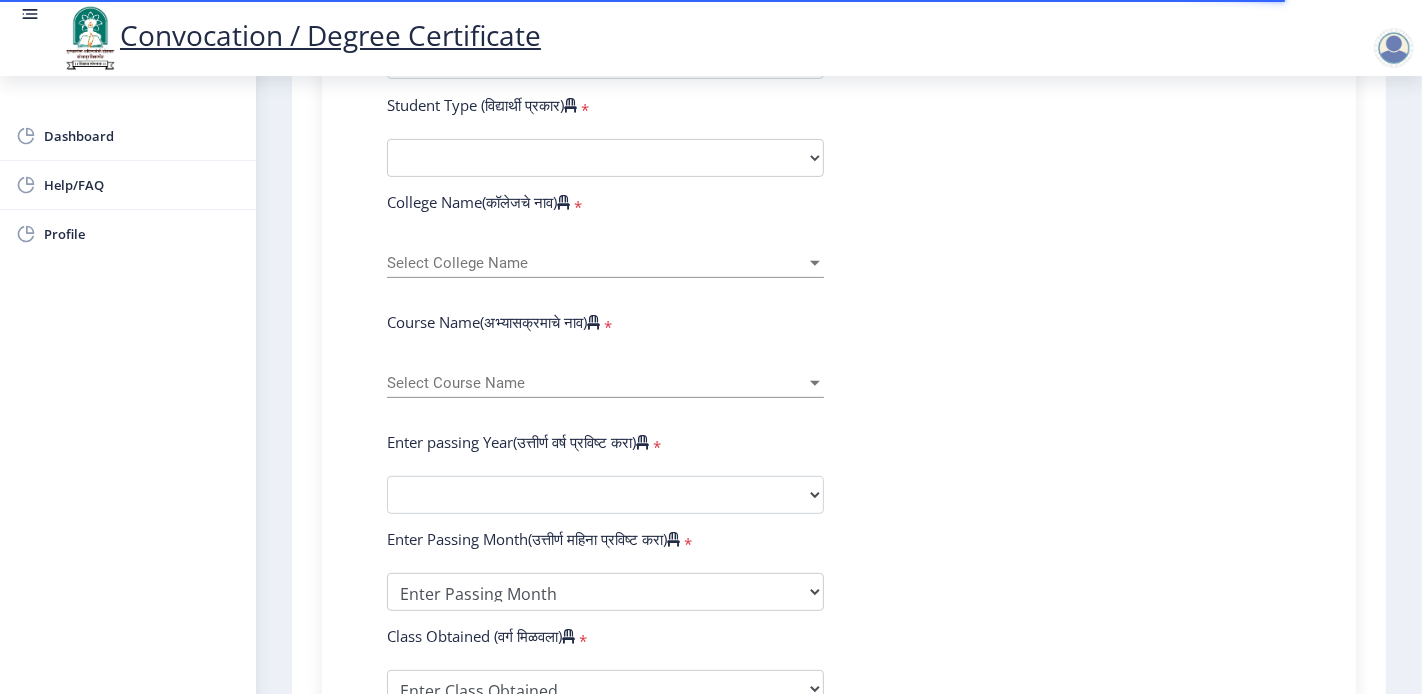 scroll, scrollTop: 666, scrollLeft: 0, axis: vertical 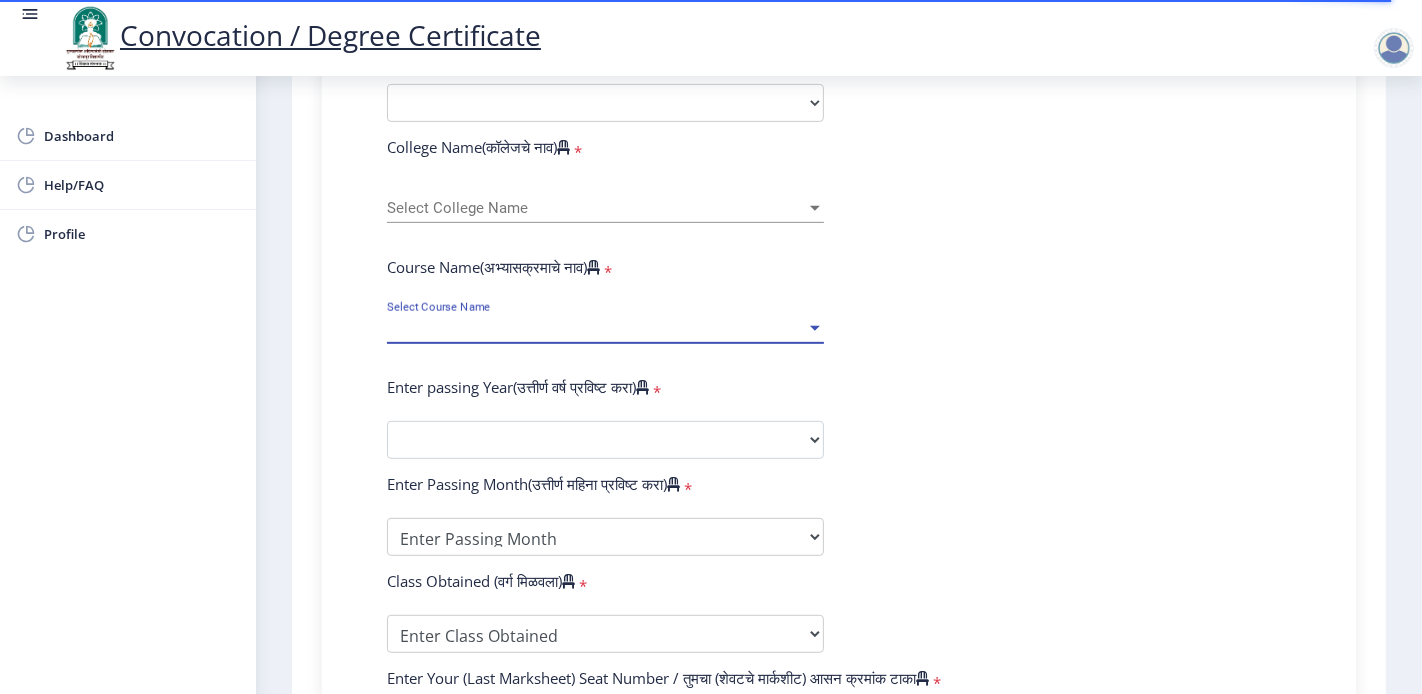click on "Select Course Name" at bounding box center (596, 328) 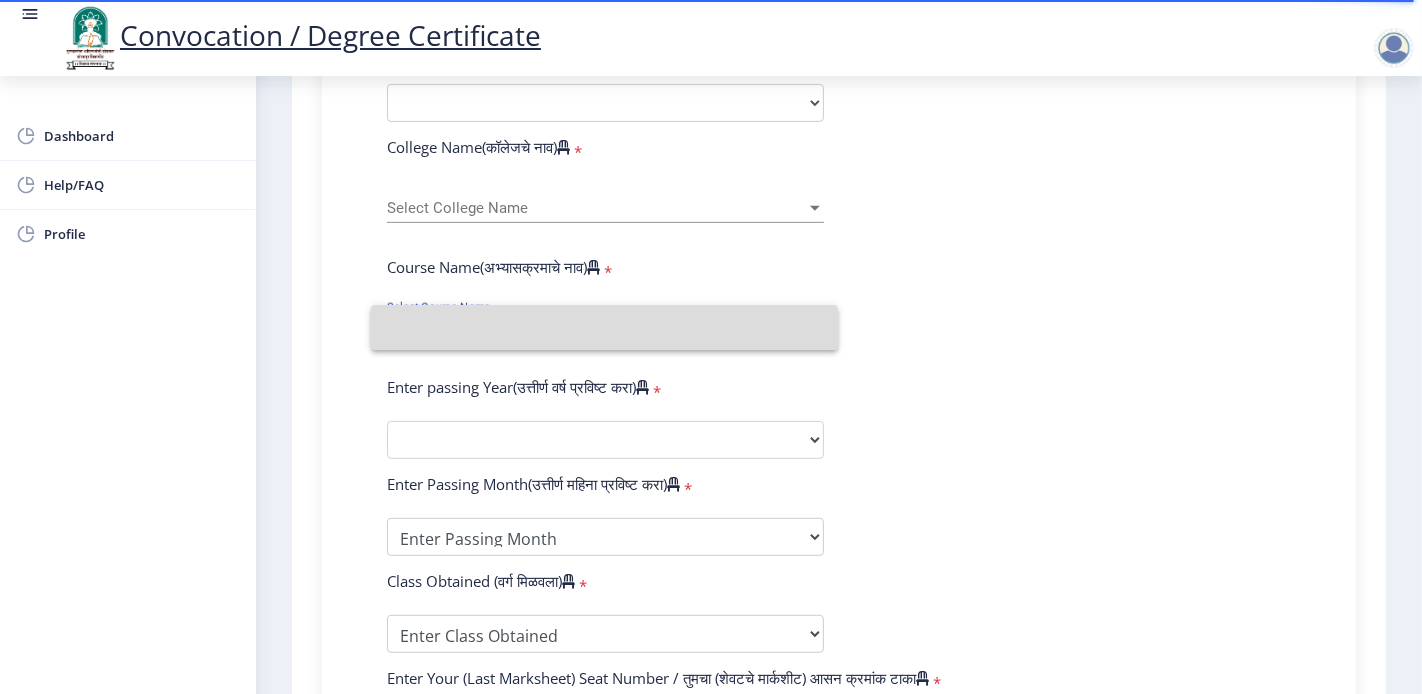 click at bounding box center (604, 327) 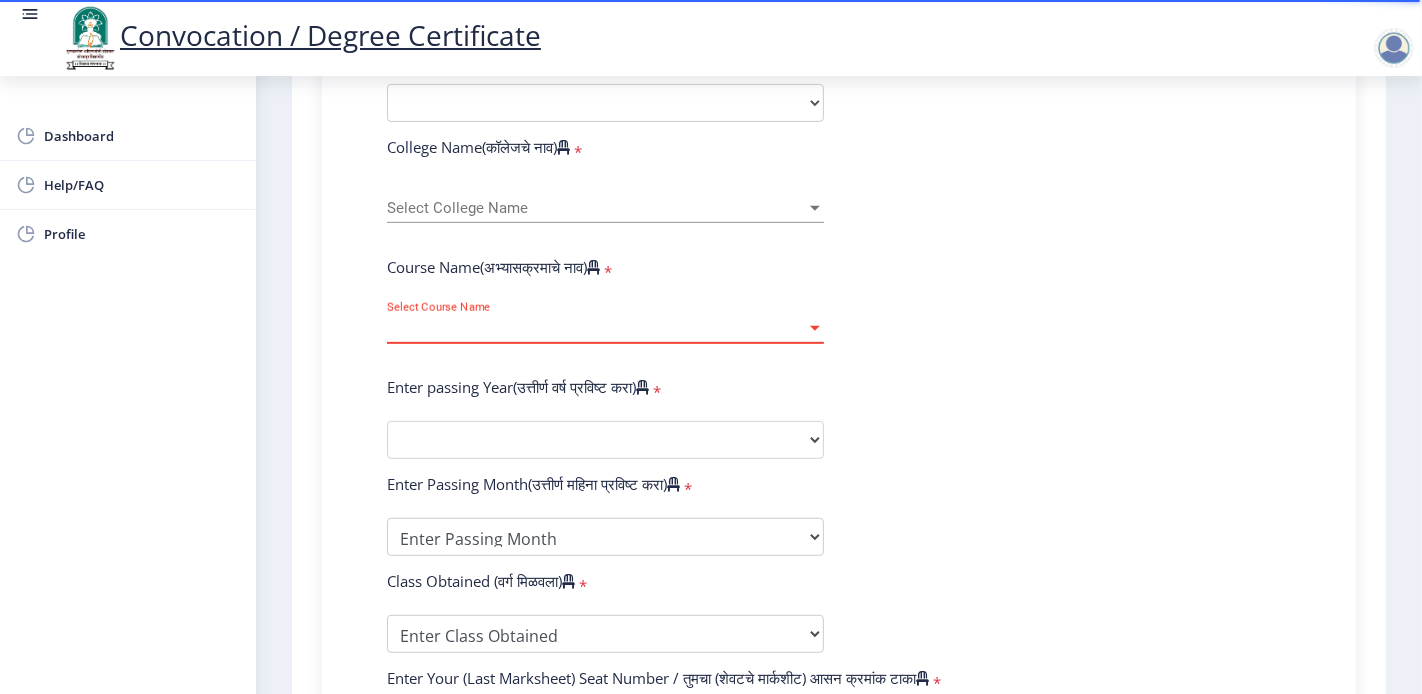 scroll, scrollTop: 1174, scrollLeft: 0, axis: vertical 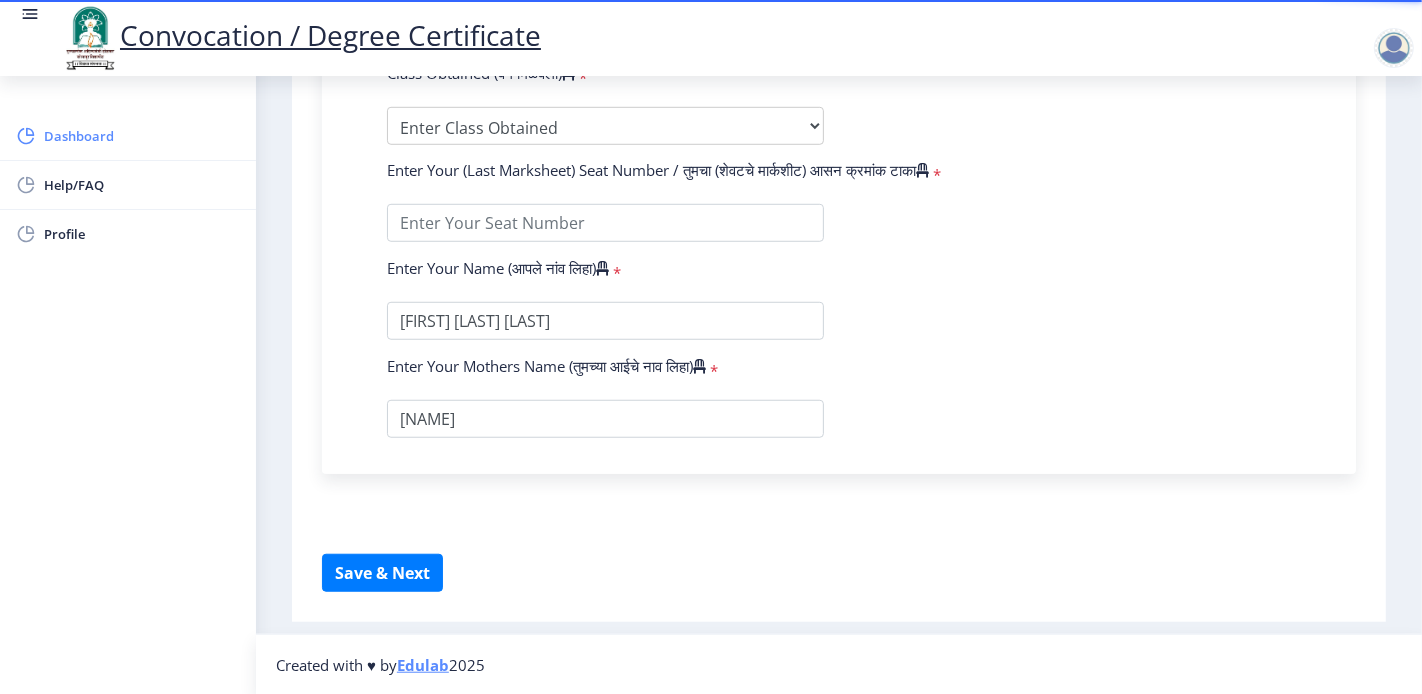click on "Dashboard" 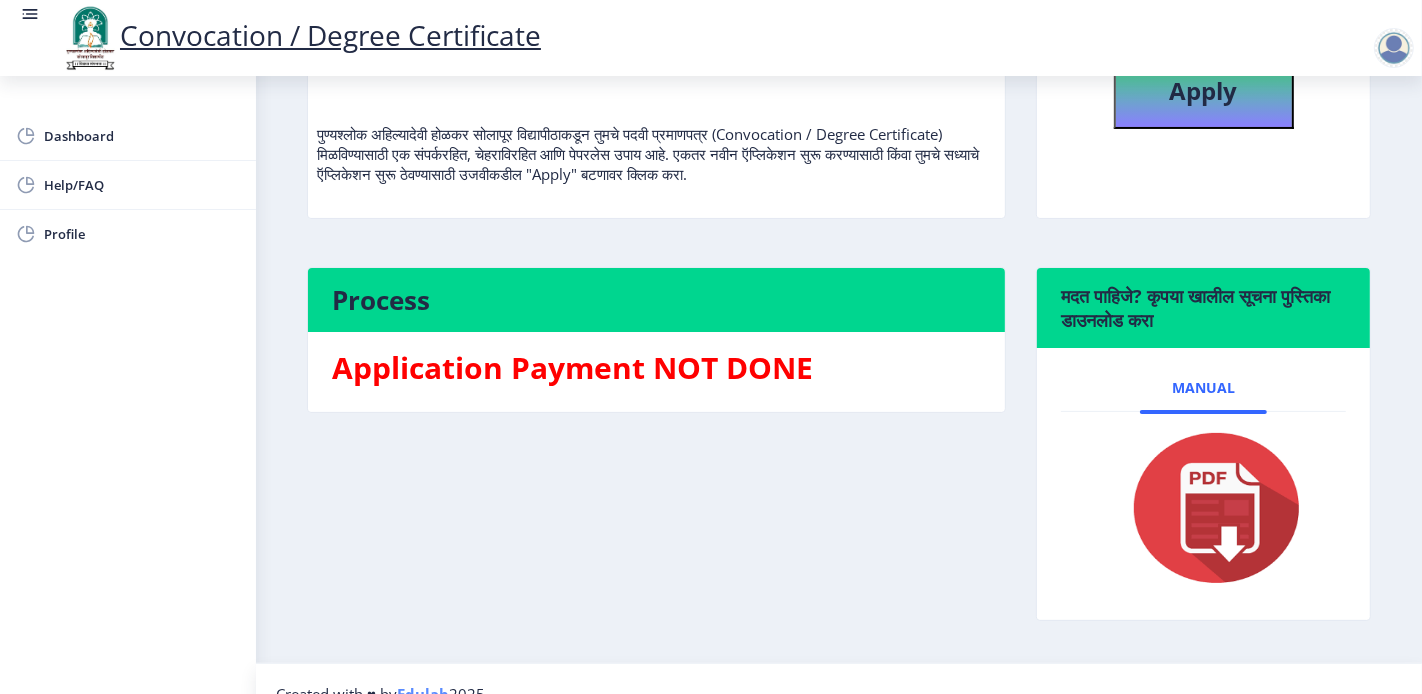 scroll, scrollTop: 275, scrollLeft: 0, axis: vertical 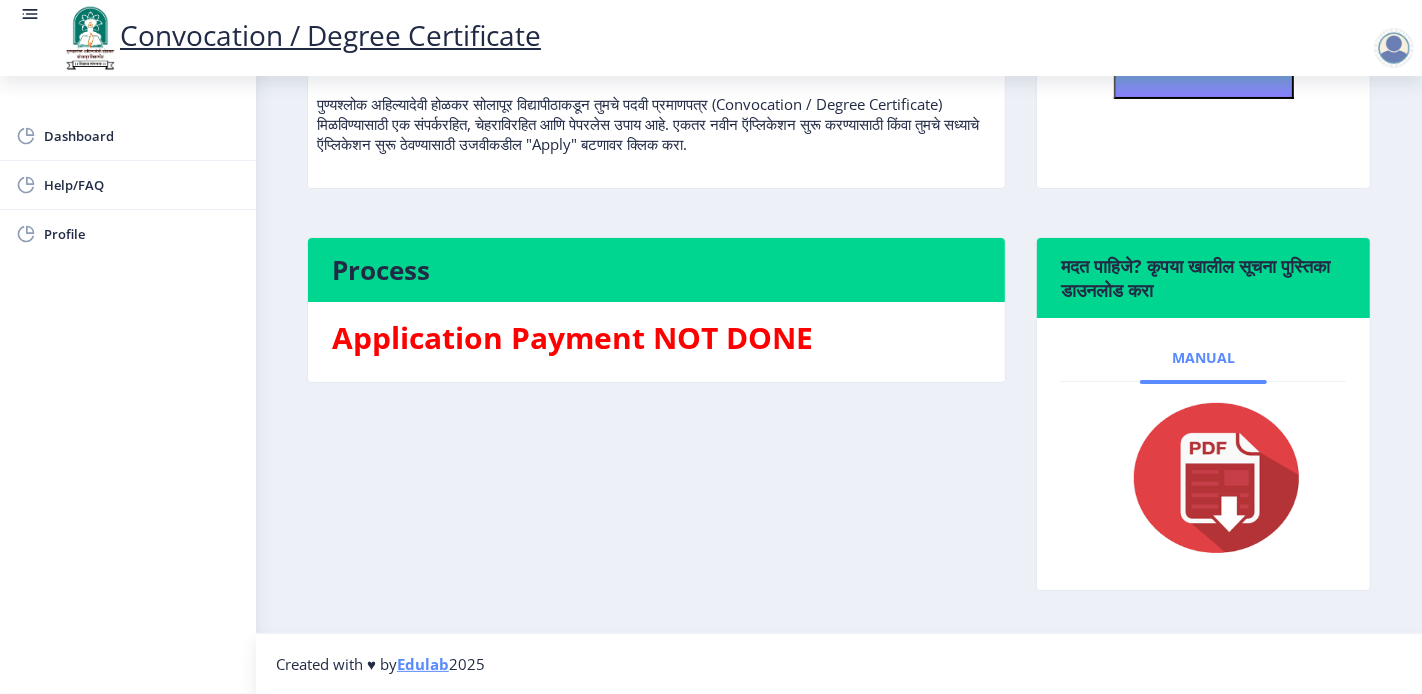 click on "Manual" 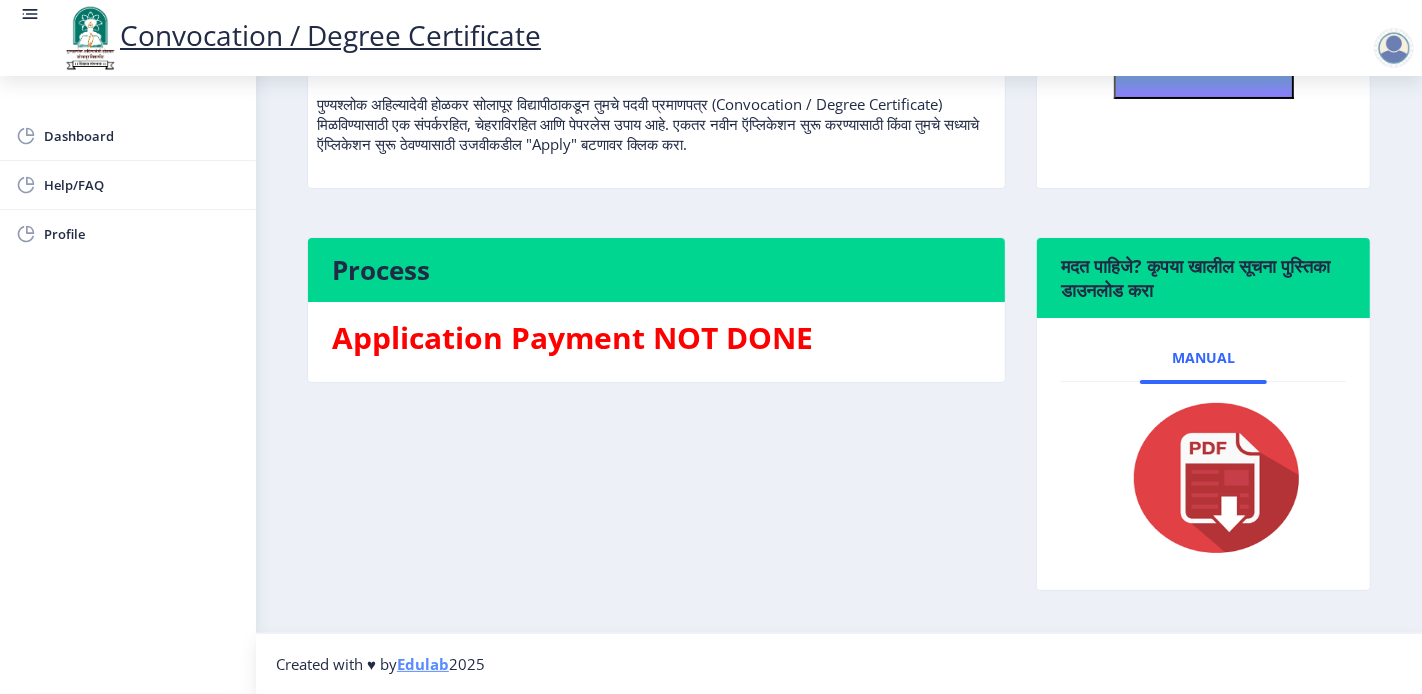 click 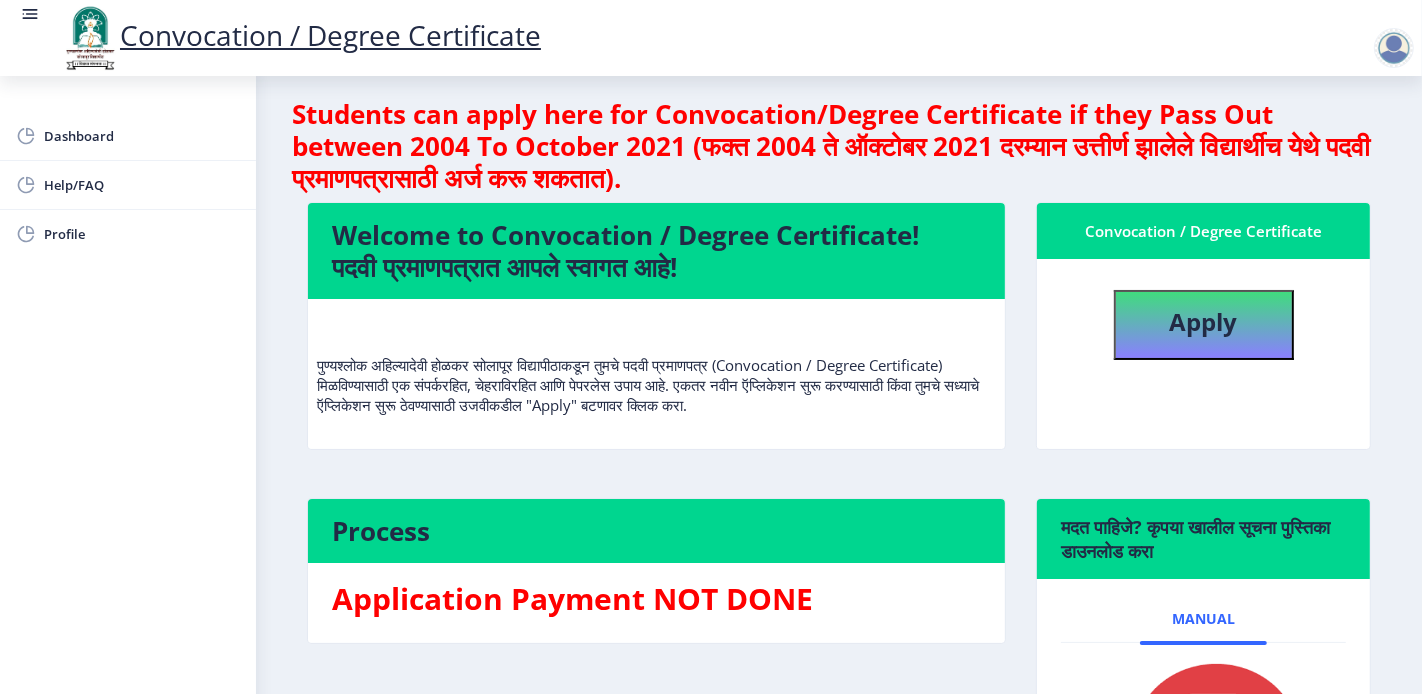 scroll, scrollTop: 0, scrollLeft: 0, axis: both 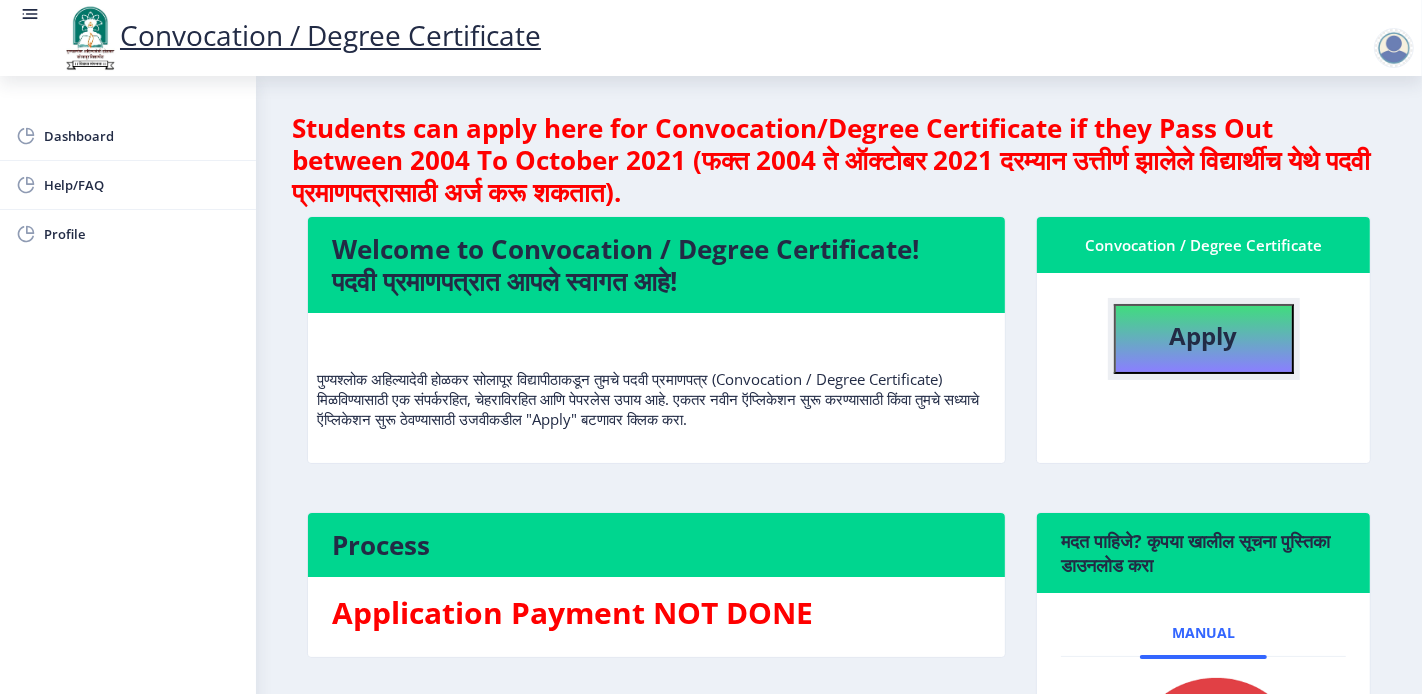 click on "Apply" 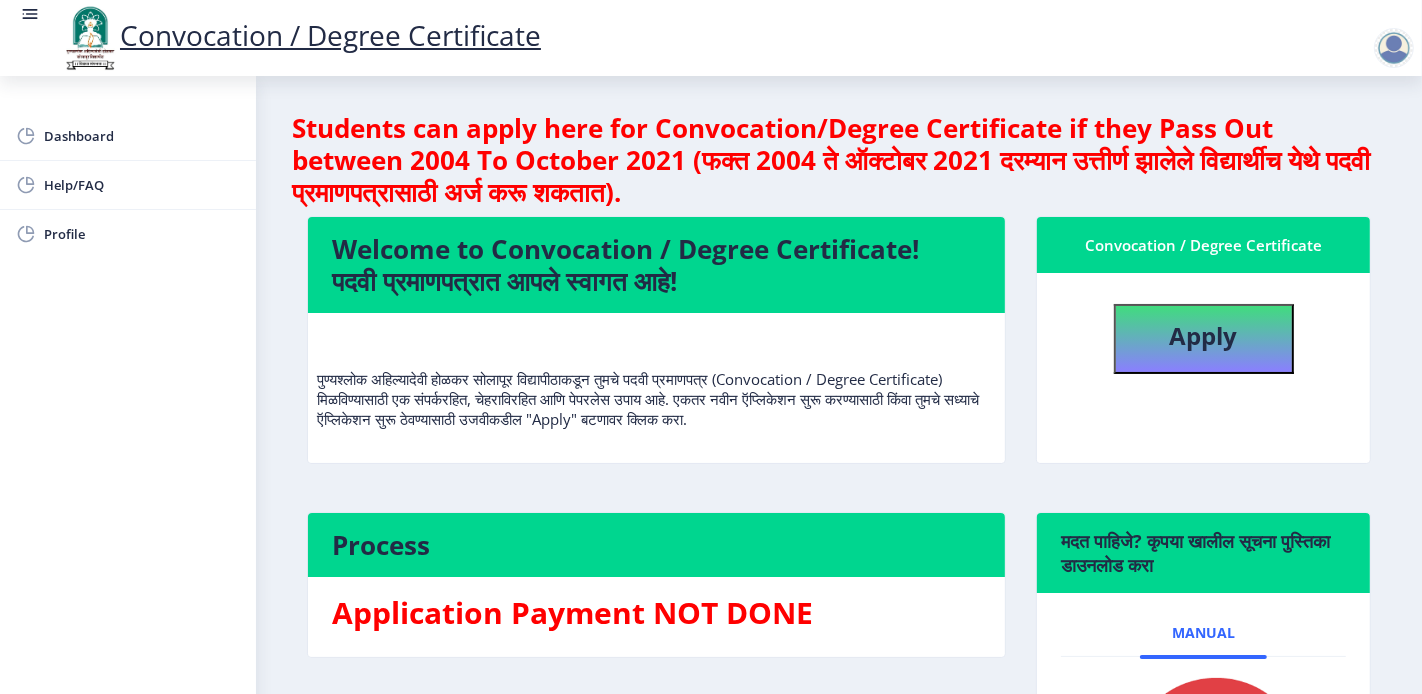 select 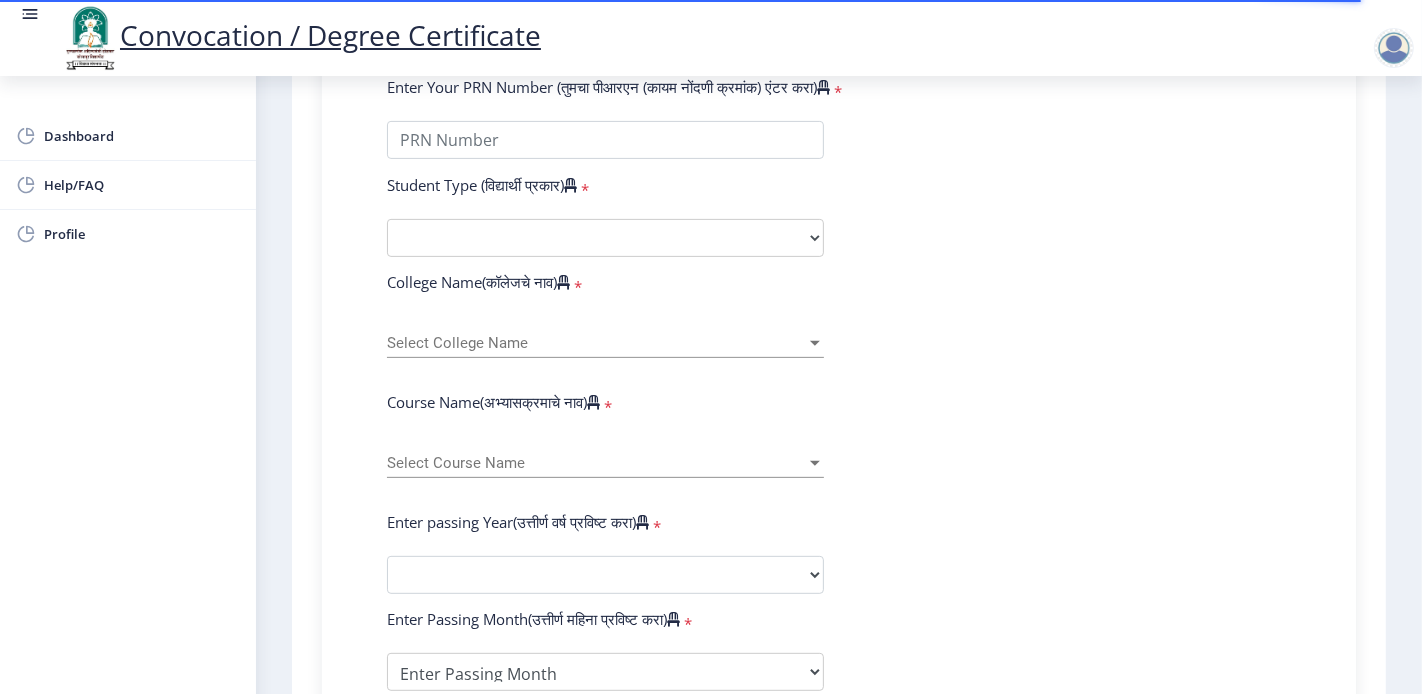 scroll, scrollTop: 555, scrollLeft: 0, axis: vertical 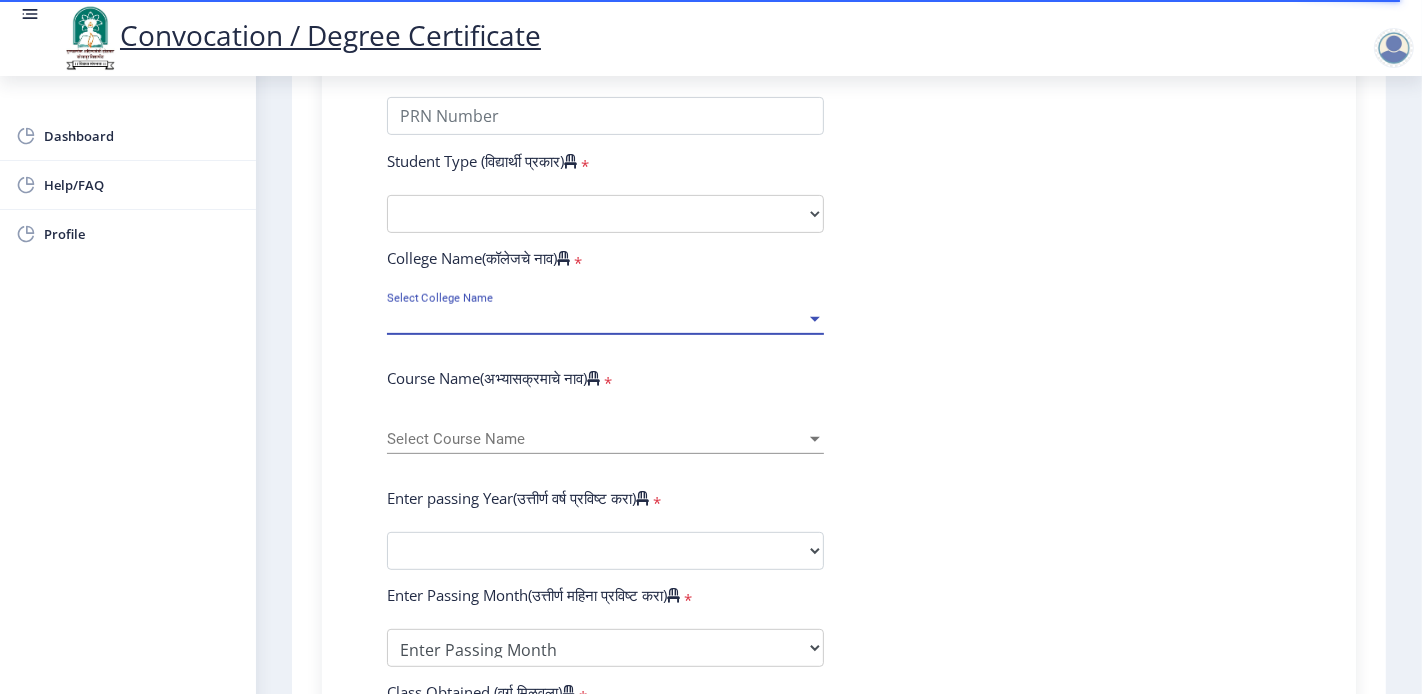 click at bounding box center [815, 319] 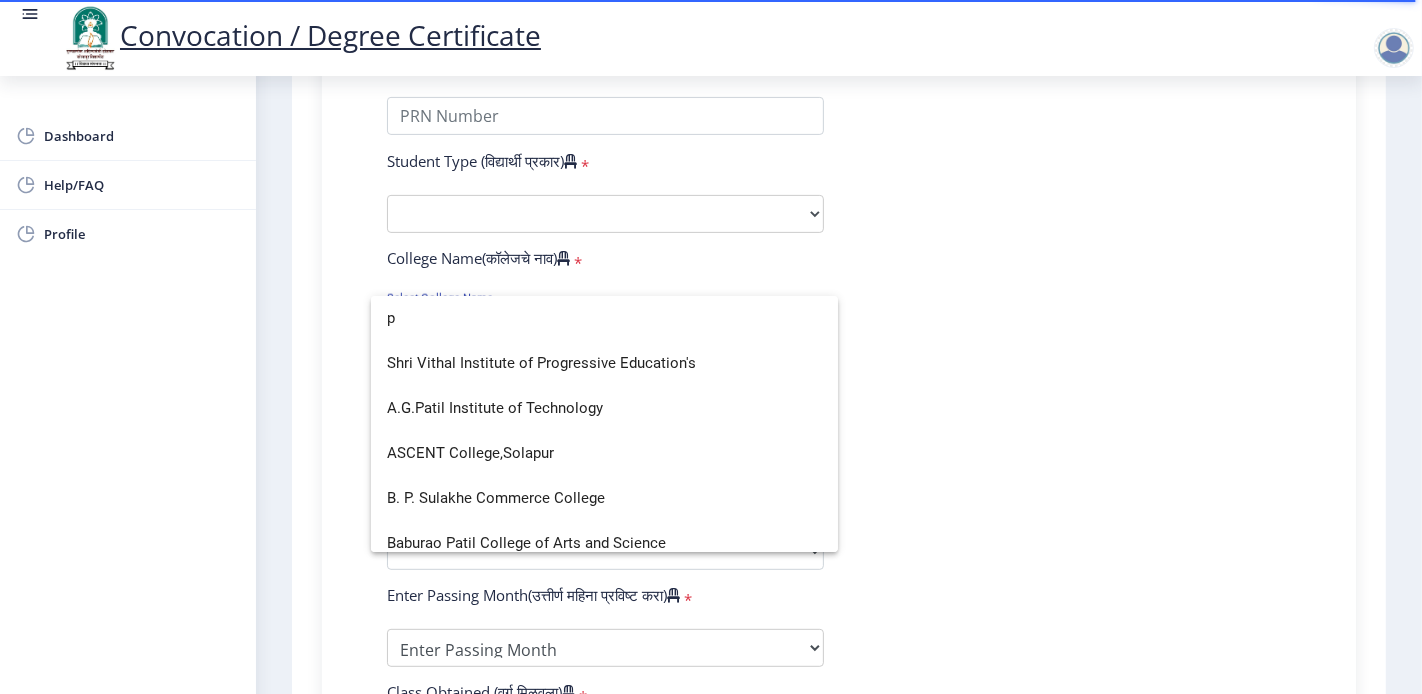 scroll, scrollTop: 1498, scrollLeft: 0, axis: vertical 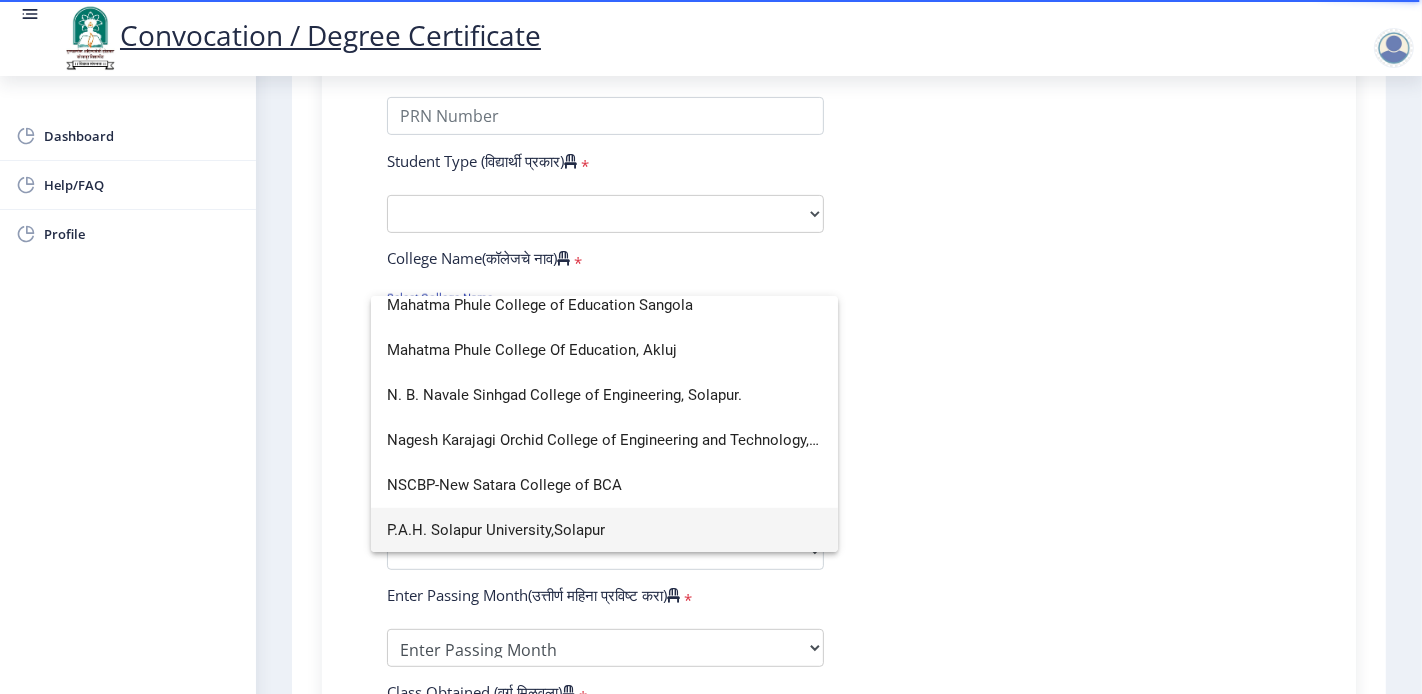 type on "p" 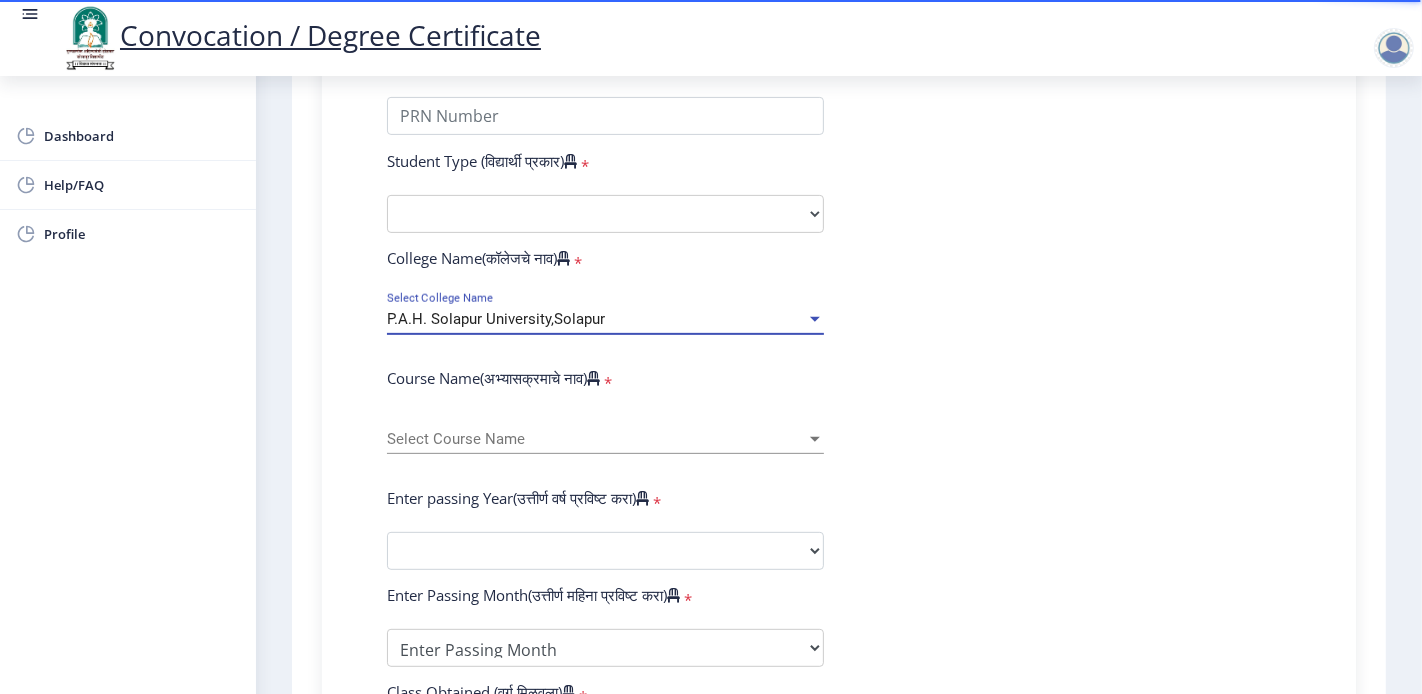 click on "Select Course Name" at bounding box center (596, 439) 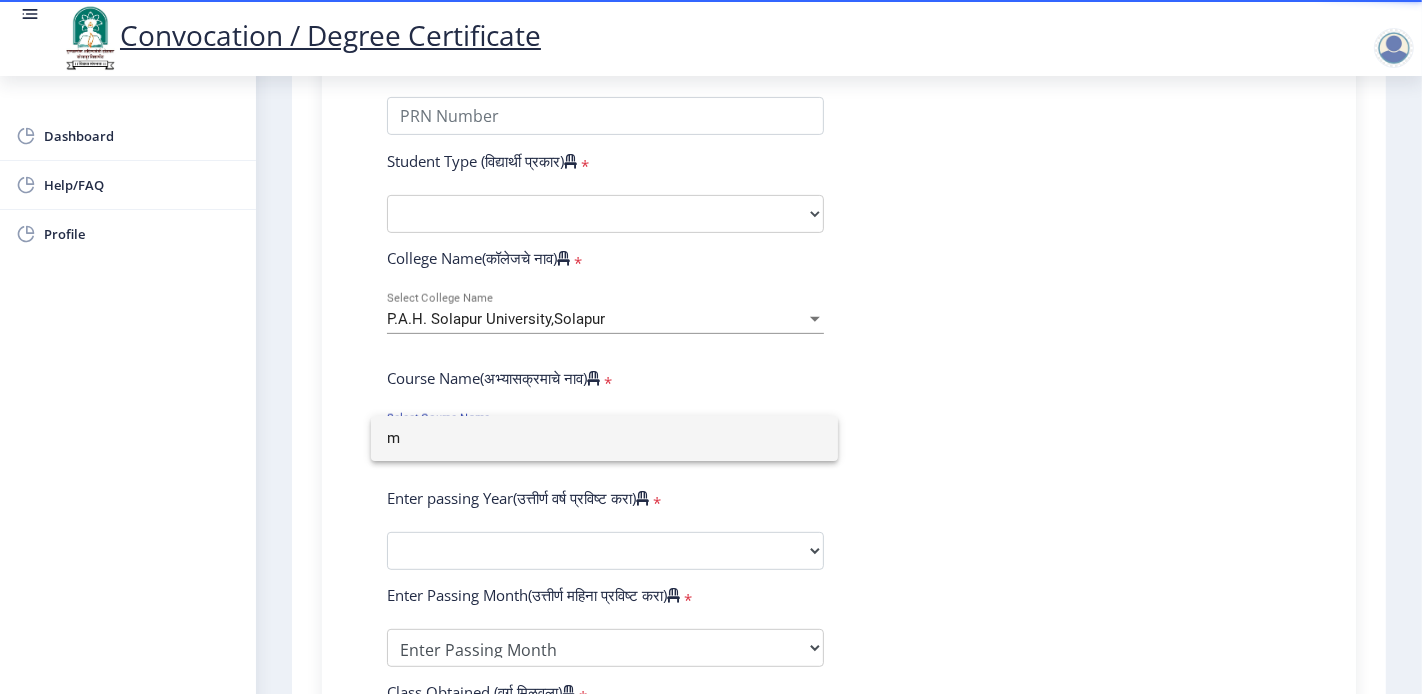 type on "m" 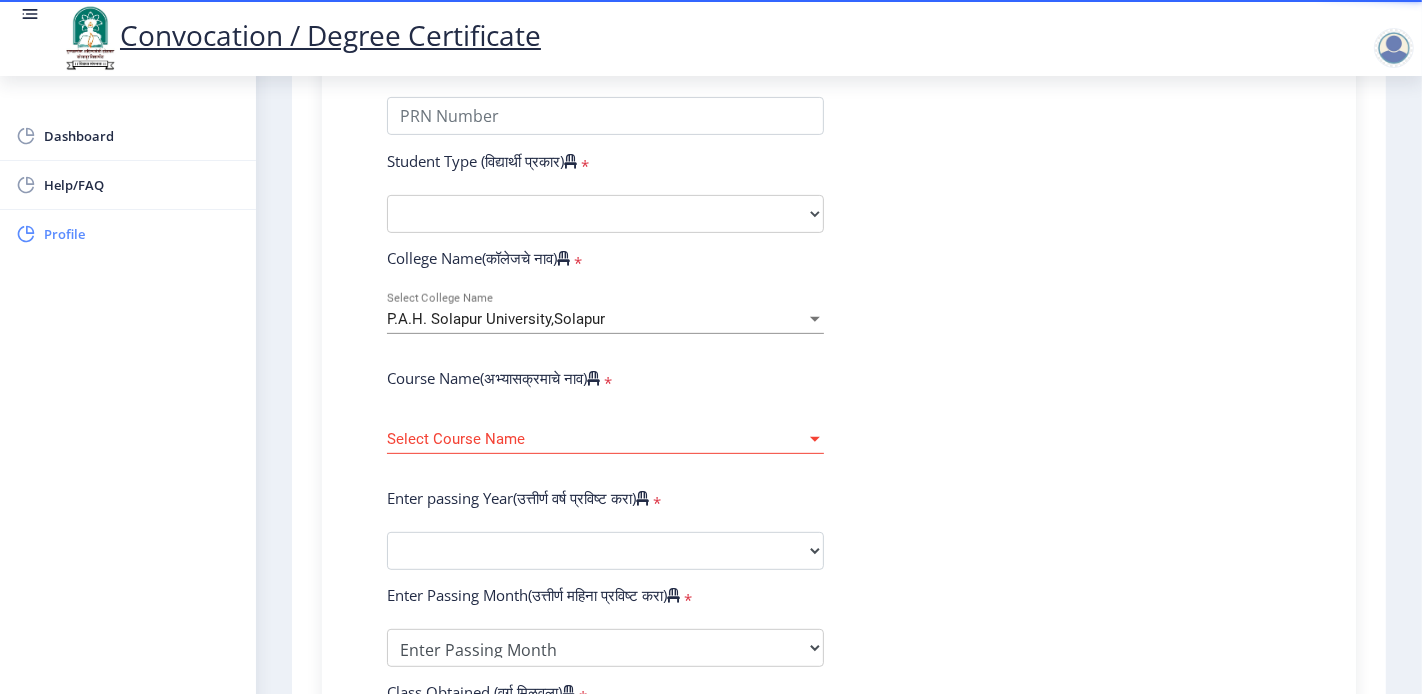click on "Profile" 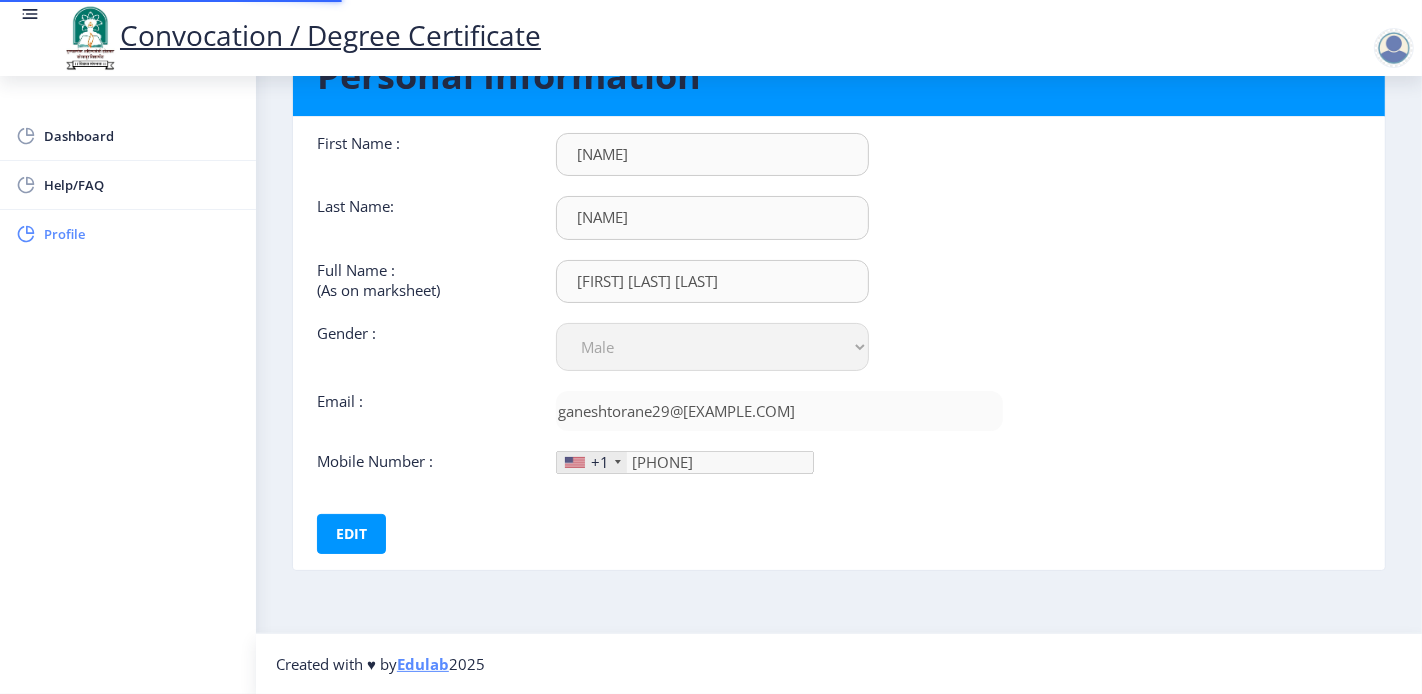 scroll, scrollTop: 0, scrollLeft: 0, axis: both 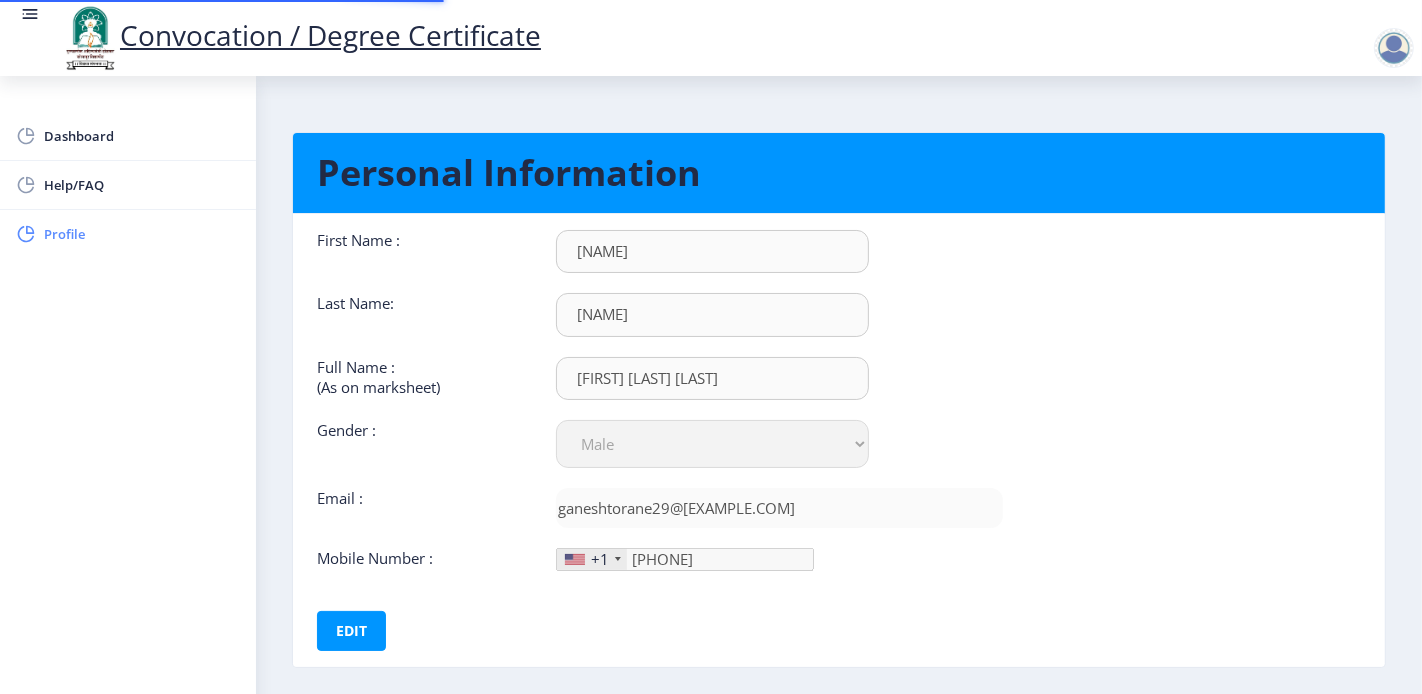 type on "[PHONE]" 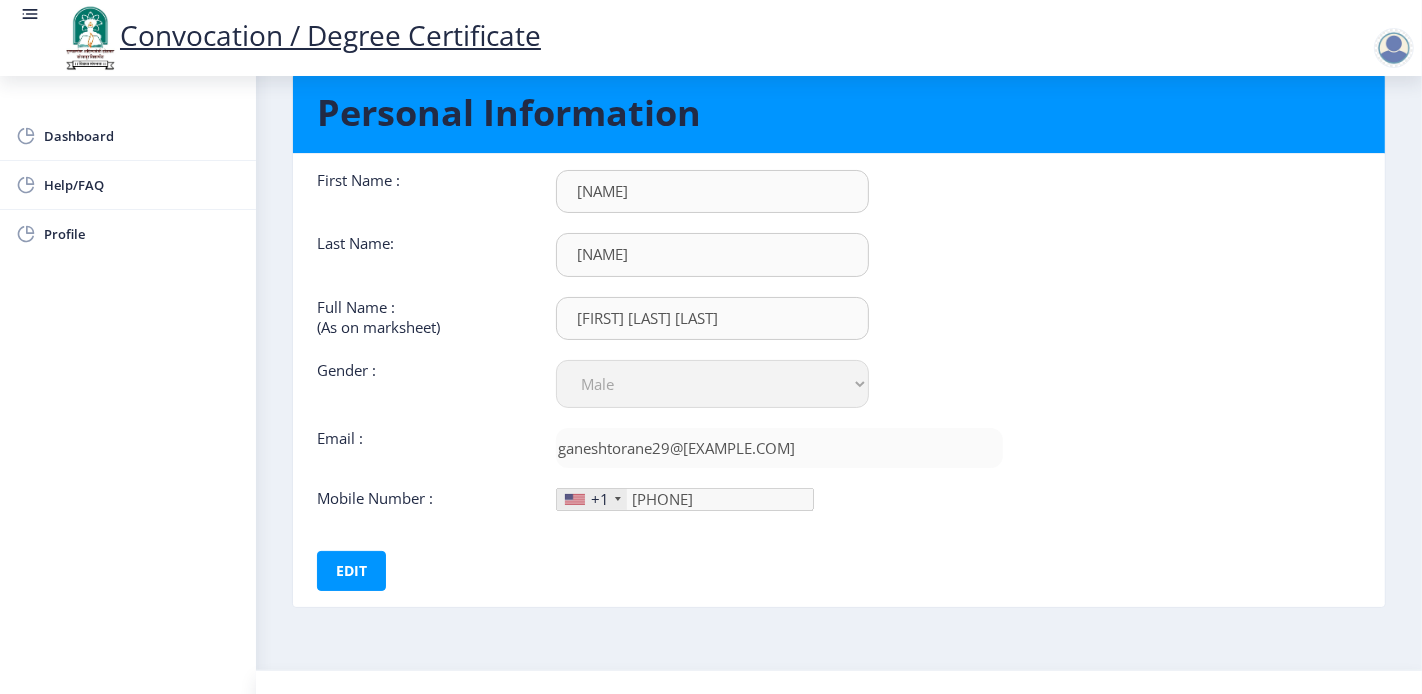 scroll, scrollTop: 94, scrollLeft: 0, axis: vertical 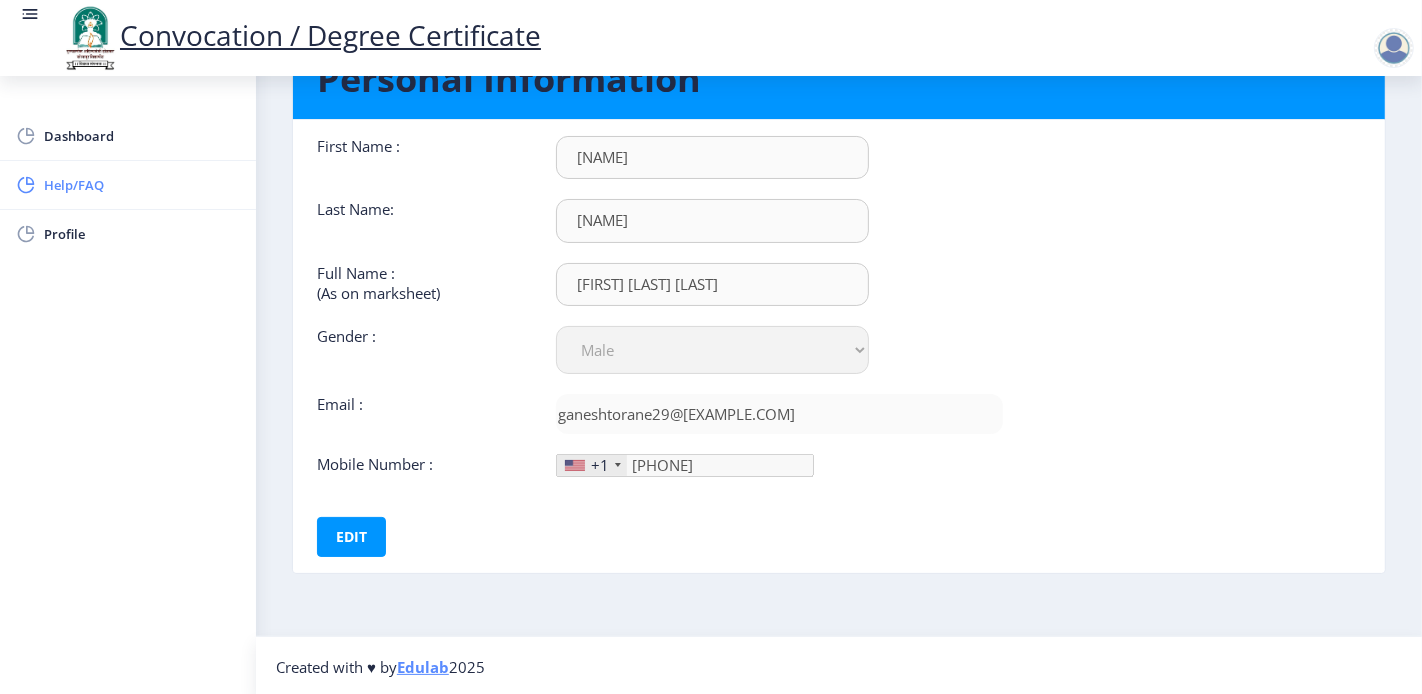 click on "Help/FAQ" 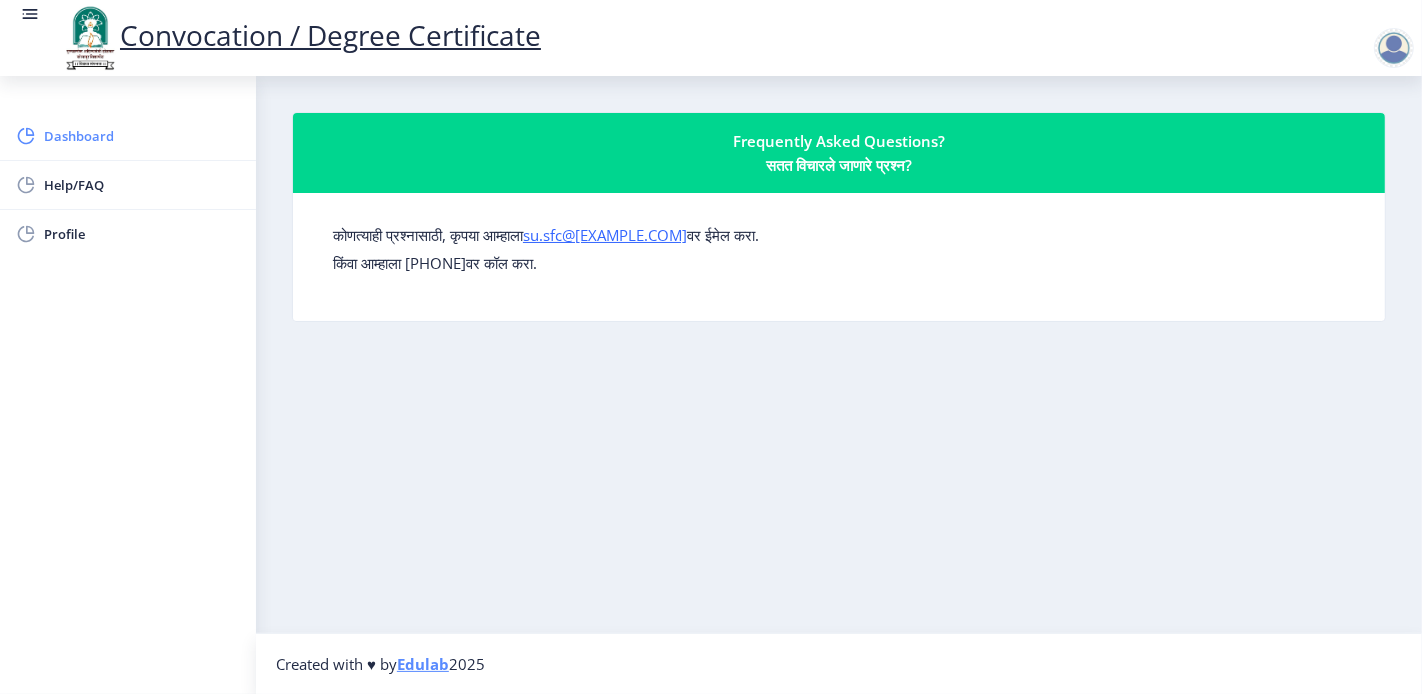 click on "Dashboard" 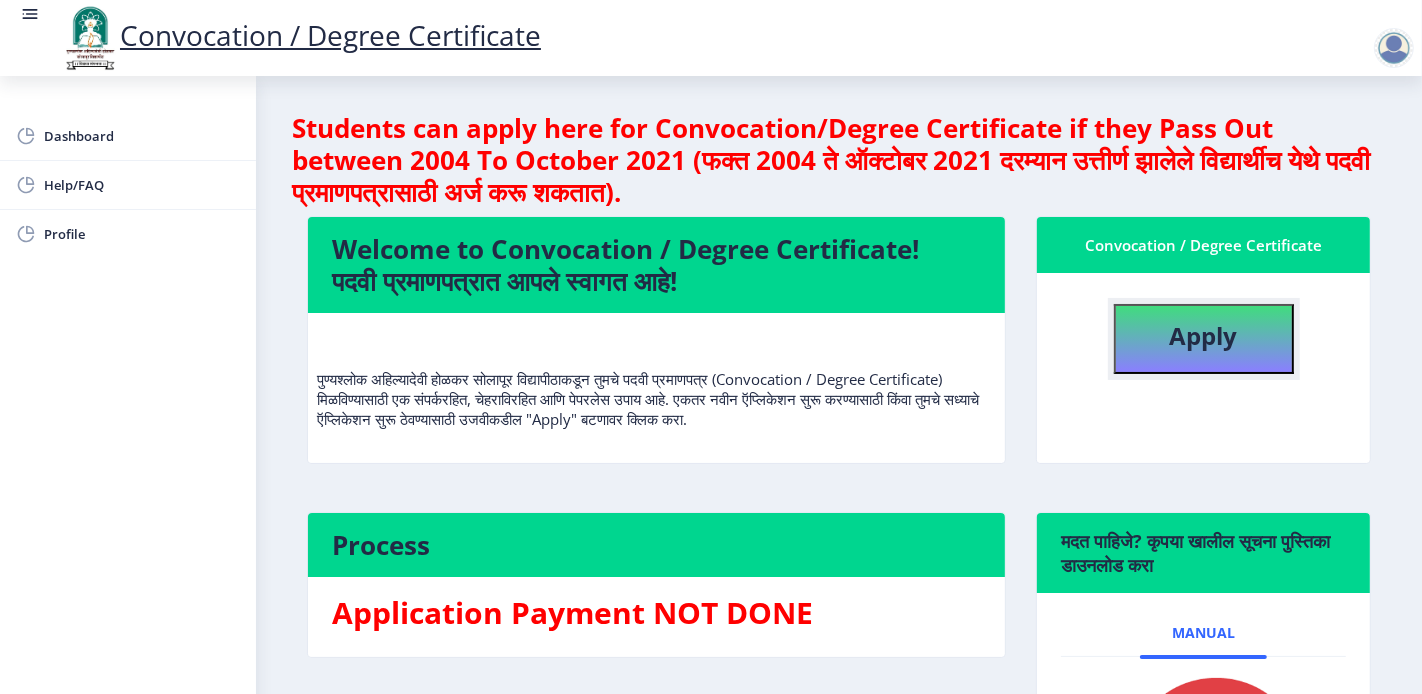 click on "Apply" 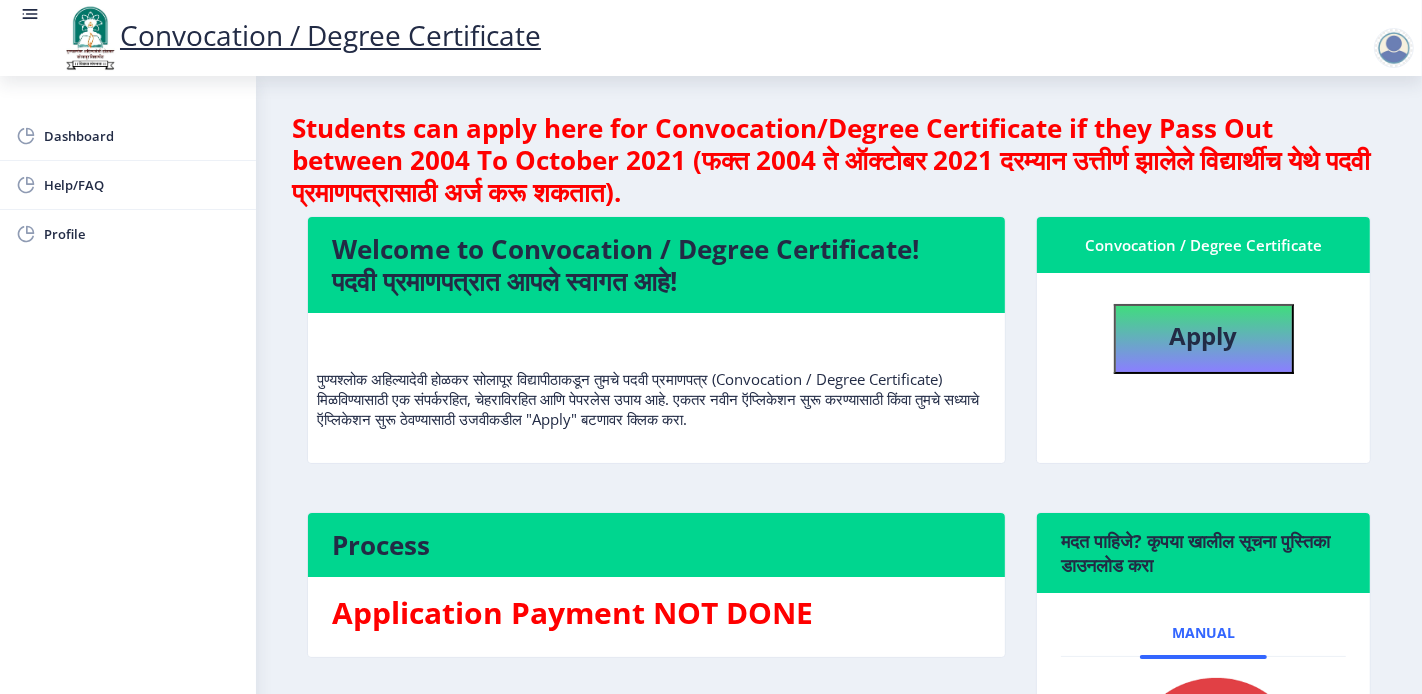 select 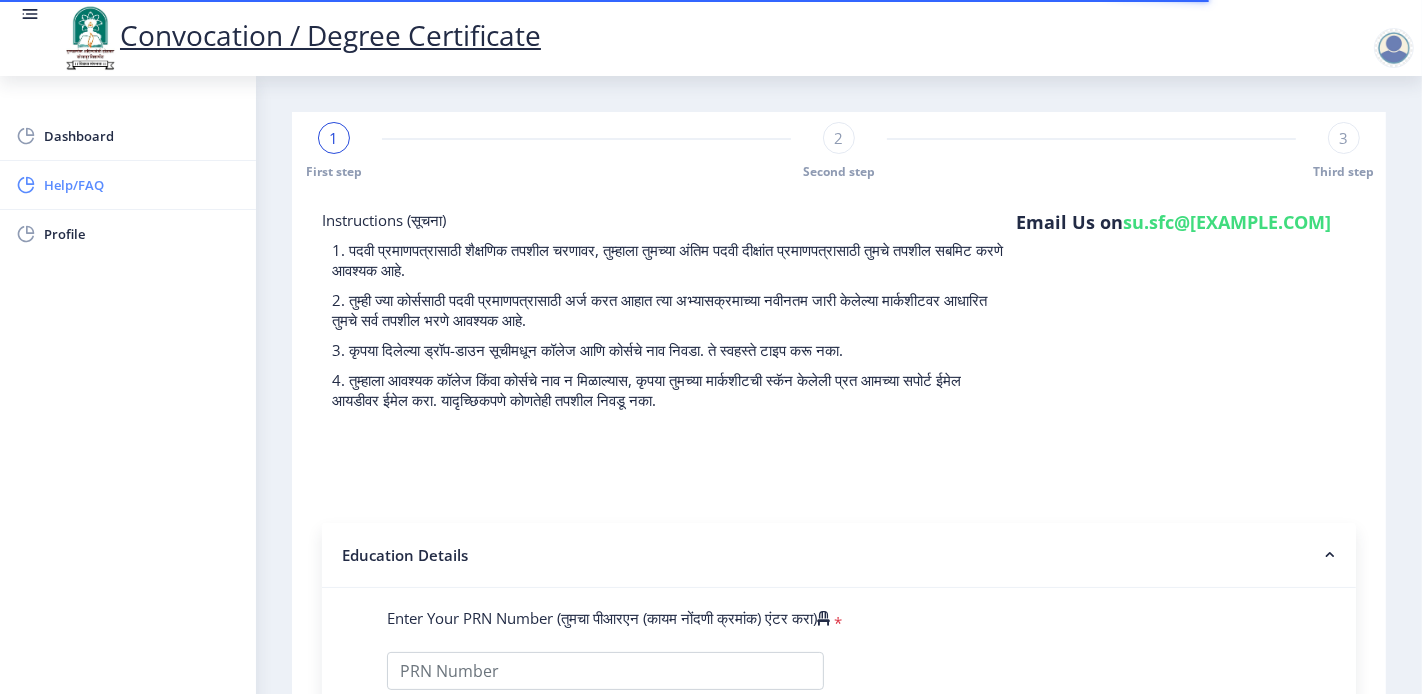 click on "Help/FAQ" 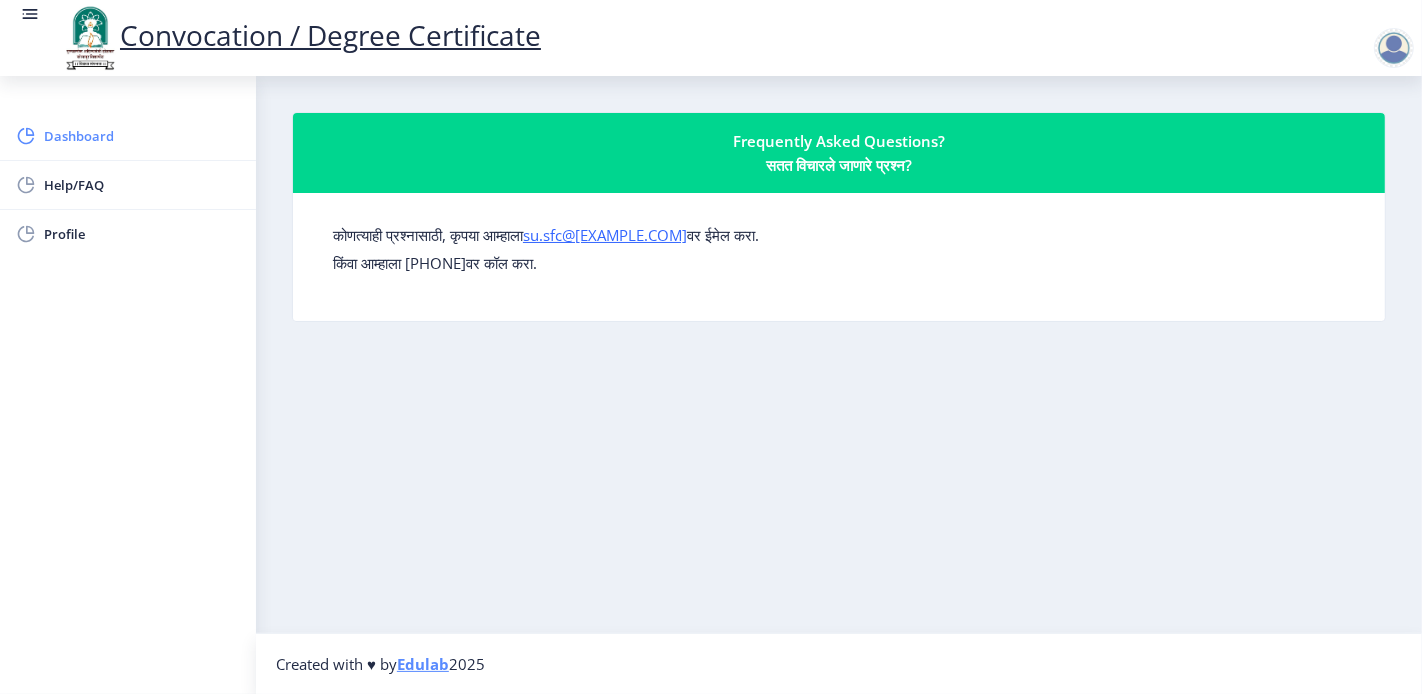 click on "Dashboard" 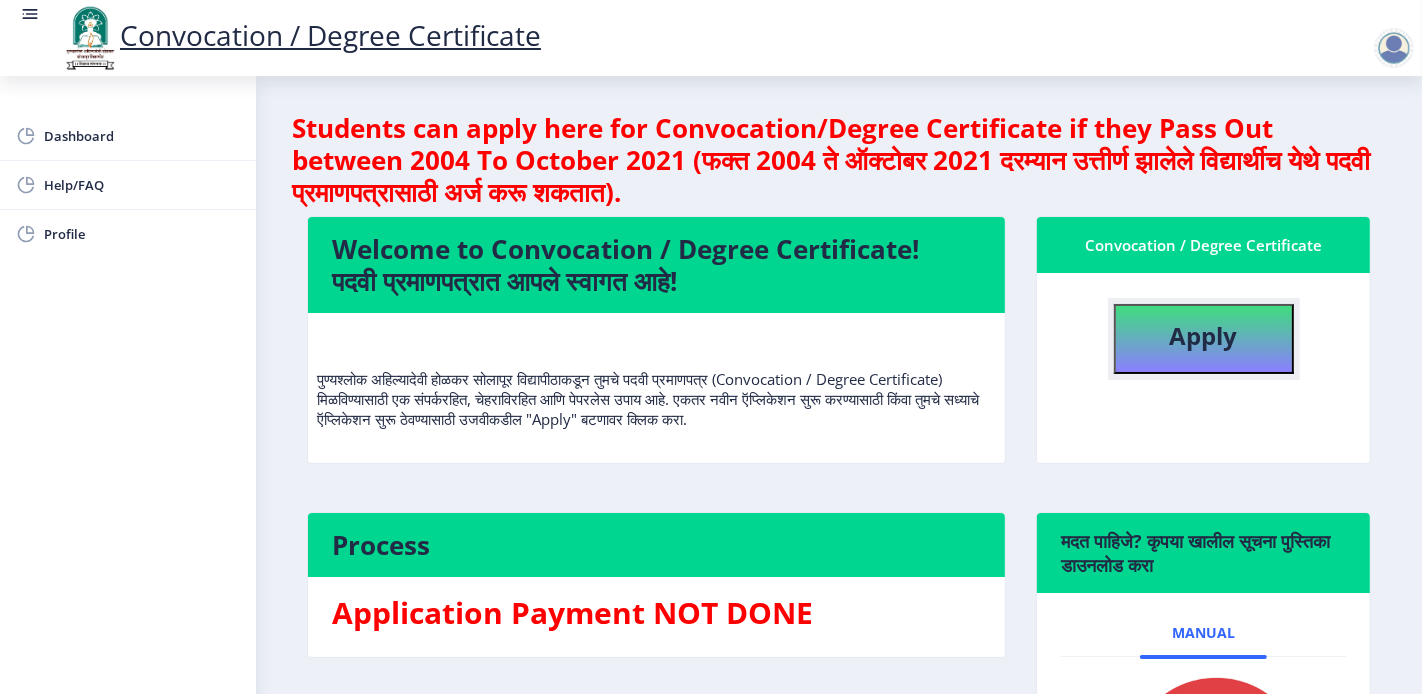 click on "Apply" 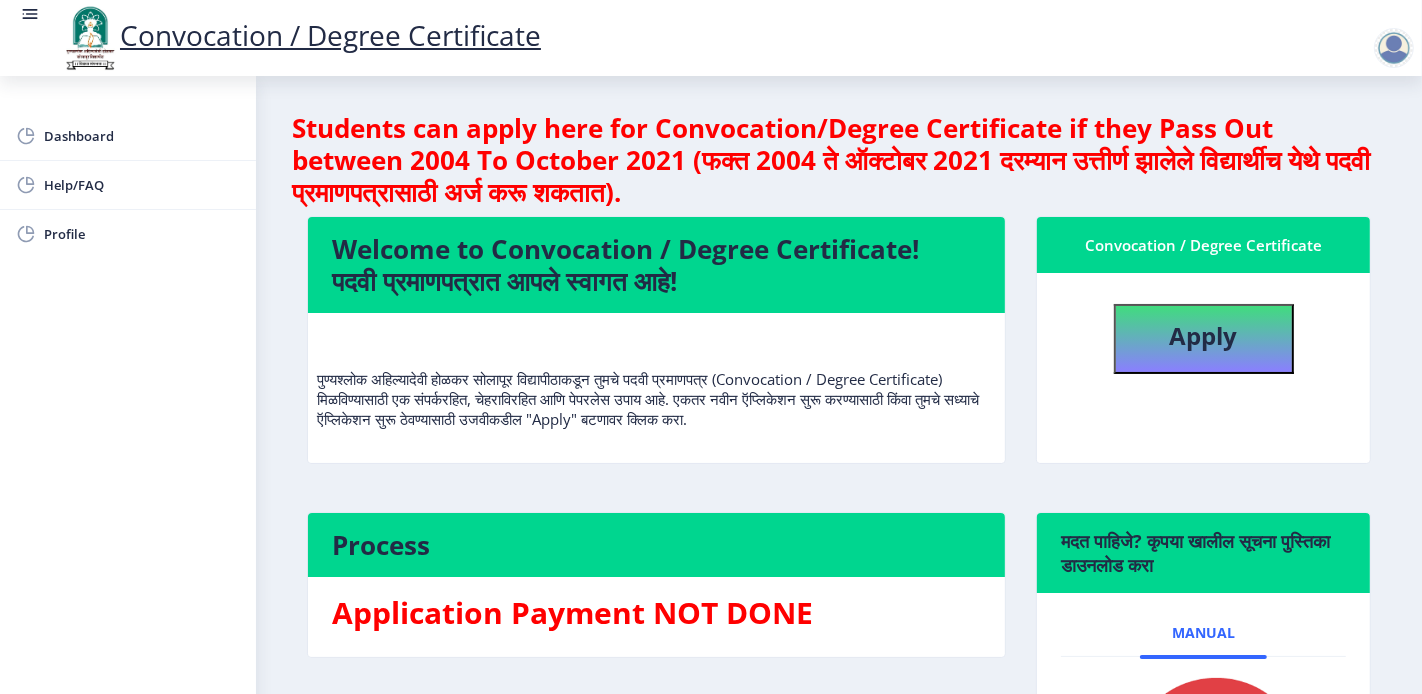 select 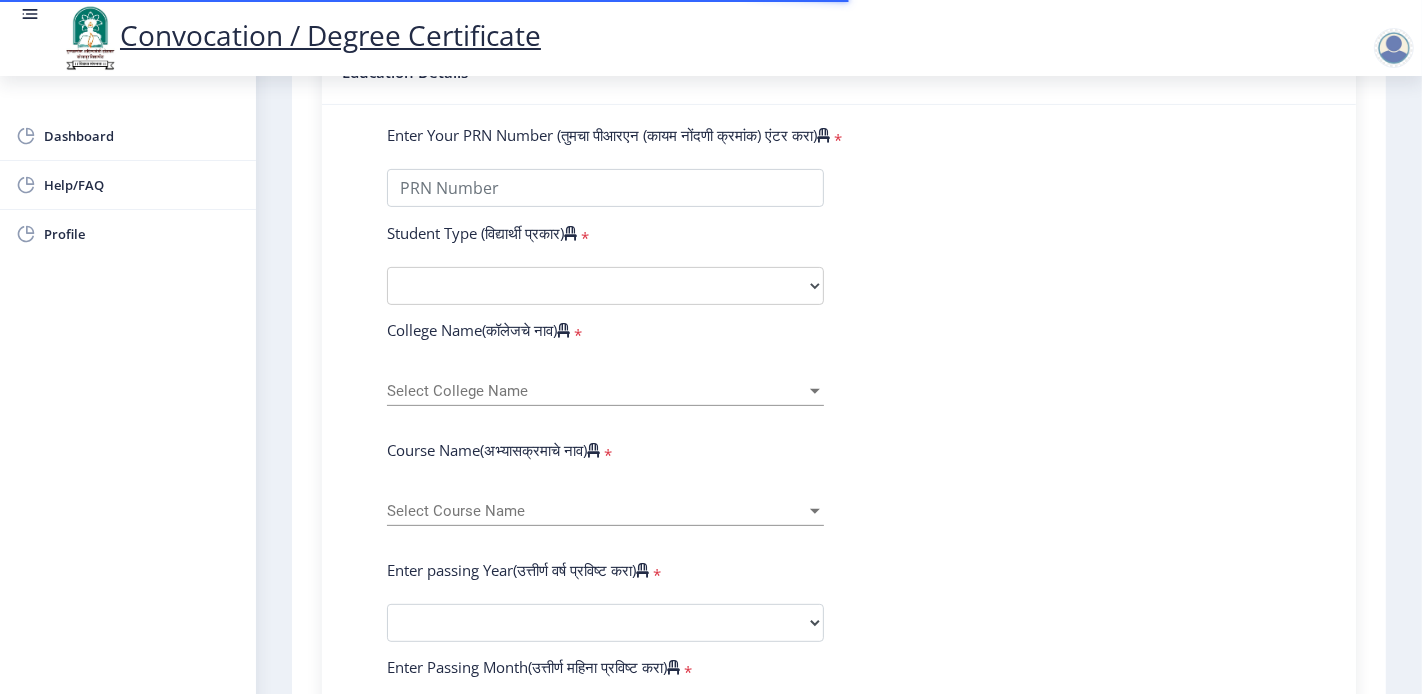 scroll, scrollTop: 555, scrollLeft: 0, axis: vertical 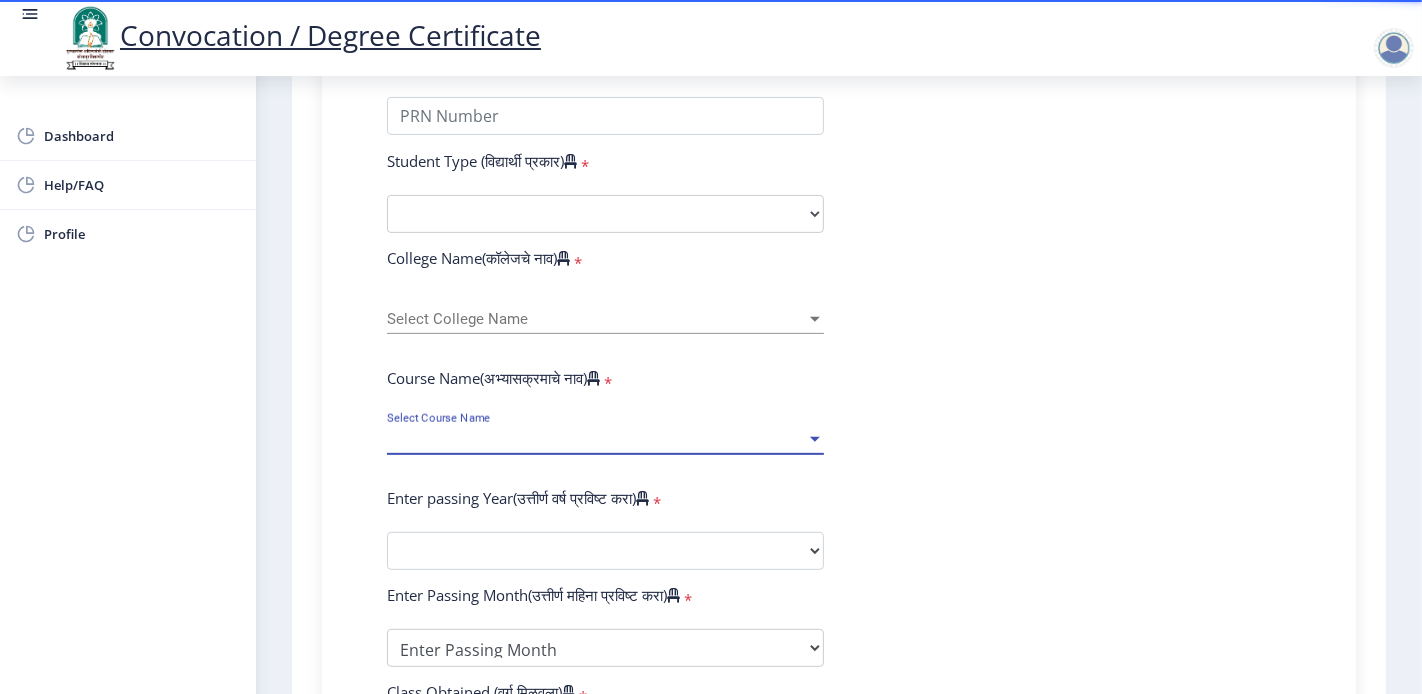 drag, startPoint x: 691, startPoint y: 432, endPoint x: 514, endPoint y: 447, distance: 177.63446 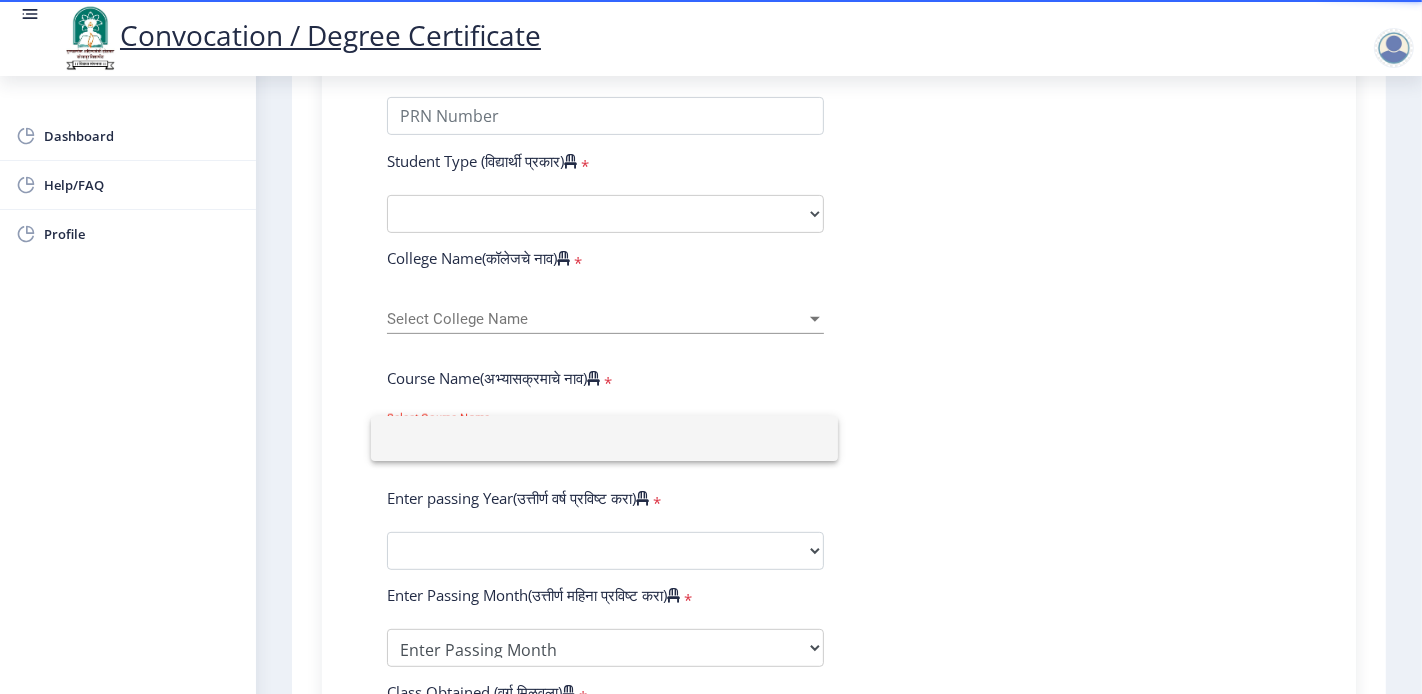 click 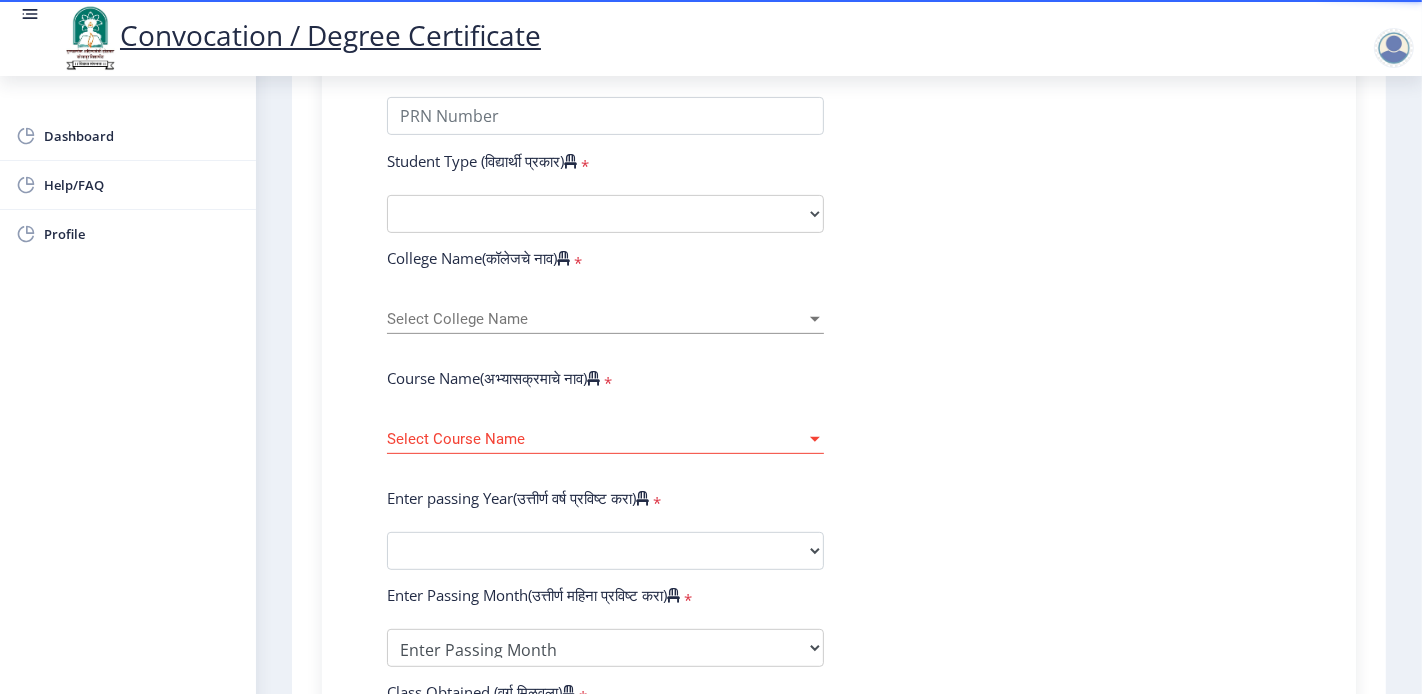 click on "Enter Your PRN Number (तुमचा पीआरएन (कायम नोंदणी क्रमांक) एंटर करा)   * Student Type (विद्यार्थी प्रकार)    * Select Student Type Regular External College Name(कॉलेजचे नाव)   * Select College Name Select College Name Course Name(अभ्यासक्रमाचे नाव)   * Select Course Name Select Course Name Enter passing Year(उत्तीर्ण वर्ष प्रविष्ट करा)   *  2025   2024   2023   2022   2021   2020   2019   2018   2017   2016   2015   2014   2013   2012   2011   2010   2009   2008   2007   2006   2005   2004   2003   2002   2001   2000   1999   1998   1997   1996   1995   1994   1993   1992   1991   1990   1989   1988   1987   1986   1985   1984   1983   1982   1981   1980   1979   1978   1977   1976  Enter Passing Month(उत्तीर्ण महिना प्रविष्ट करा)   * Enter Passing Month" 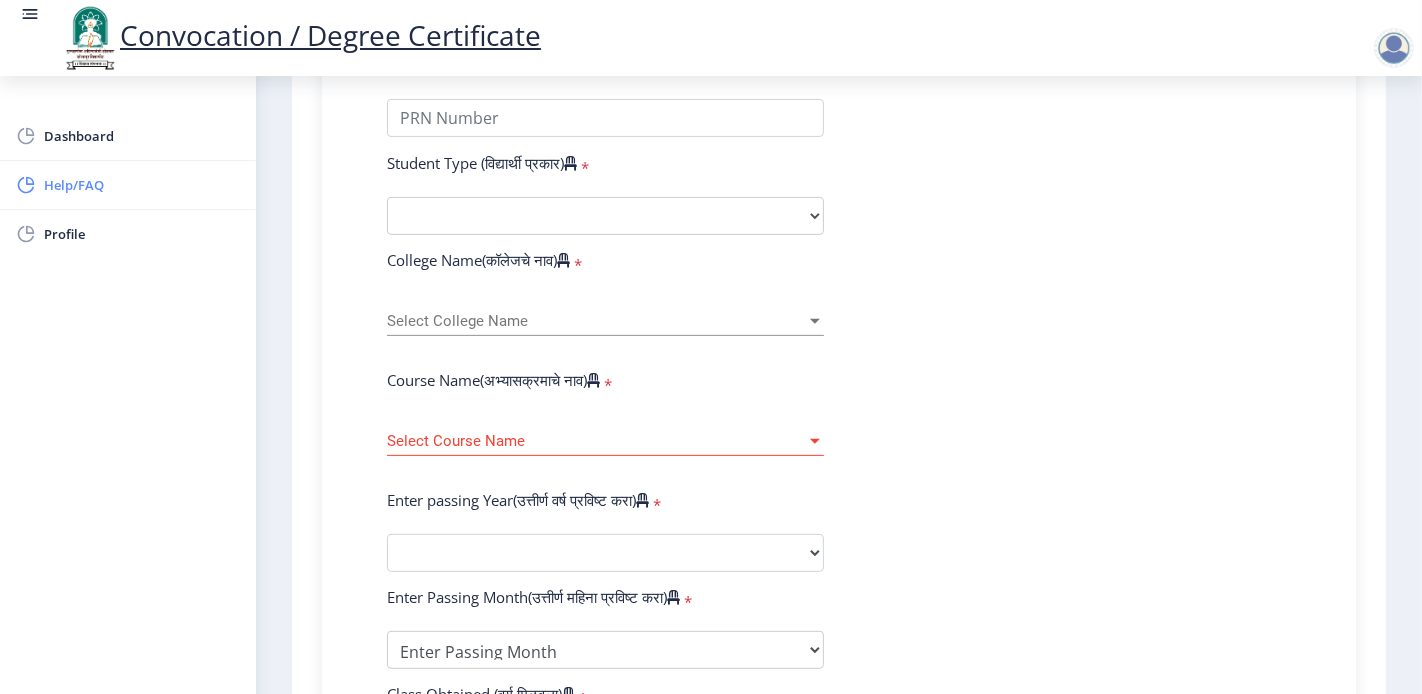 click on "Help/FAQ" 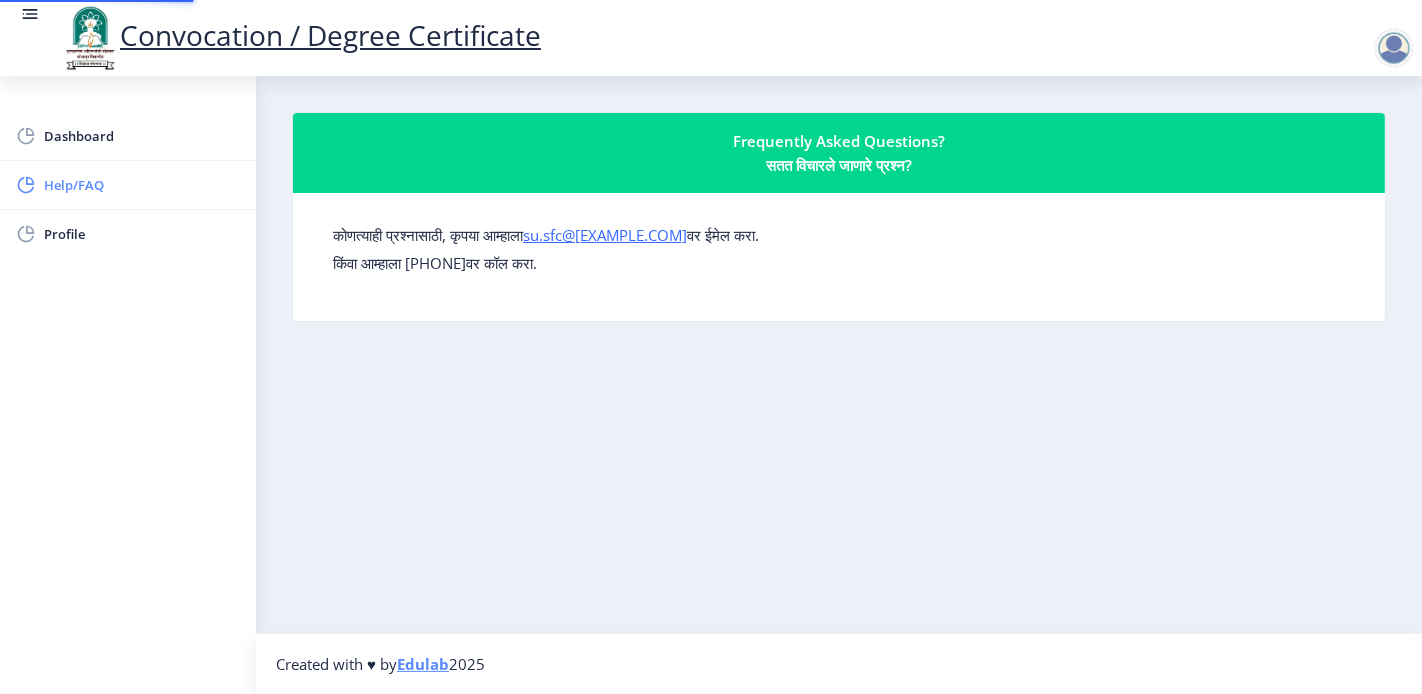 scroll, scrollTop: 0, scrollLeft: 0, axis: both 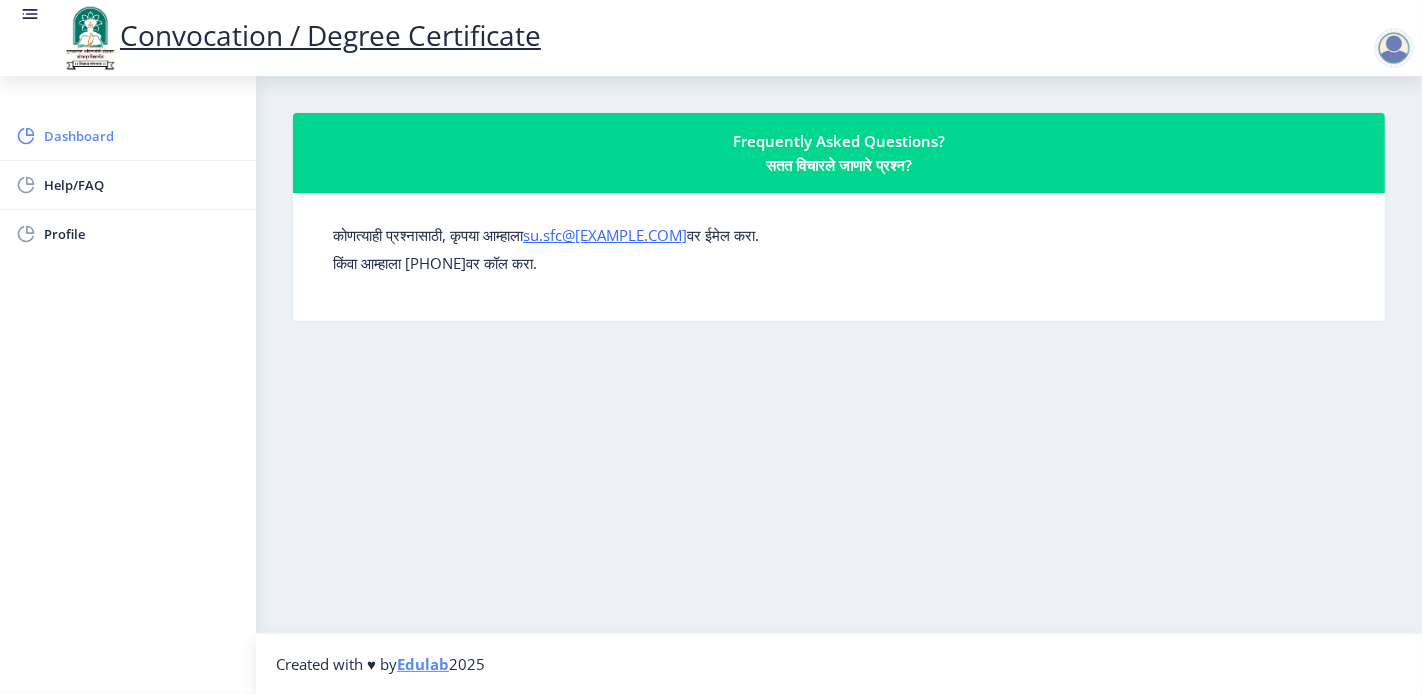 click on "Dashboard" 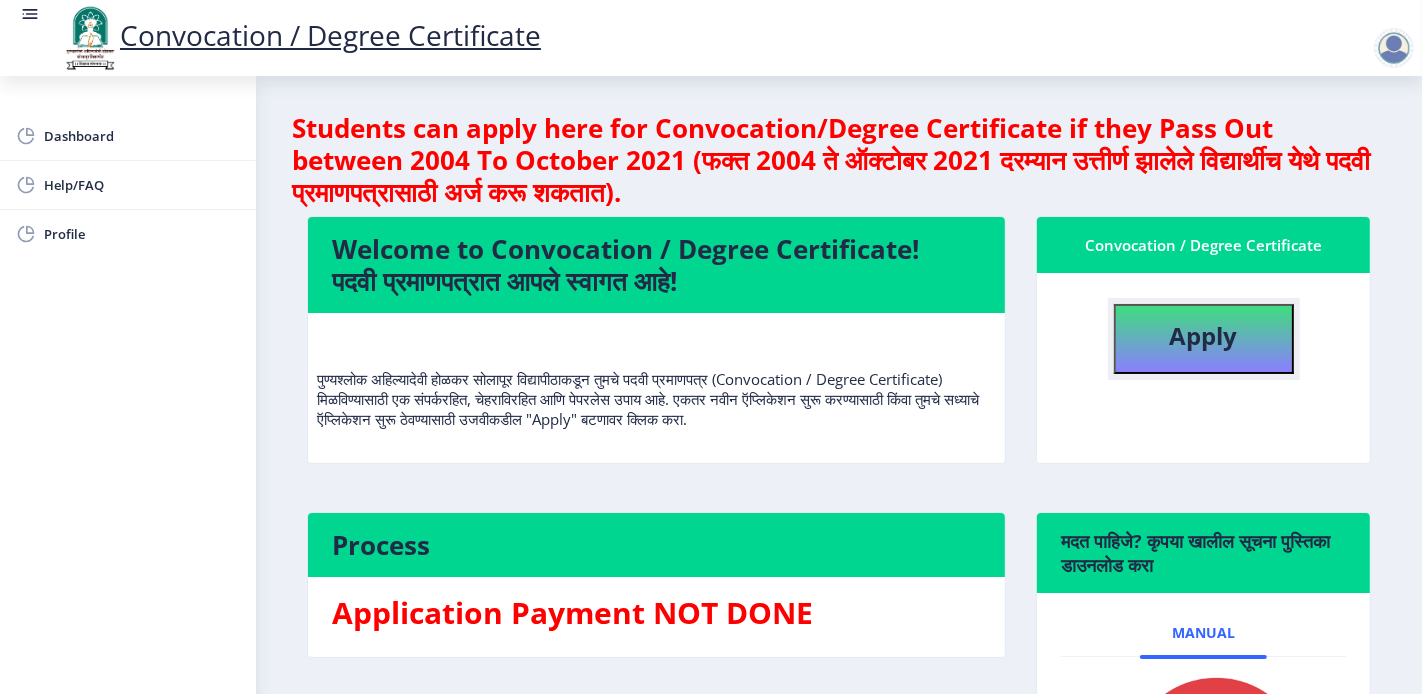 click on "Apply" 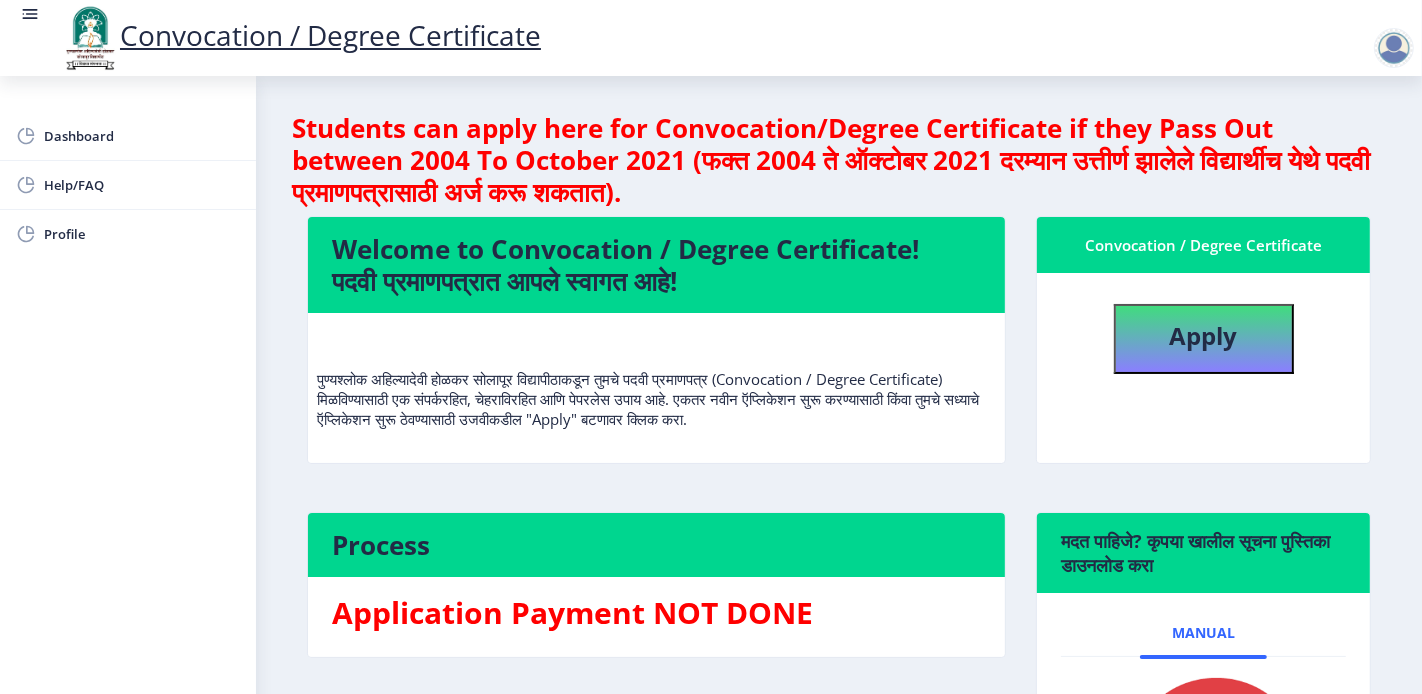 select 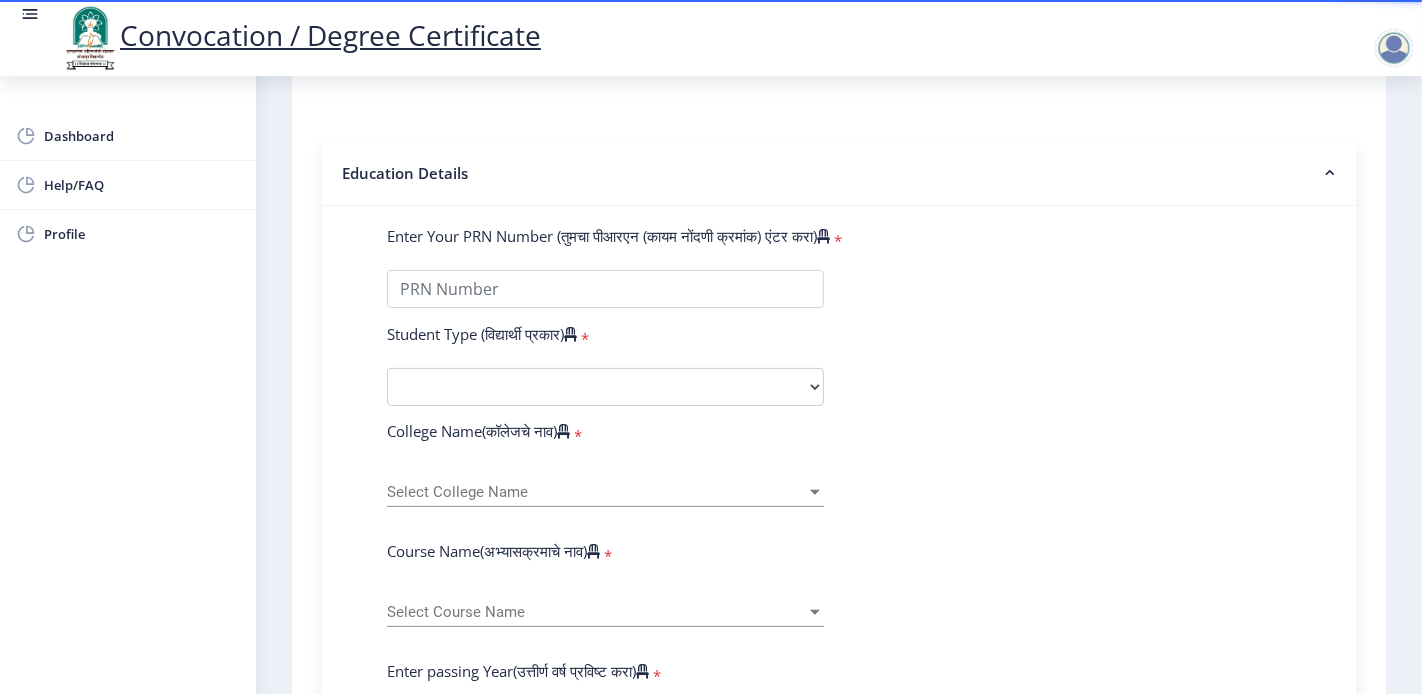 scroll, scrollTop: 333, scrollLeft: 0, axis: vertical 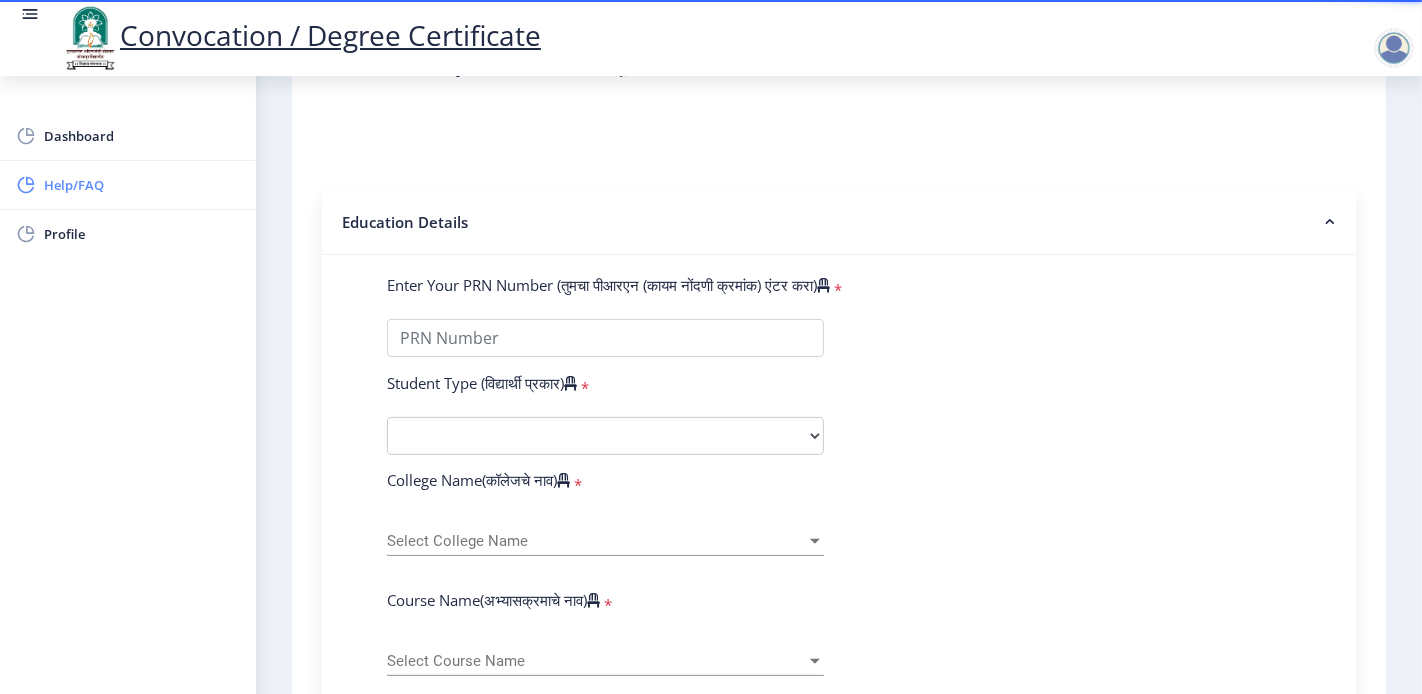 click on "Help/FAQ" 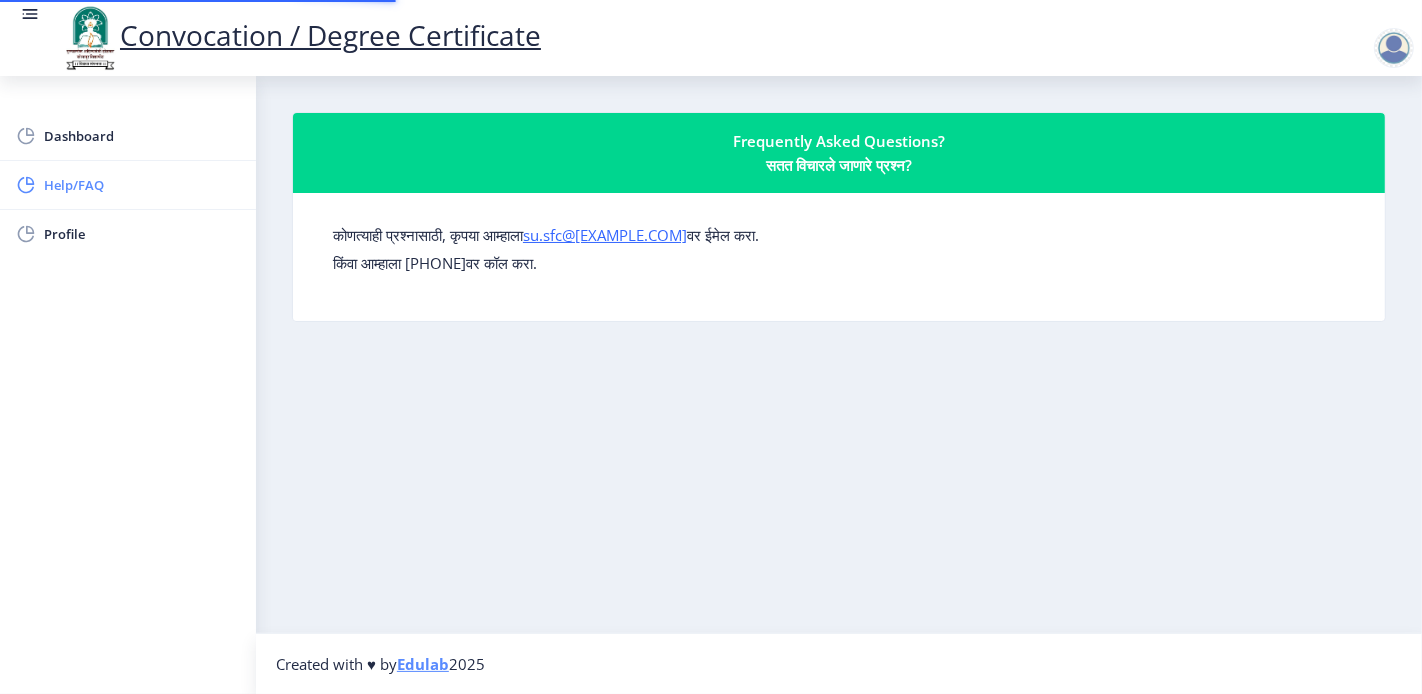 scroll, scrollTop: 0, scrollLeft: 0, axis: both 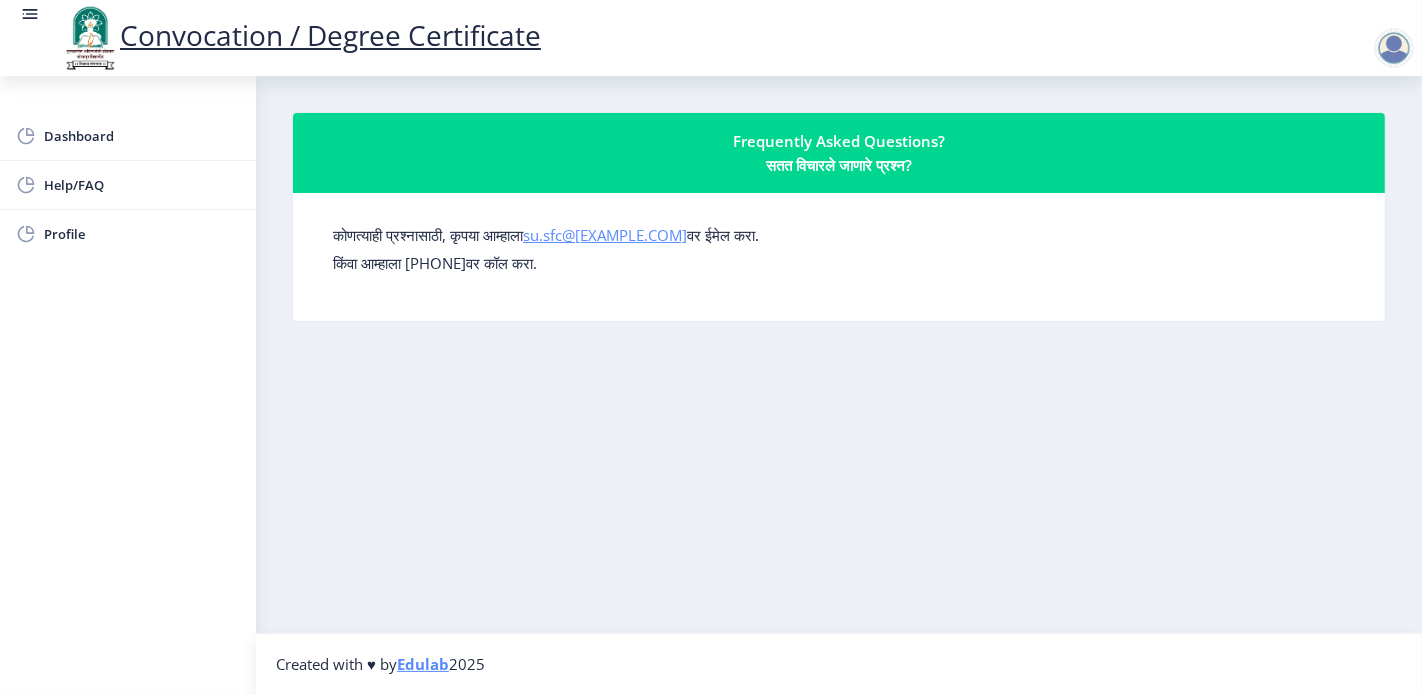 click on "su.sfc@[EXAMPLE.COM]" 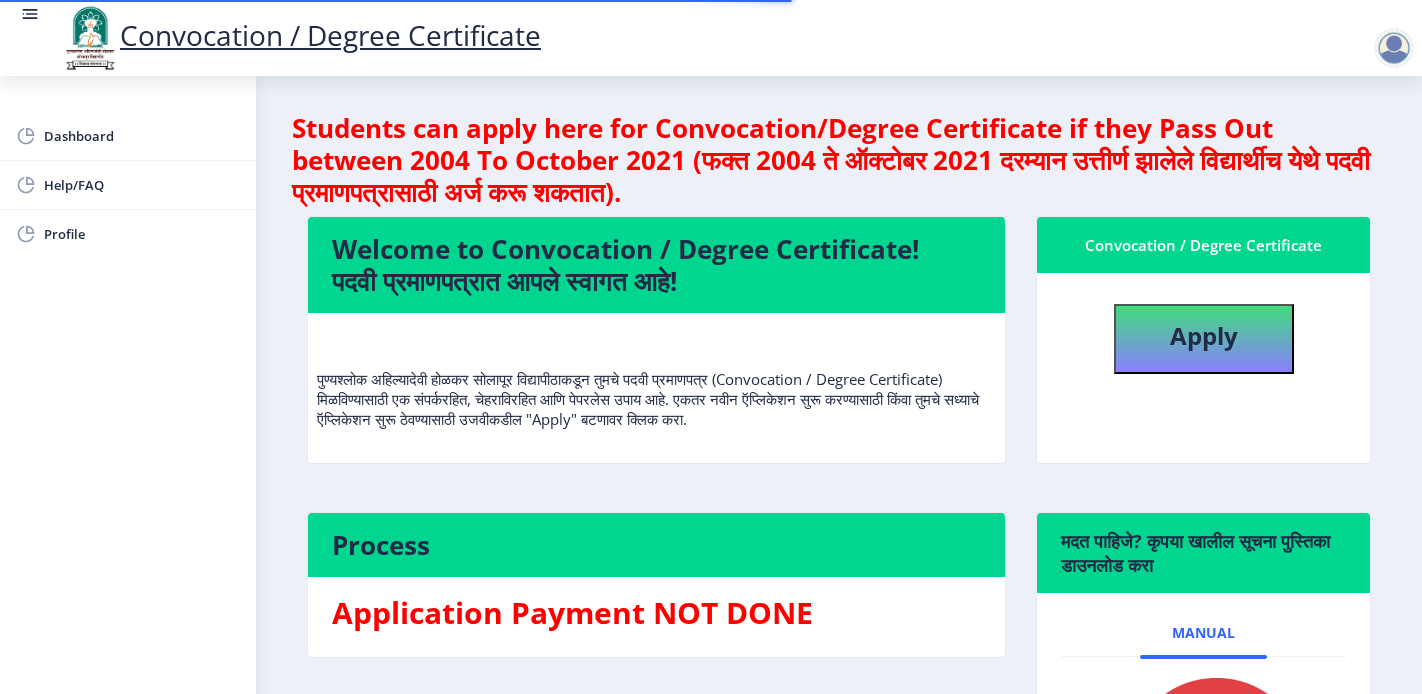 scroll, scrollTop: 0, scrollLeft: 0, axis: both 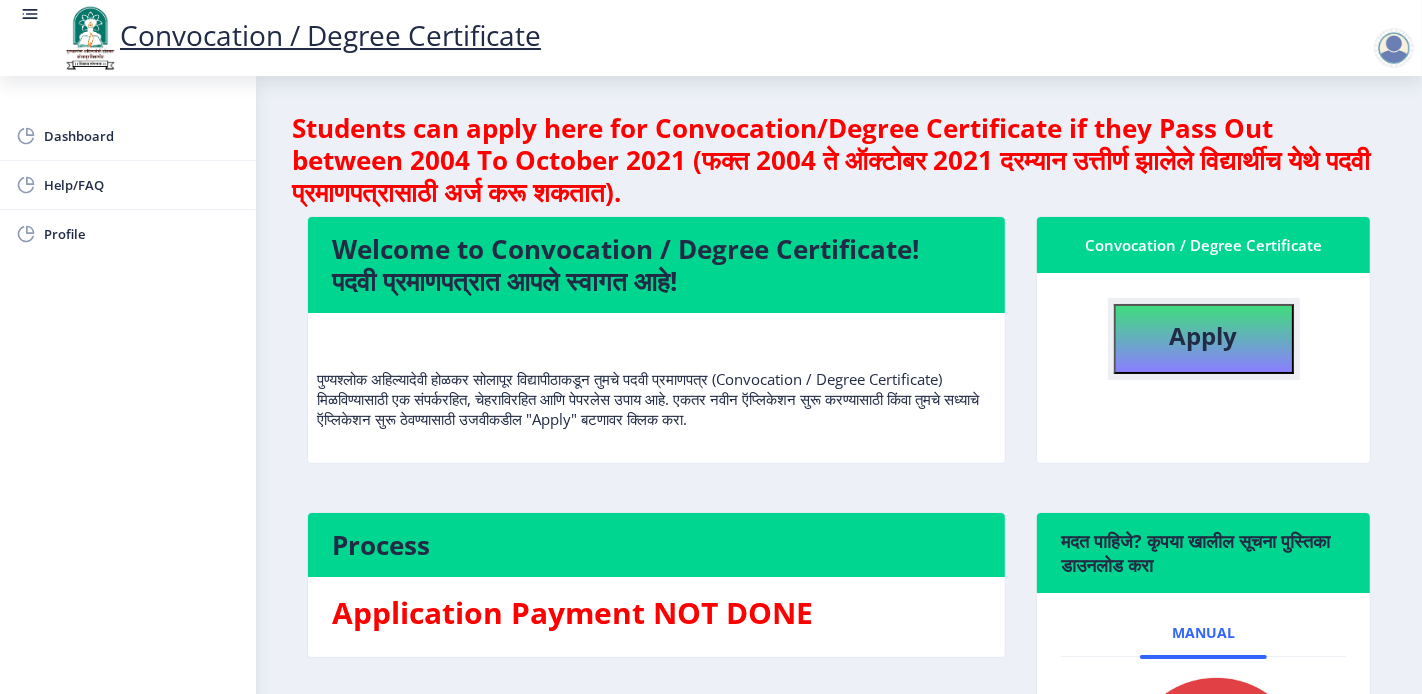 click on "Apply" 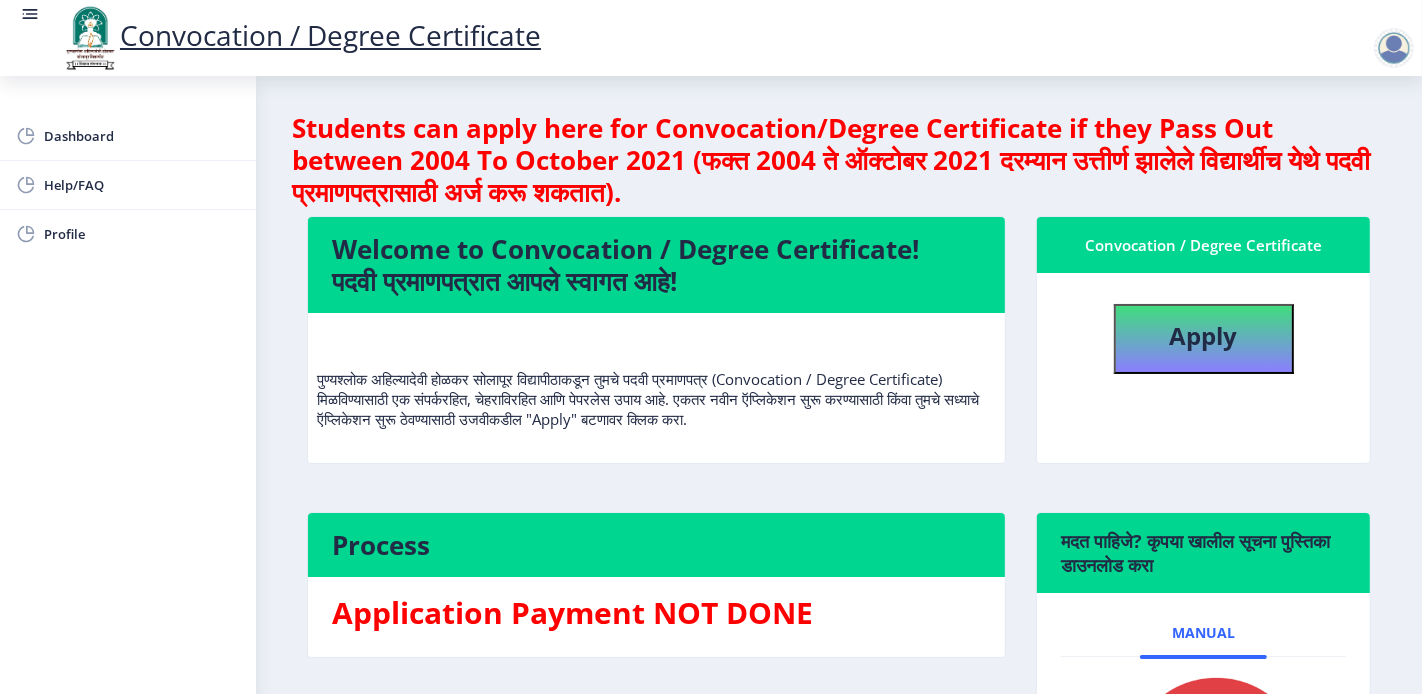 select 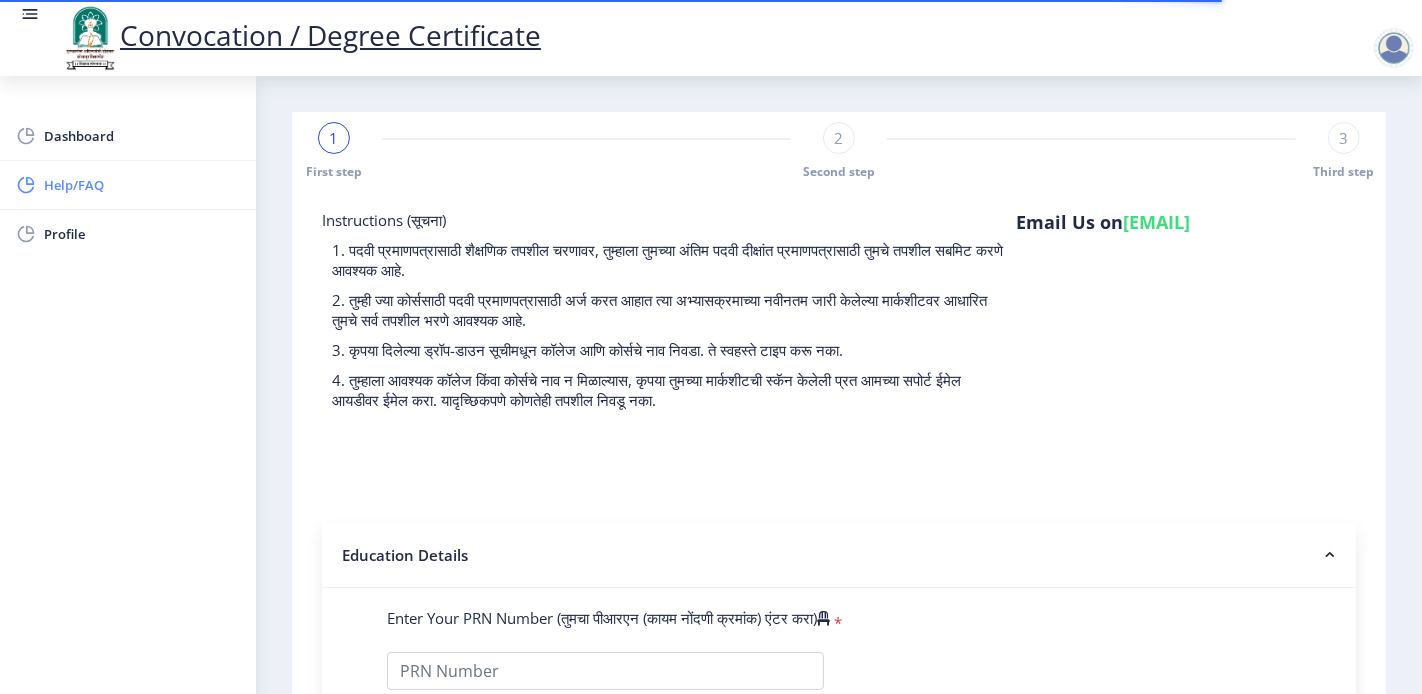 click on "Help/FAQ" 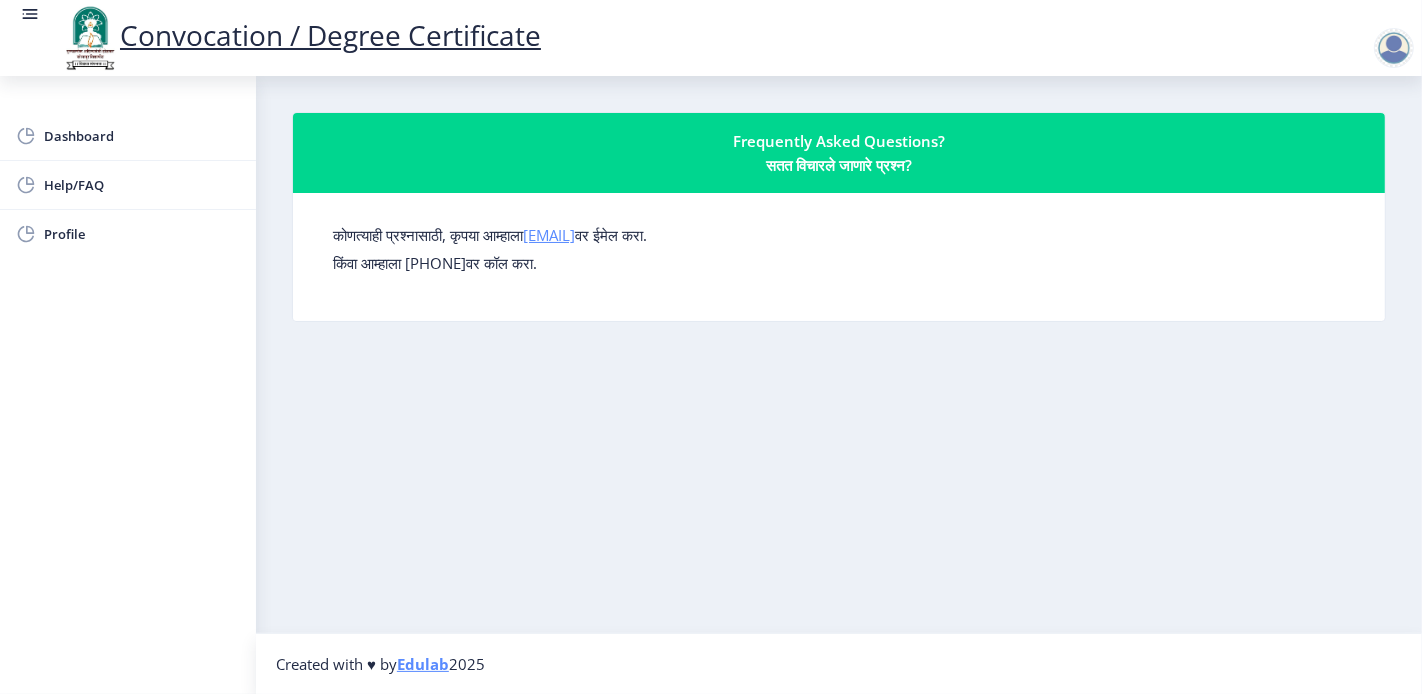 click on "su.sfc@studentscenter.in" 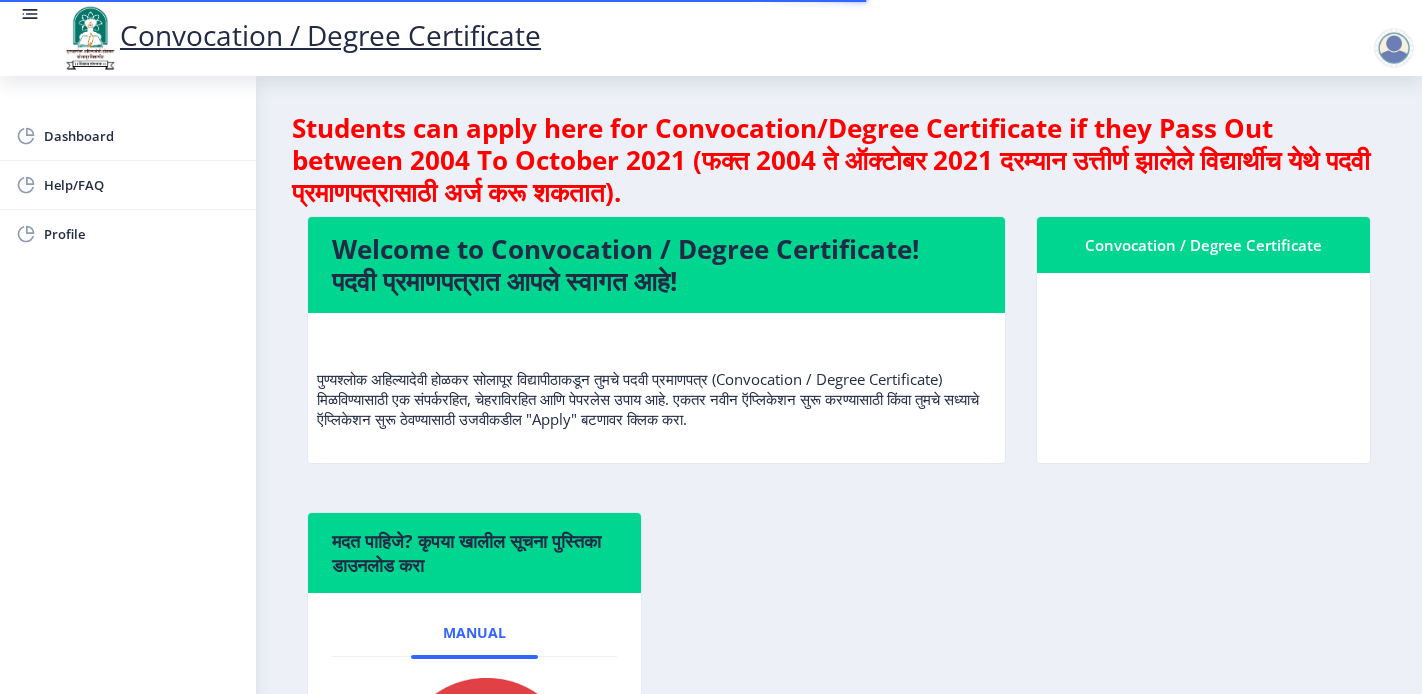 scroll, scrollTop: 0, scrollLeft: 0, axis: both 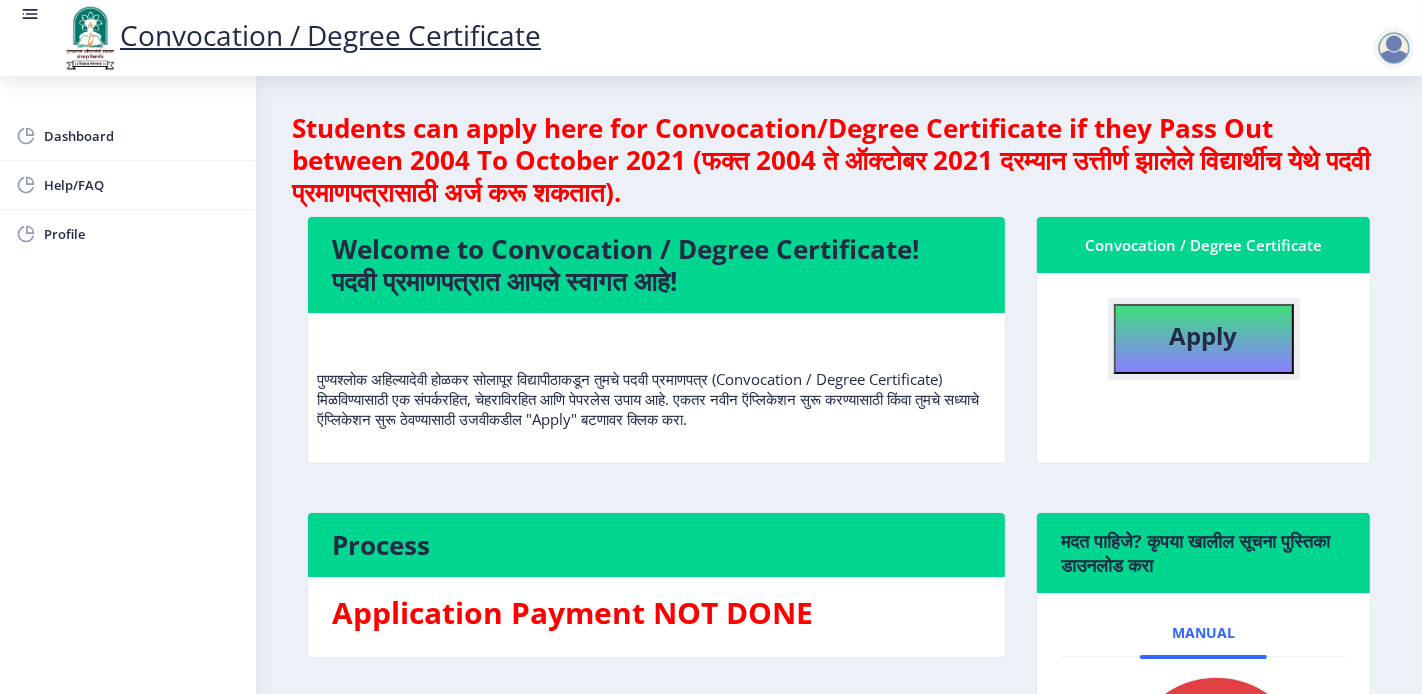 click on "Apply" 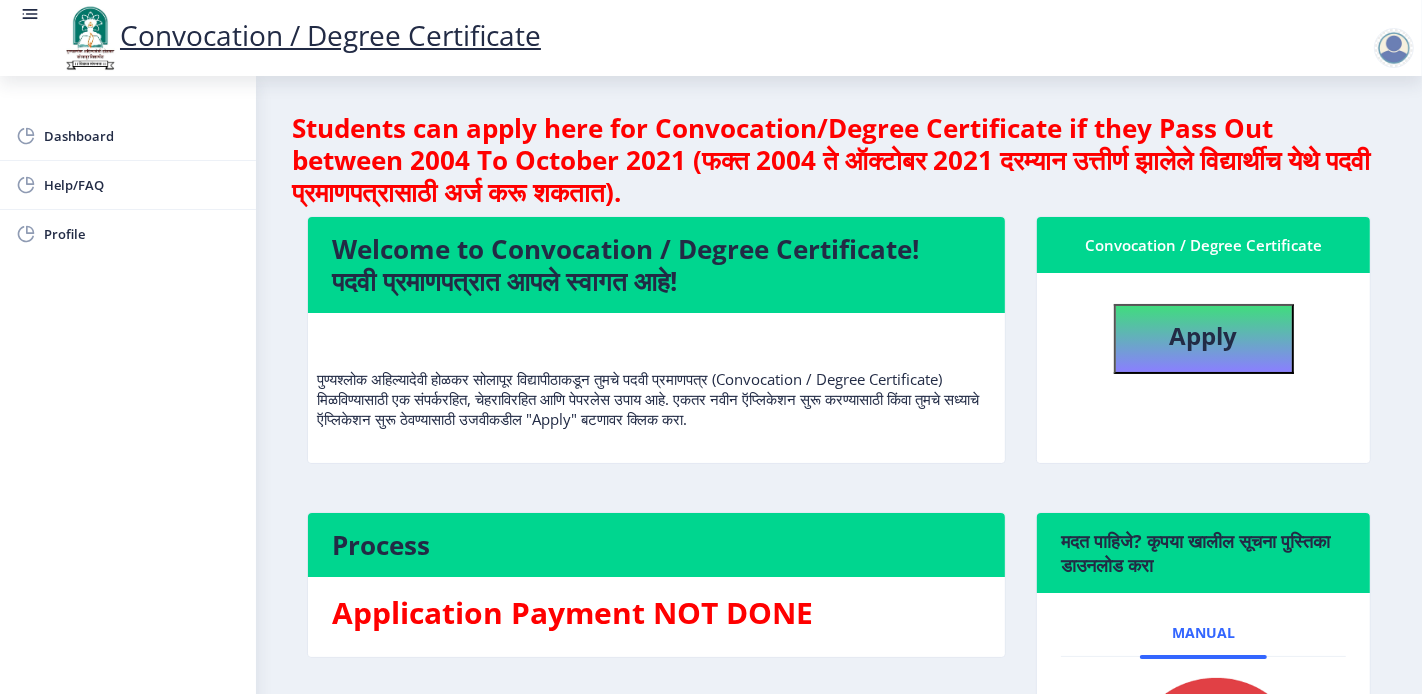 select 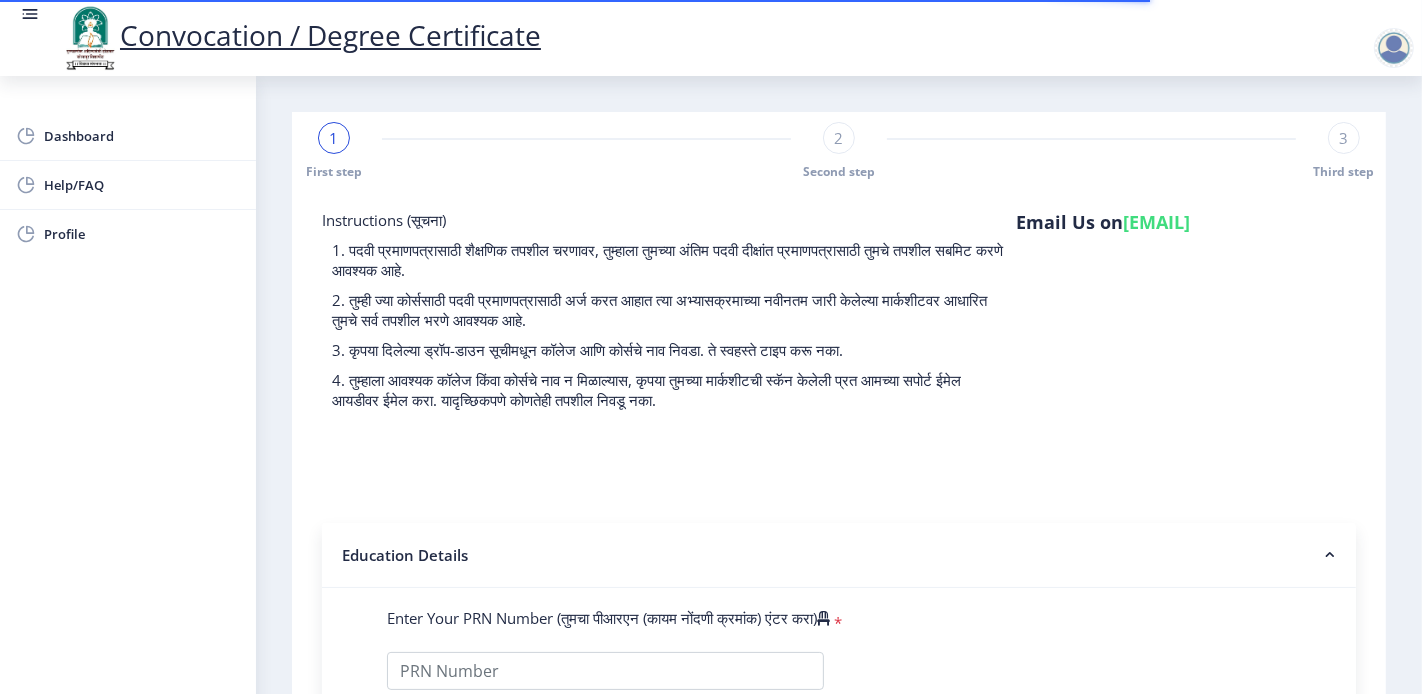 drag, startPoint x: 1122, startPoint y: 220, endPoint x: 1350, endPoint y: 222, distance: 228.00877 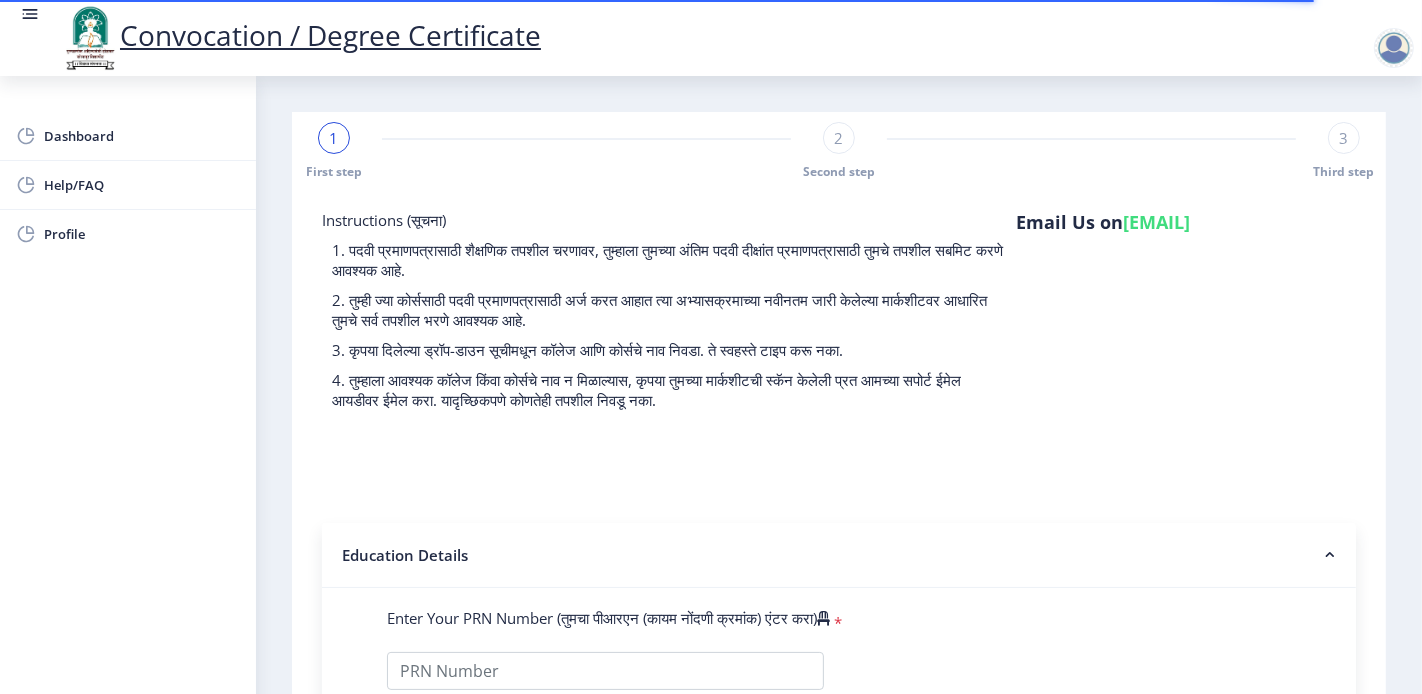 copy on "[EMAIL]" 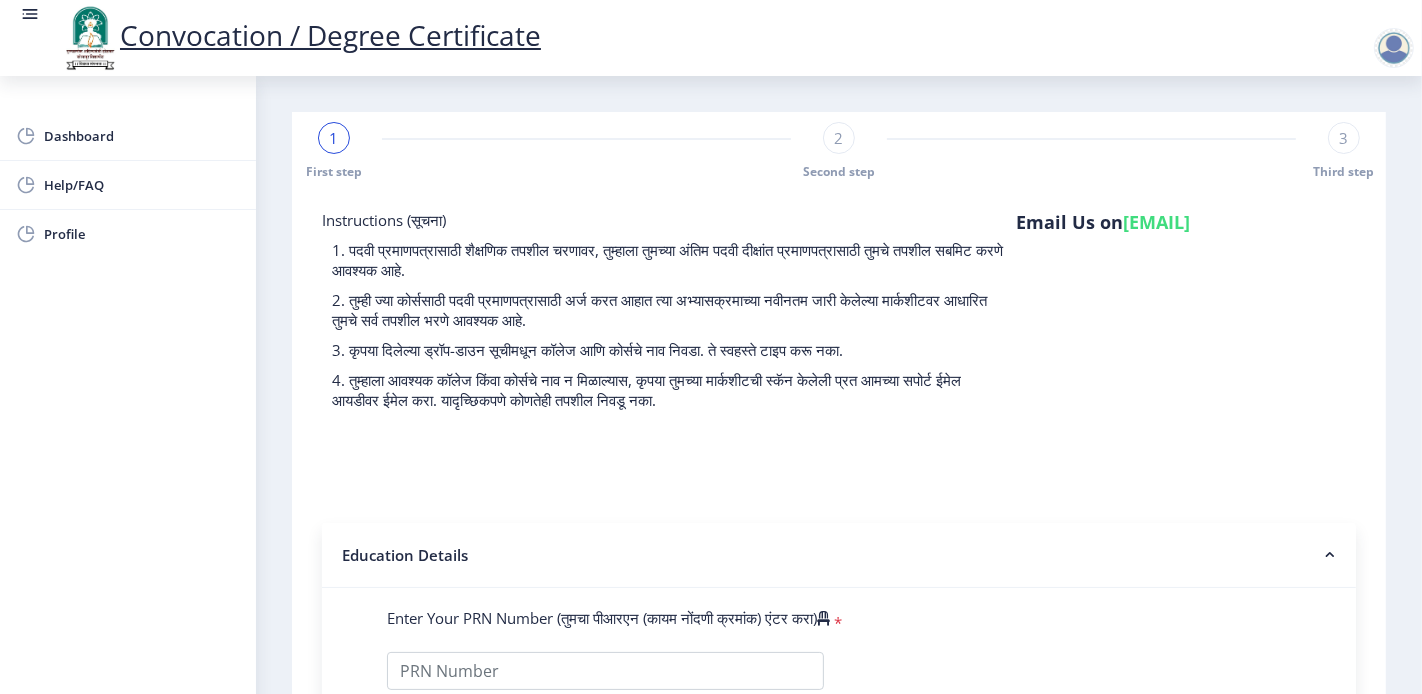 click 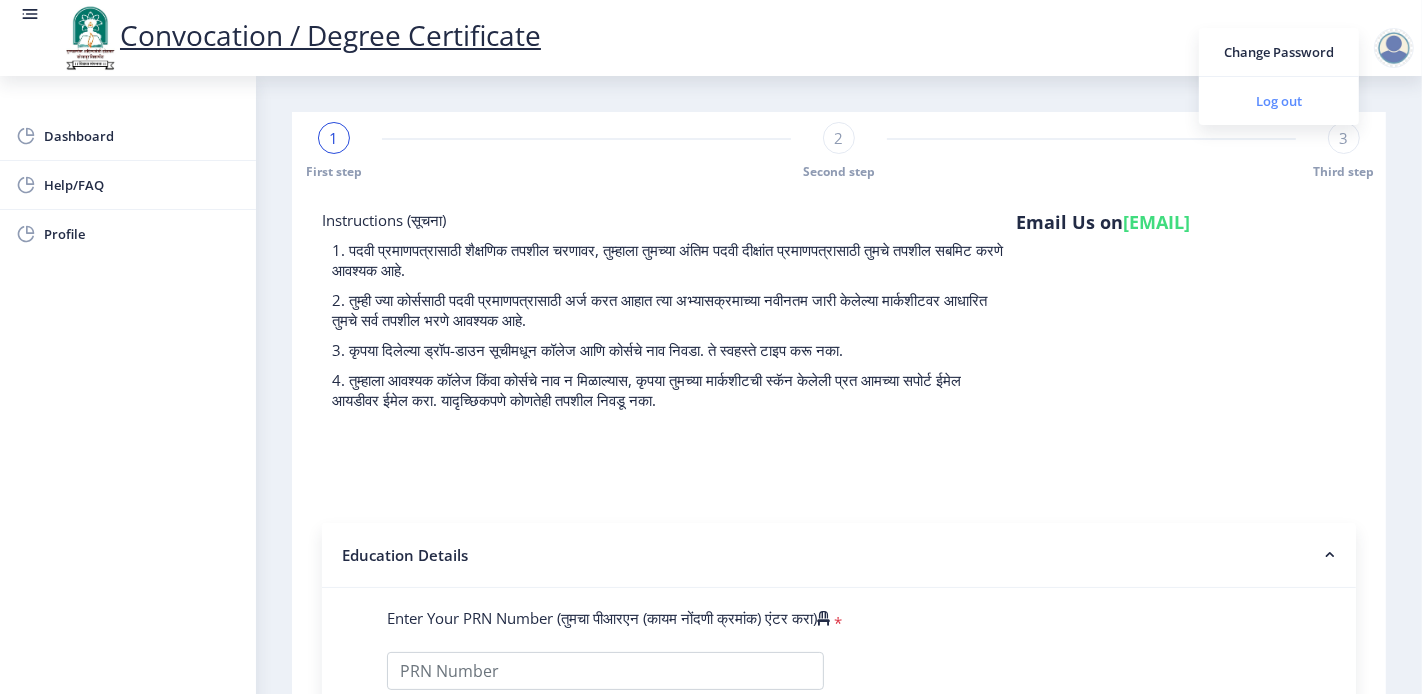 click on "Log out" at bounding box center (1279, 101) 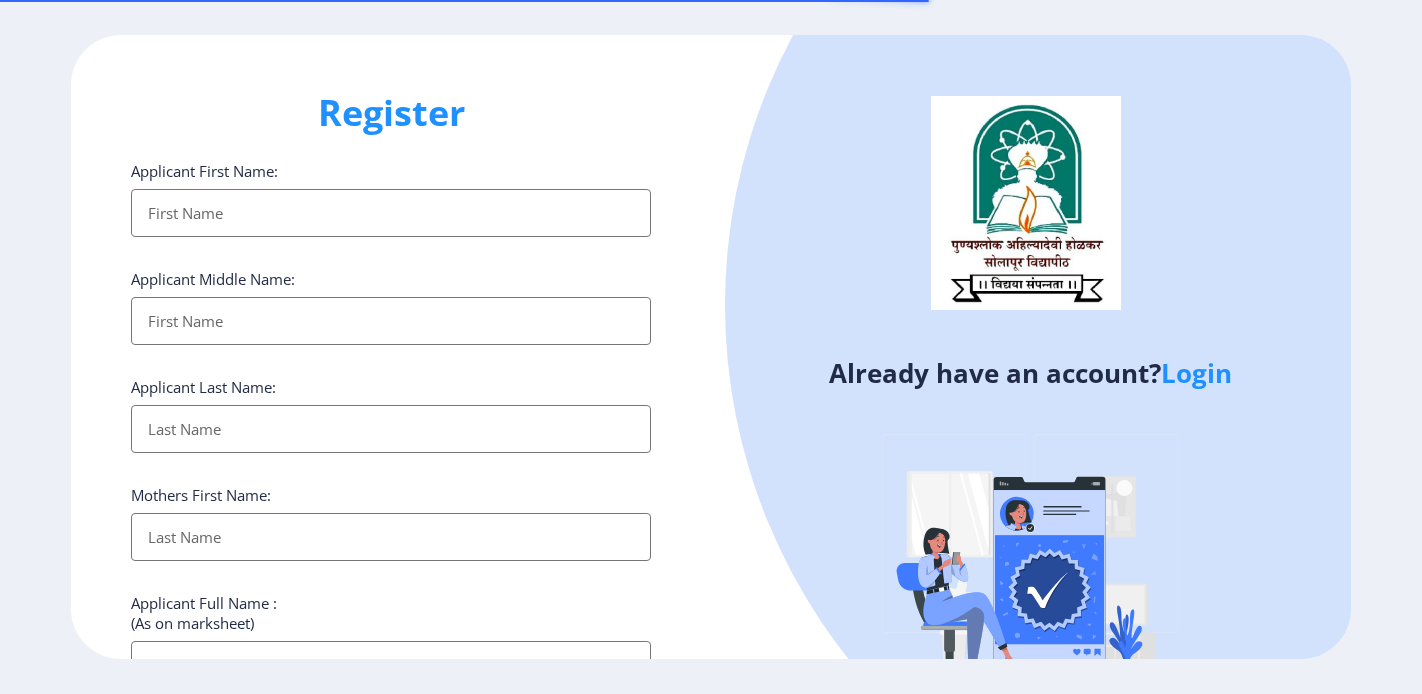 select 